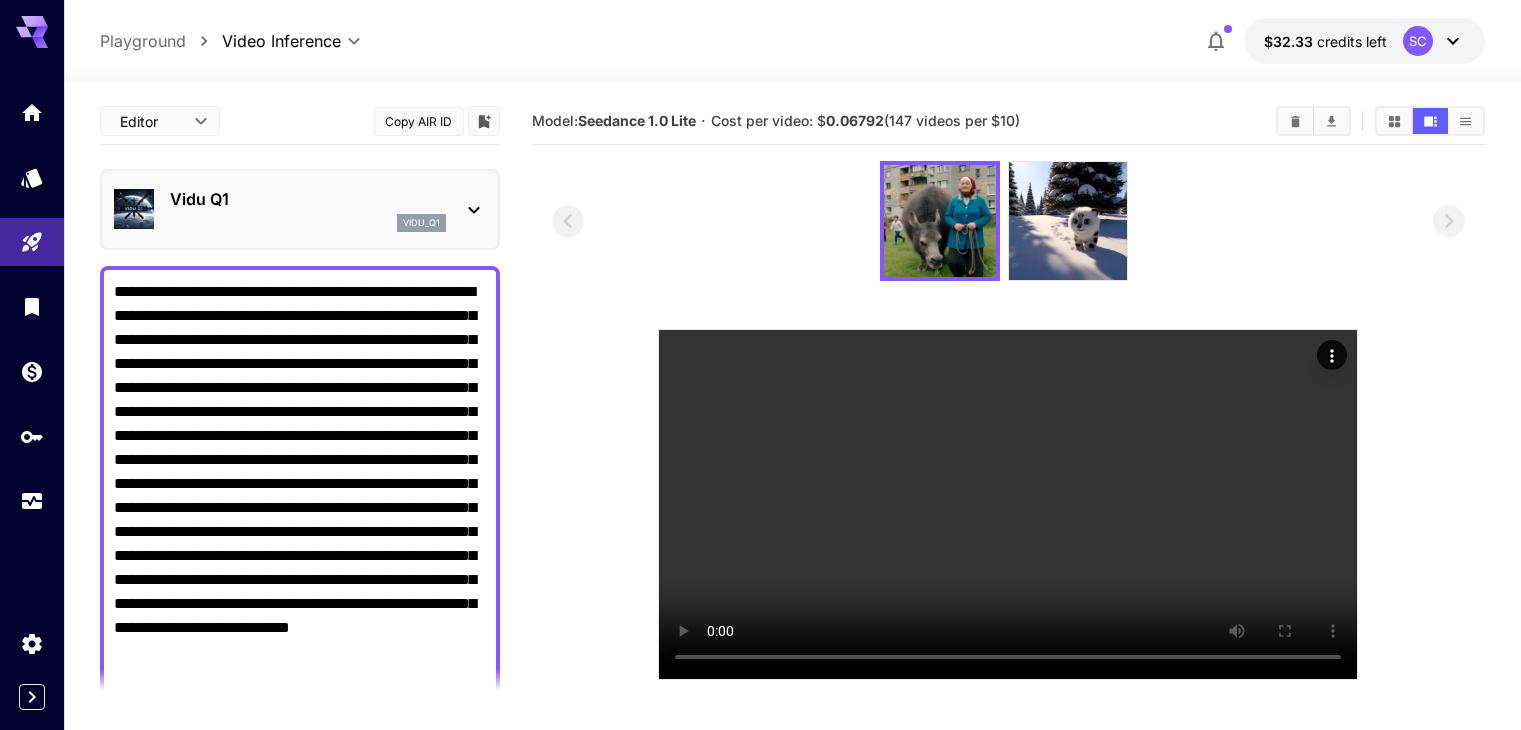 scroll, scrollTop: 0, scrollLeft: 0, axis: both 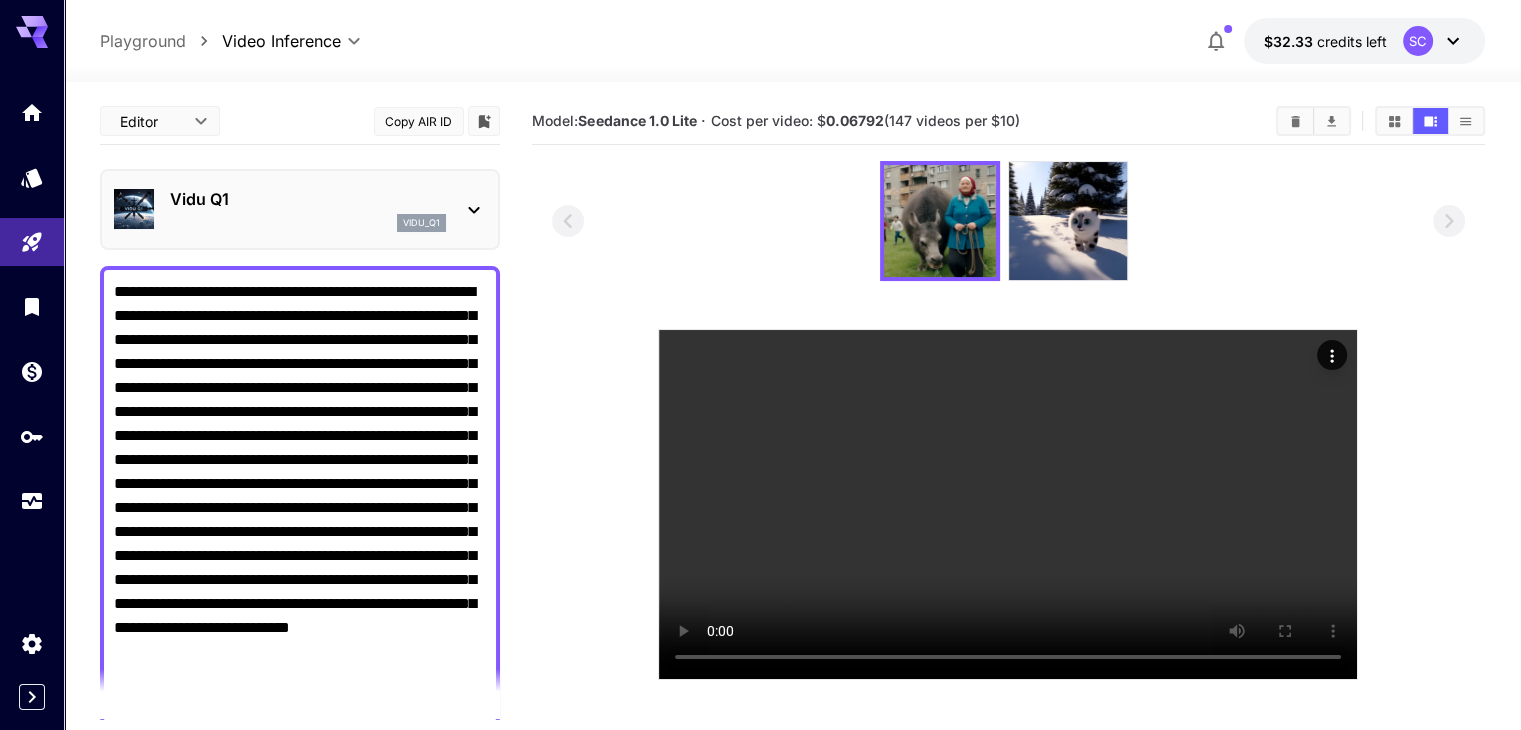 click 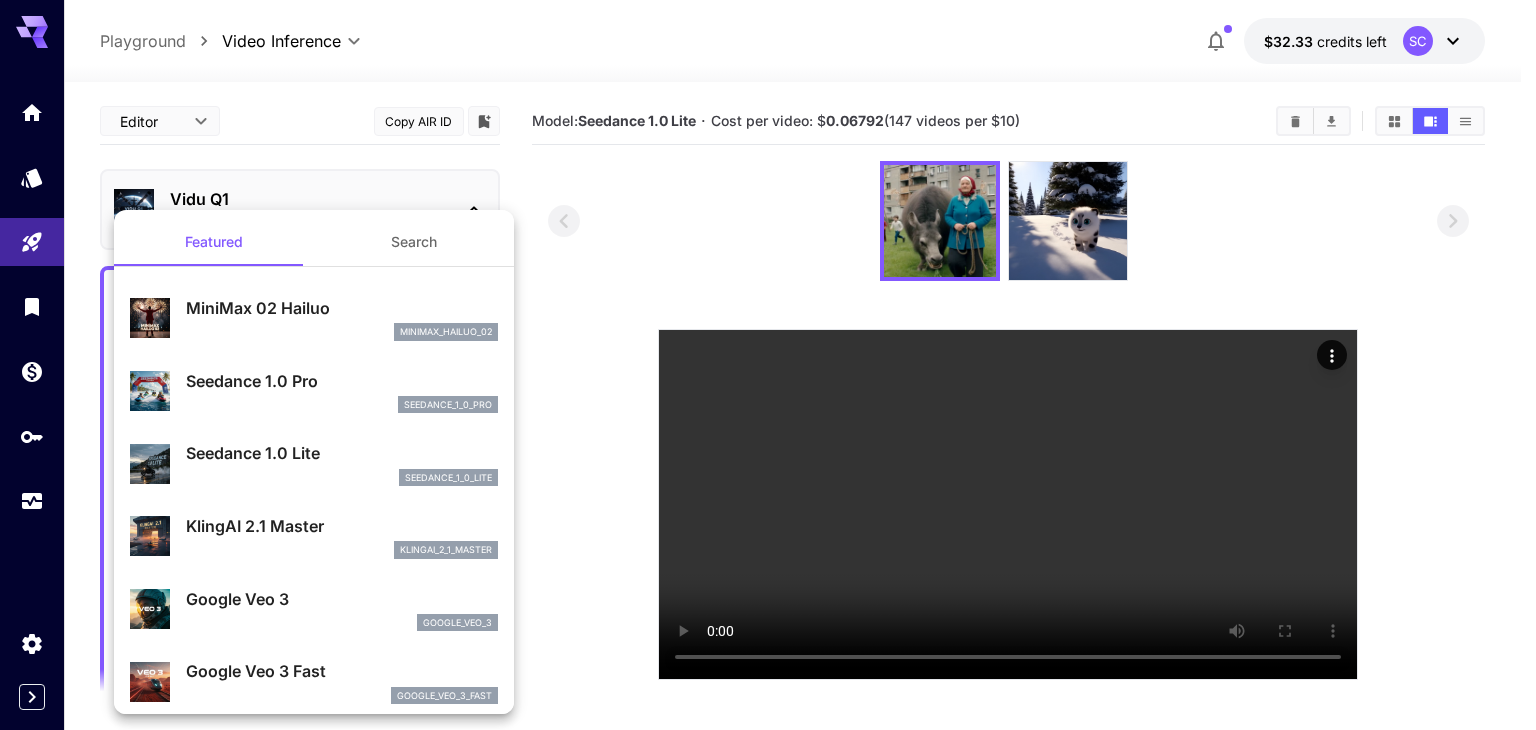 click at bounding box center (768, 365) 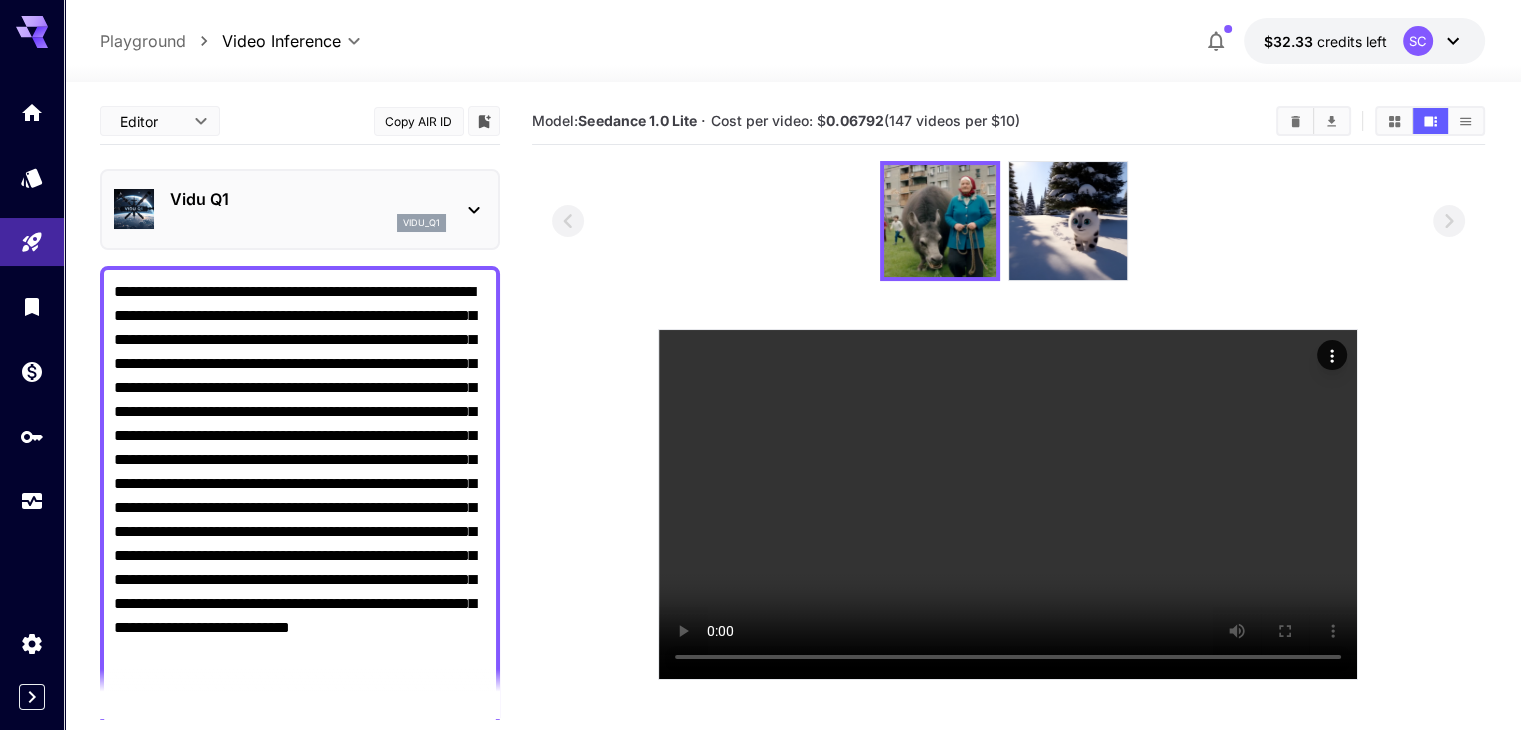 click on "**********" at bounding box center [300, 496] 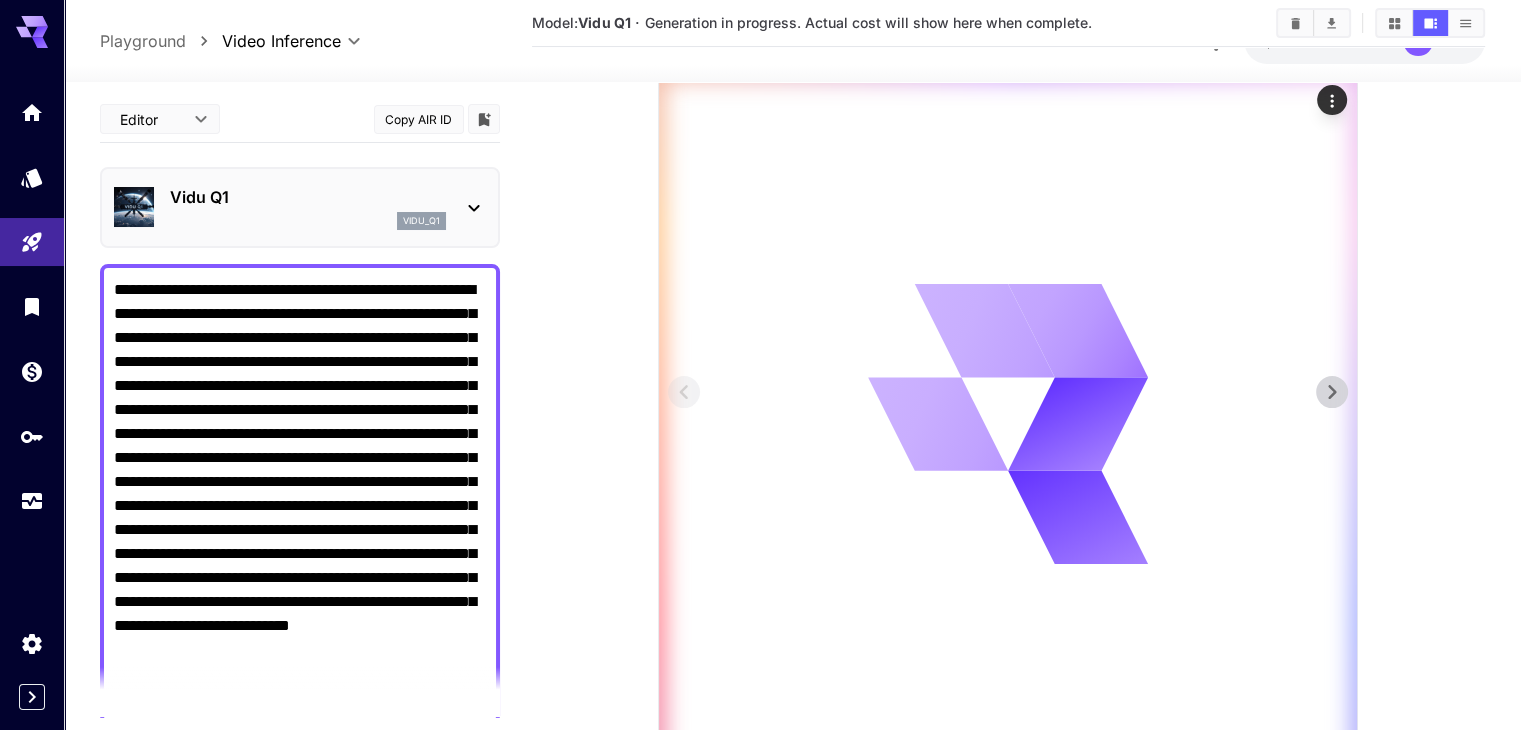 scroll, scrollTop: 359, scrollLeft: 0, axis: vertical 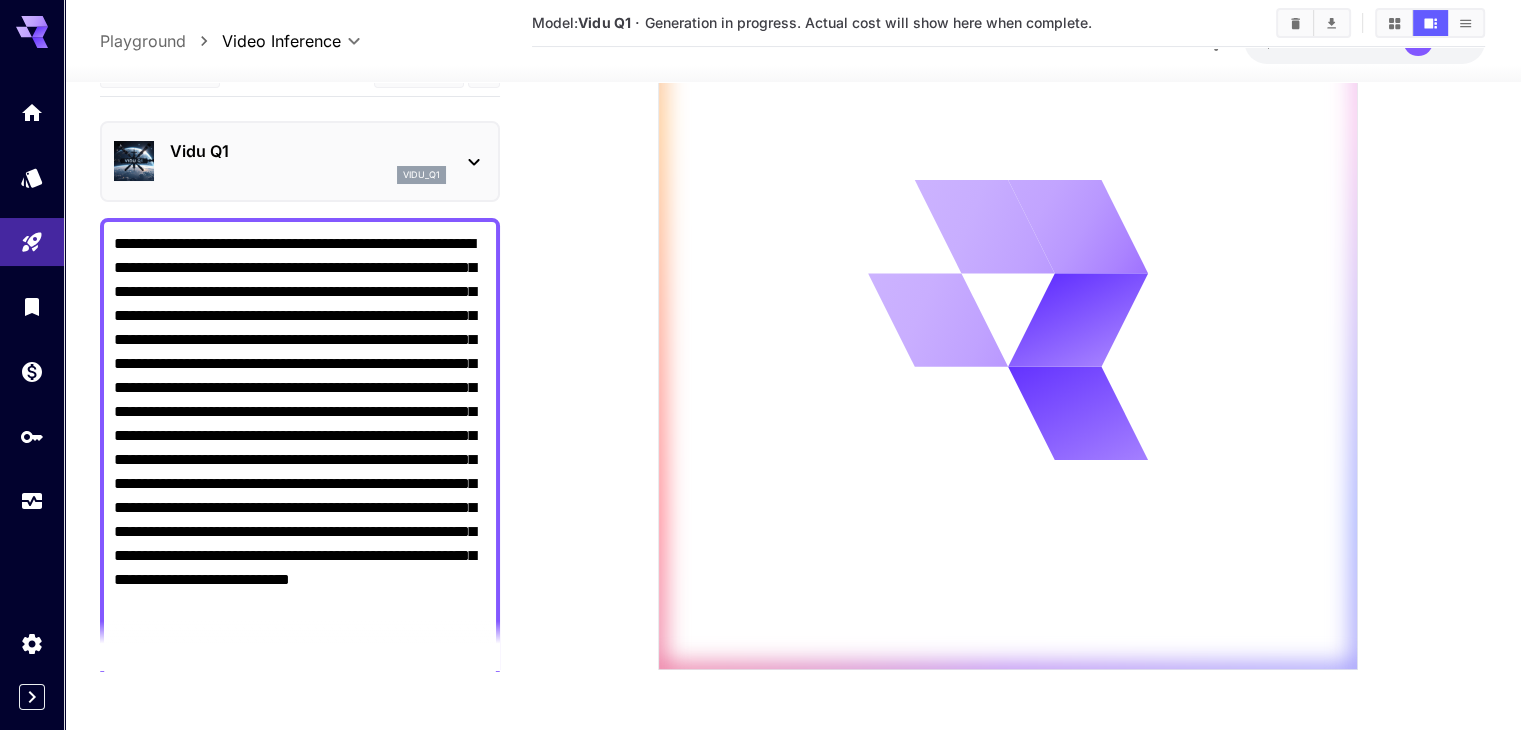 drag, startPoint x: 440, startPoint y: 267, endPoint x: 456, endPoint y: 327, distance: 62.0967 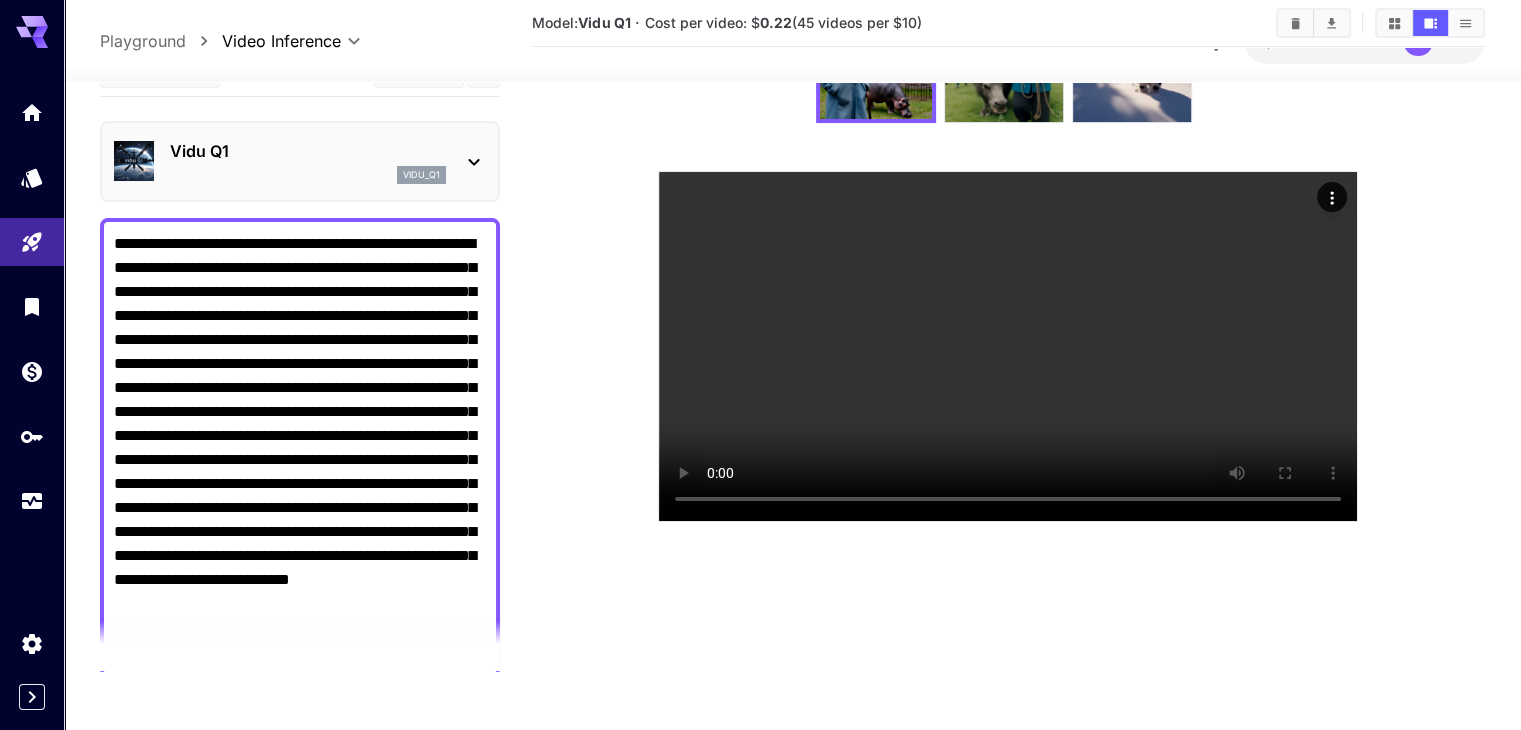 click 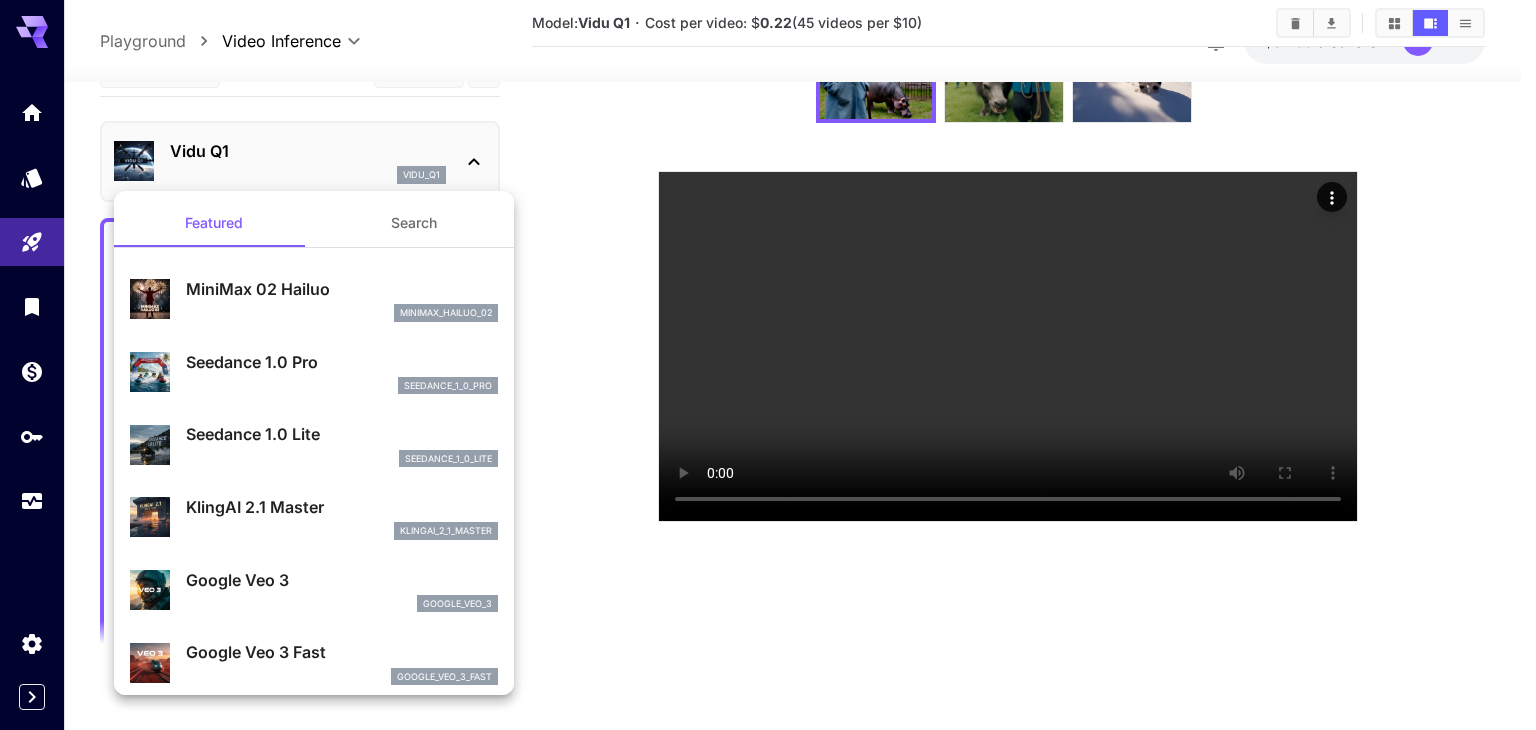 click on "MiniMax 02 Hailuo" at bounding box center (342, 289) 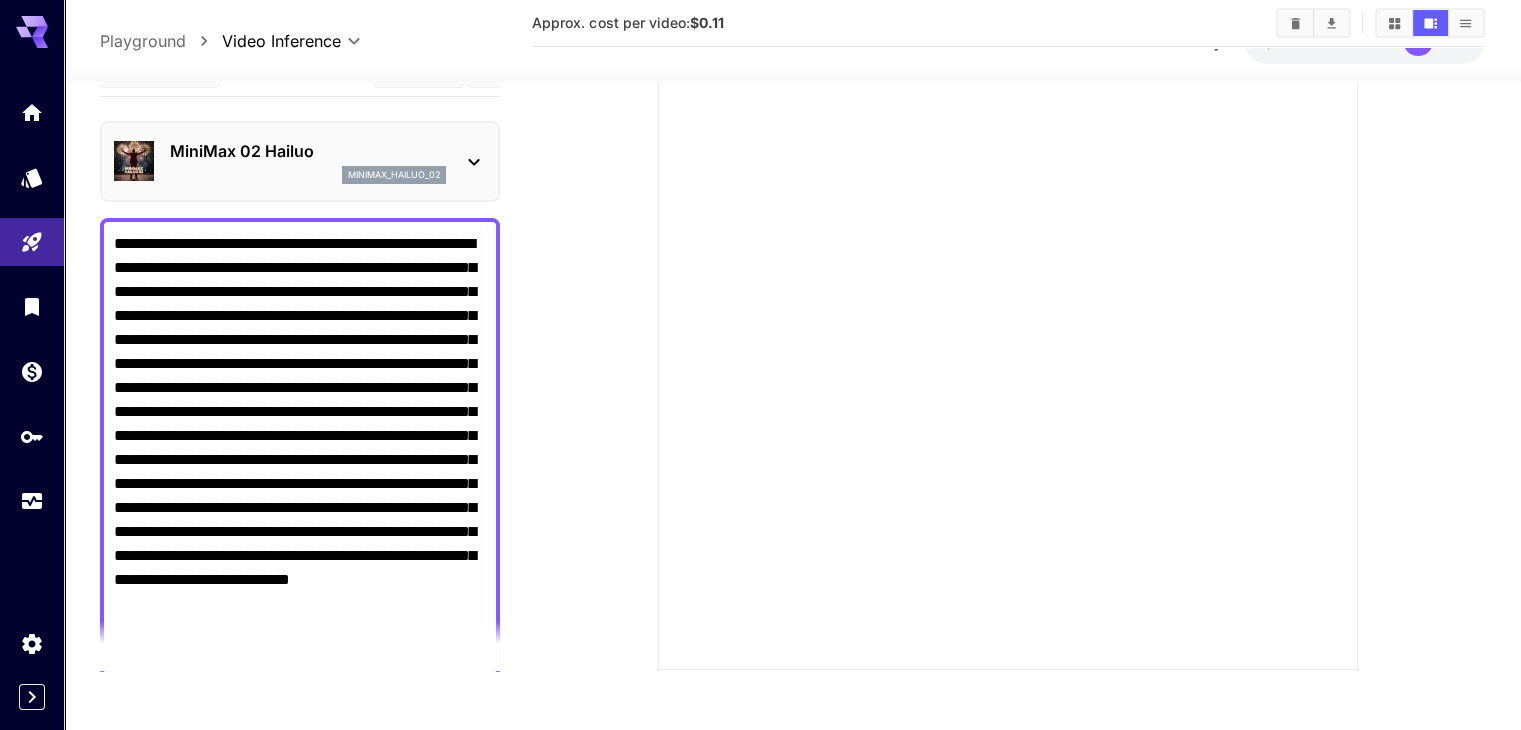 click 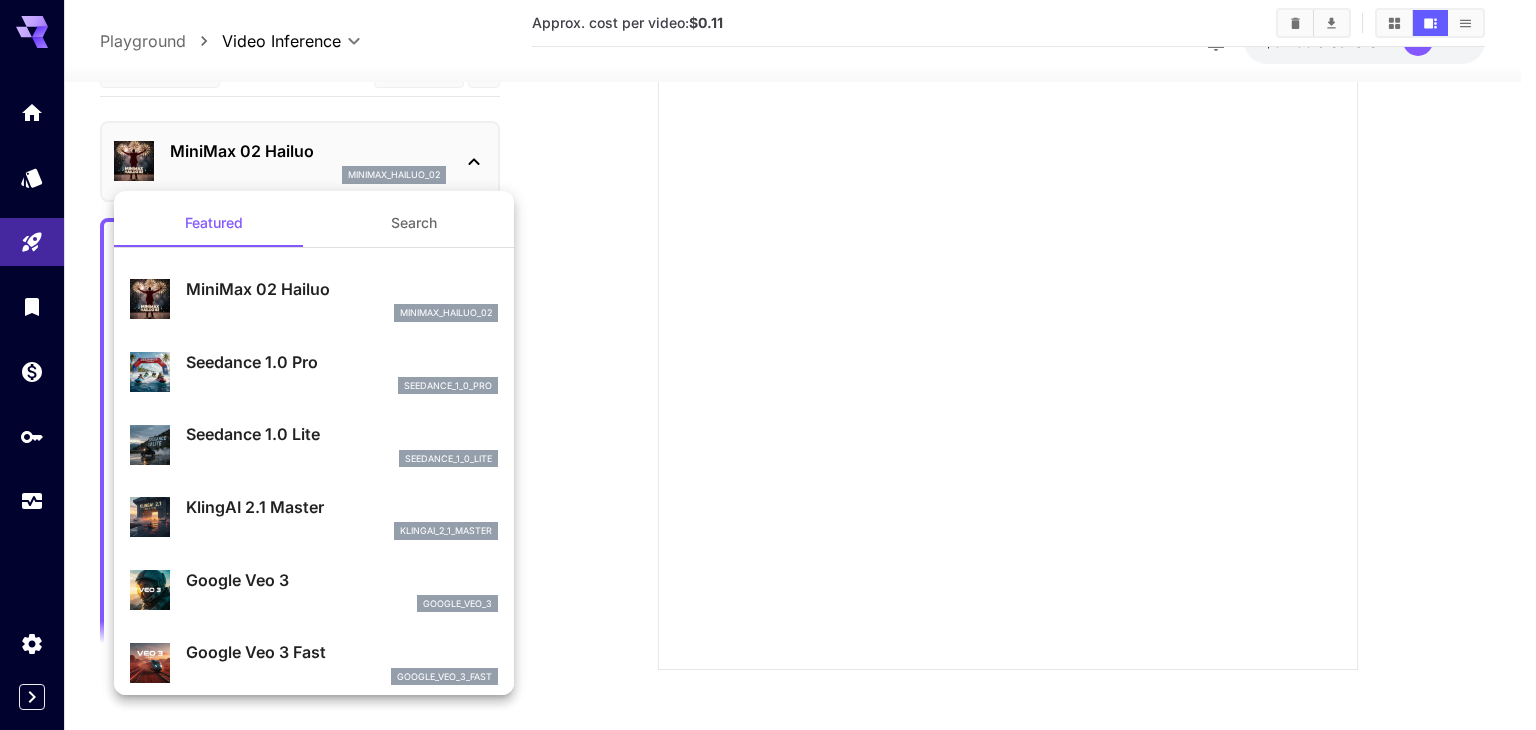 click at bounding box center (768, 365) 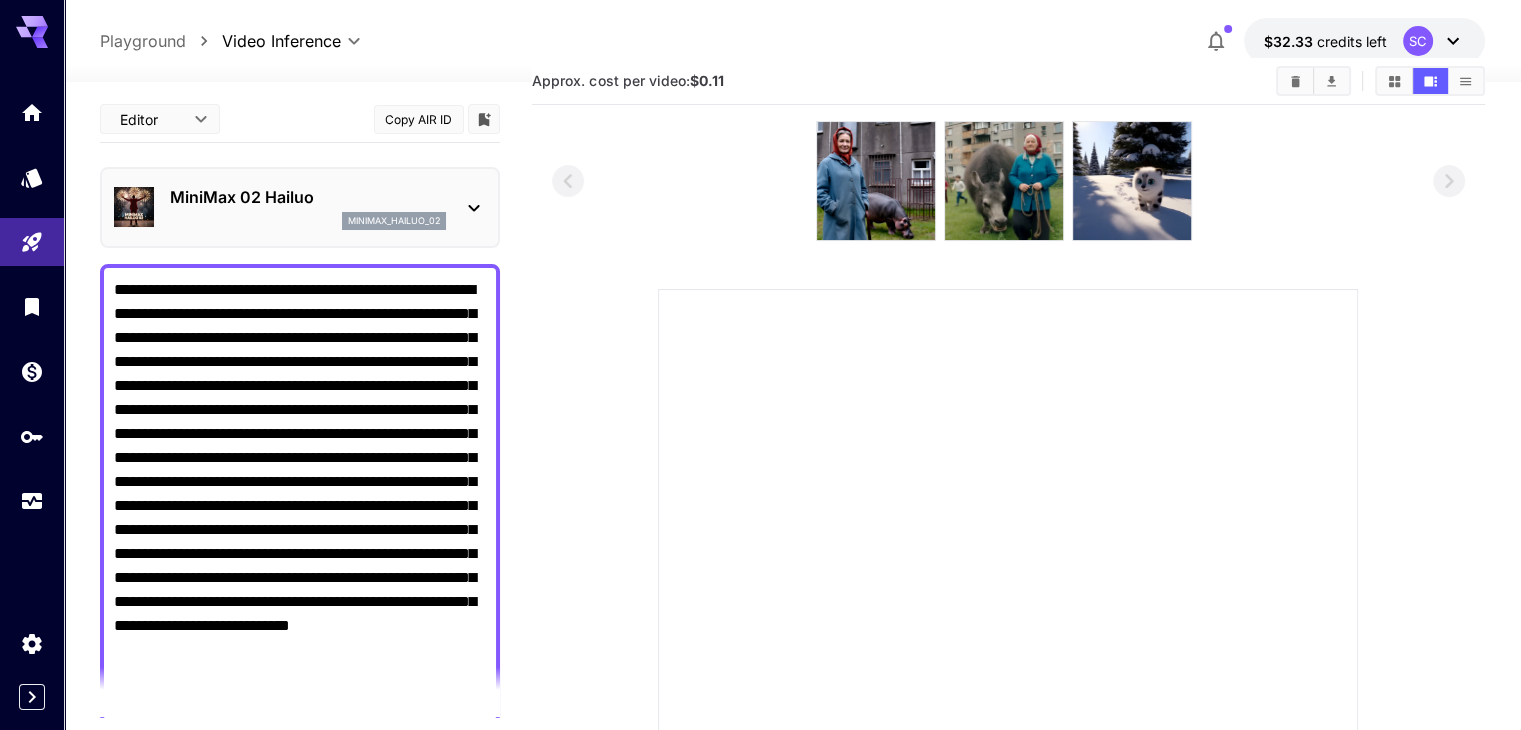 scroll, scrollTop: 0, scrollLeft: 0, axis: both 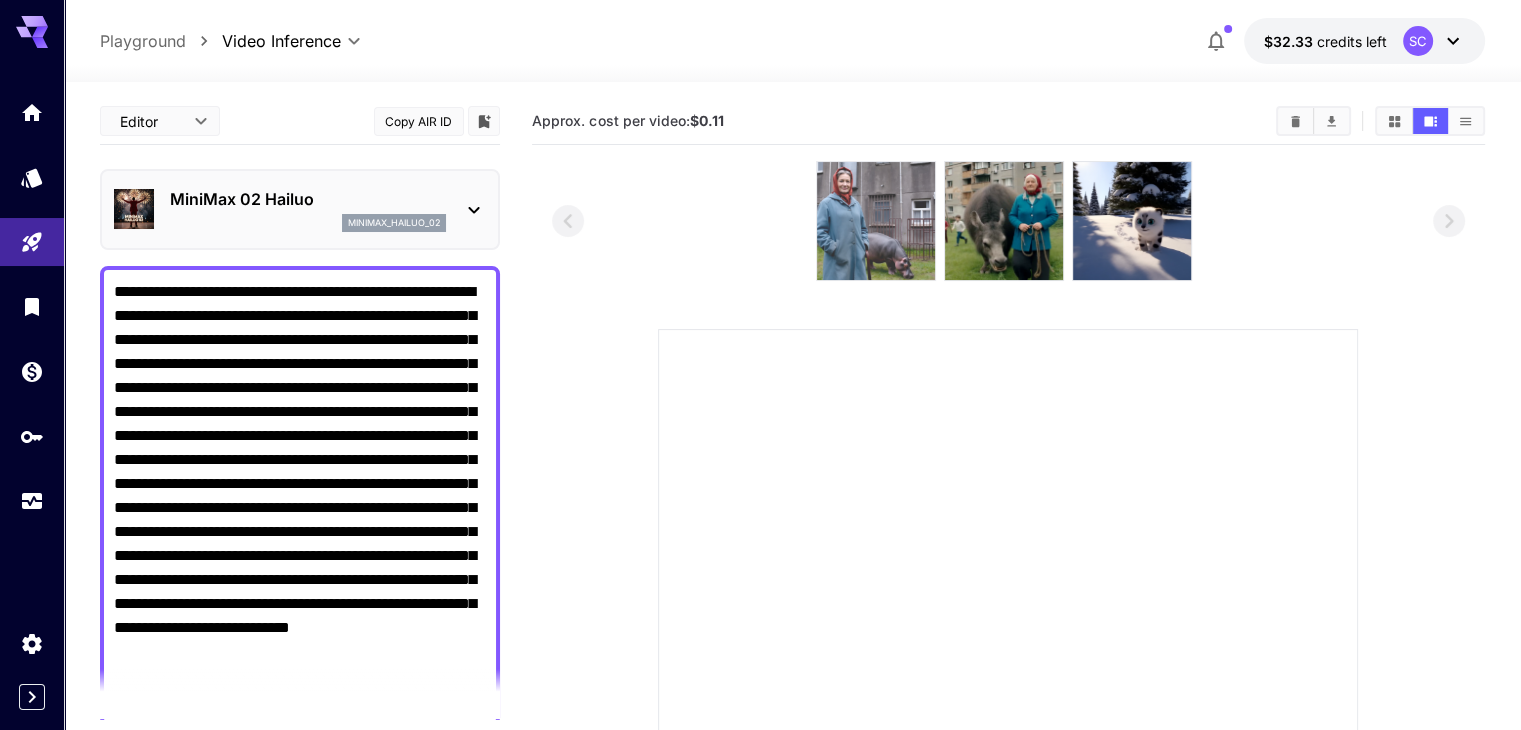click at bounding box center (876, 221) 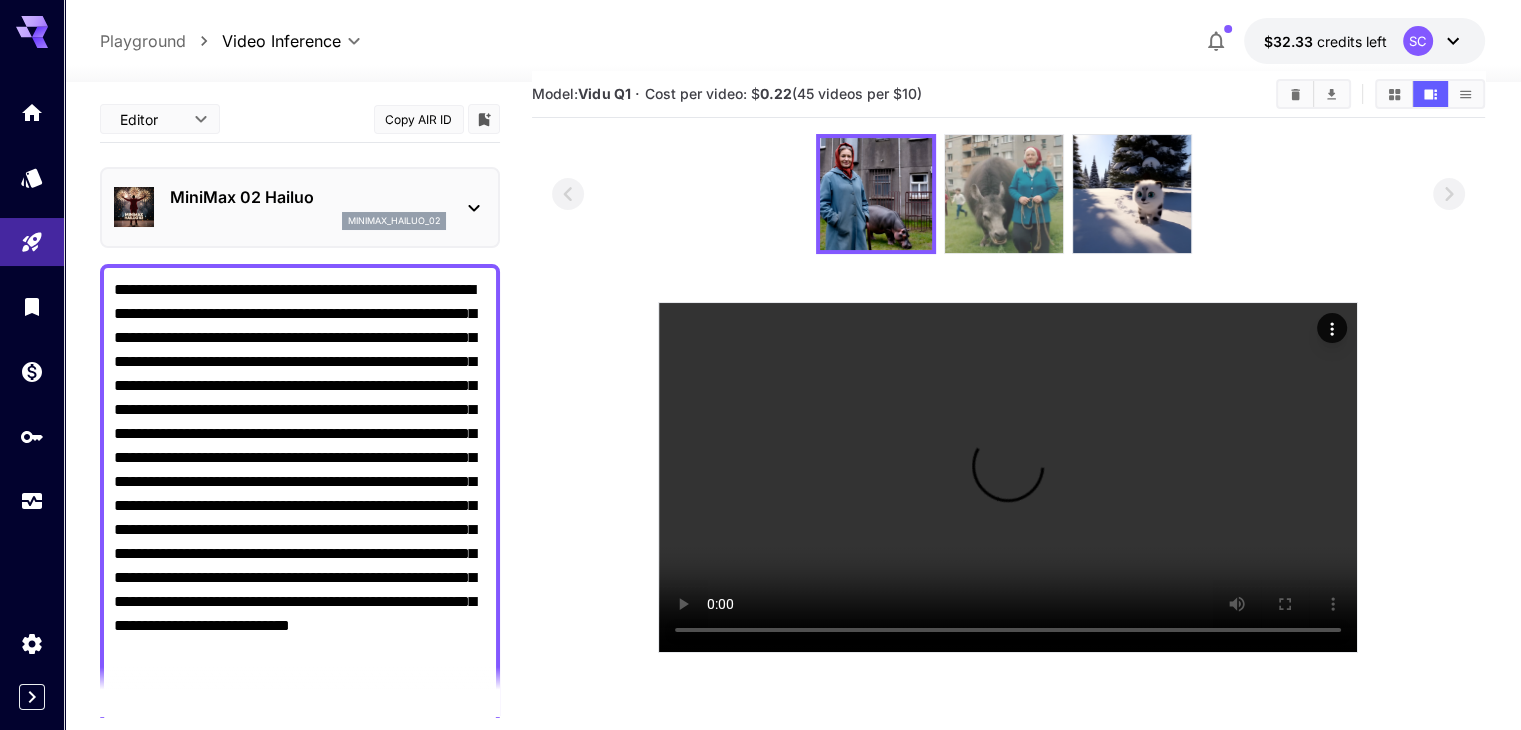 scroll, scrollTop: 0, scrollLeft: 0, axis: both 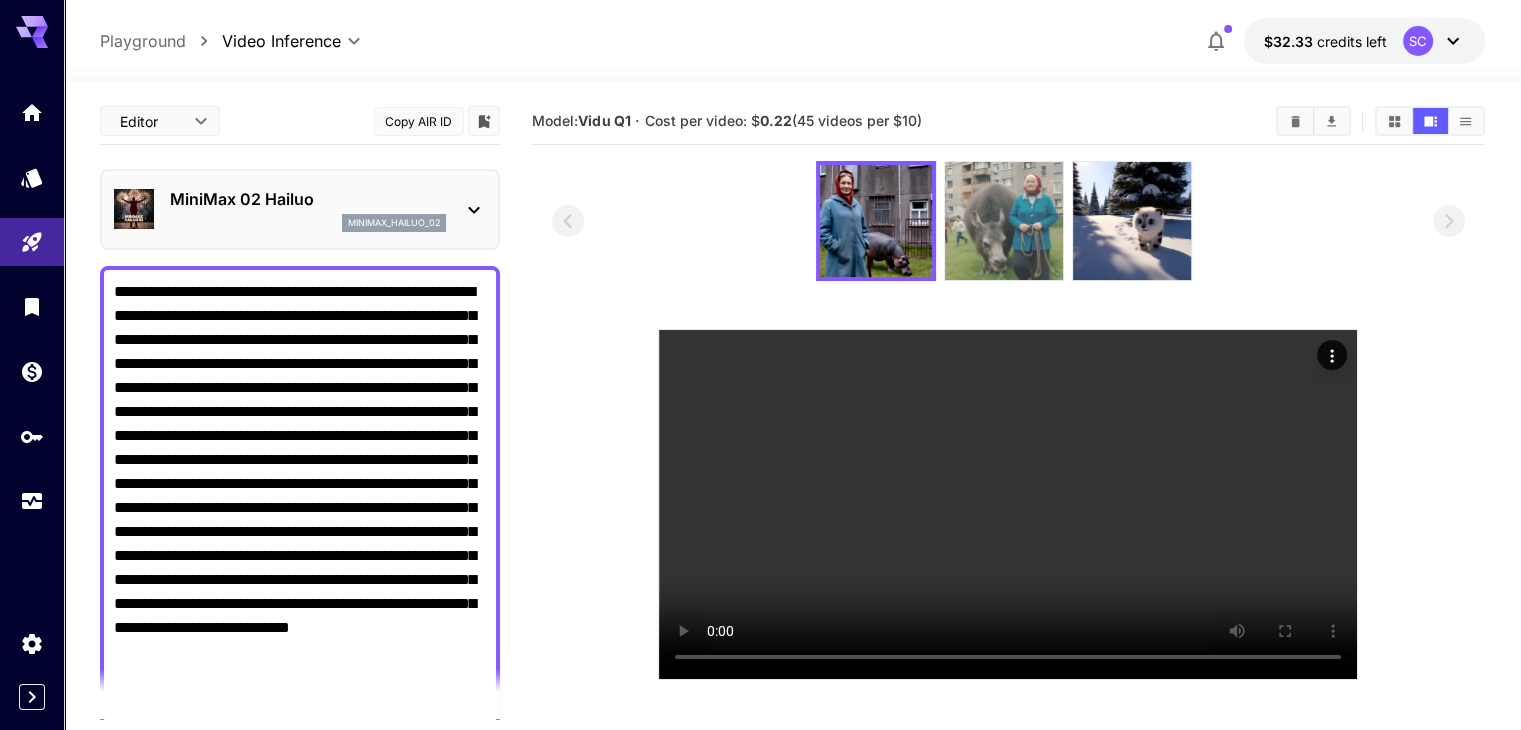 click at bounding box center [1004, 221] 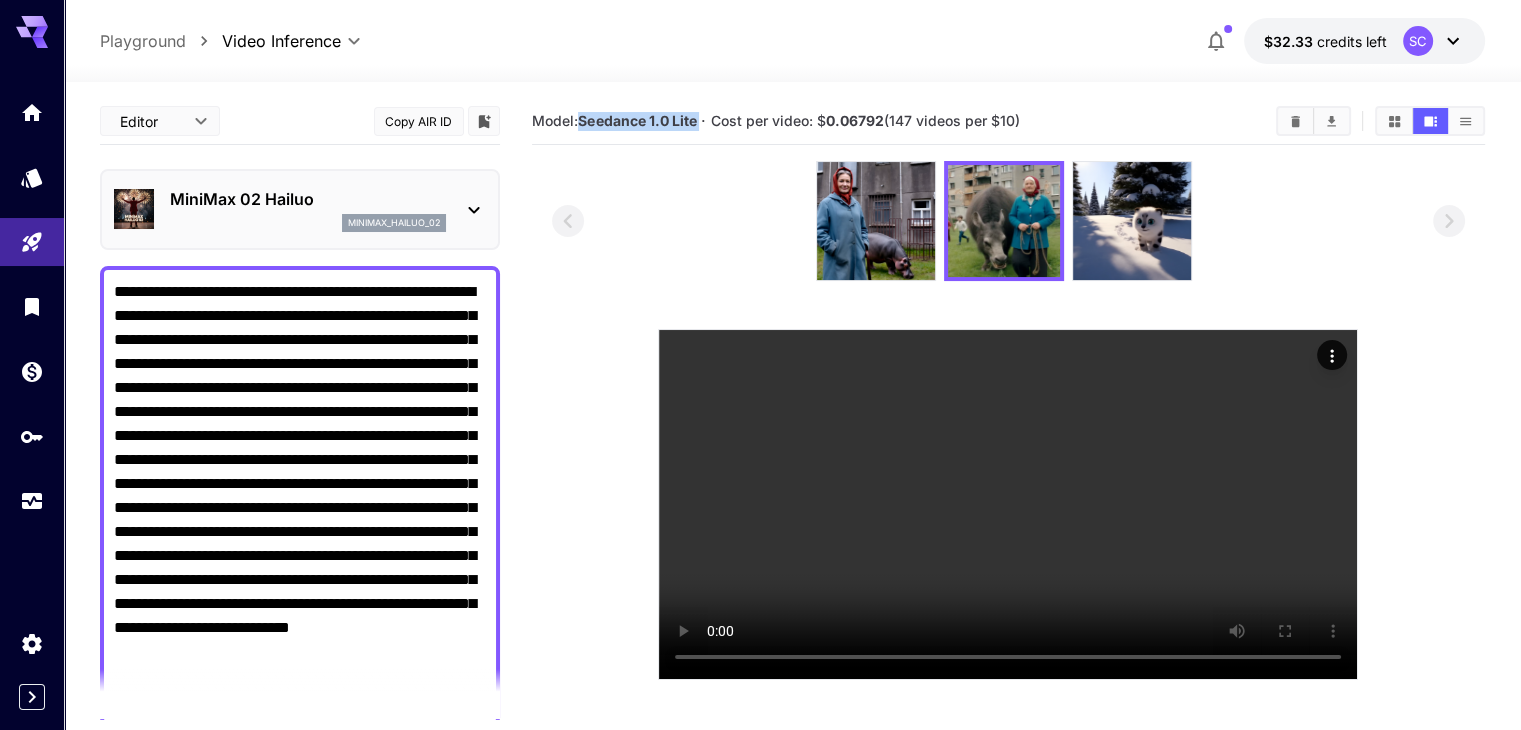 drag, startPoint x: 585, startPoint y: 120, endPoint x: 704, endPoint y: 122, distance: 119.01681 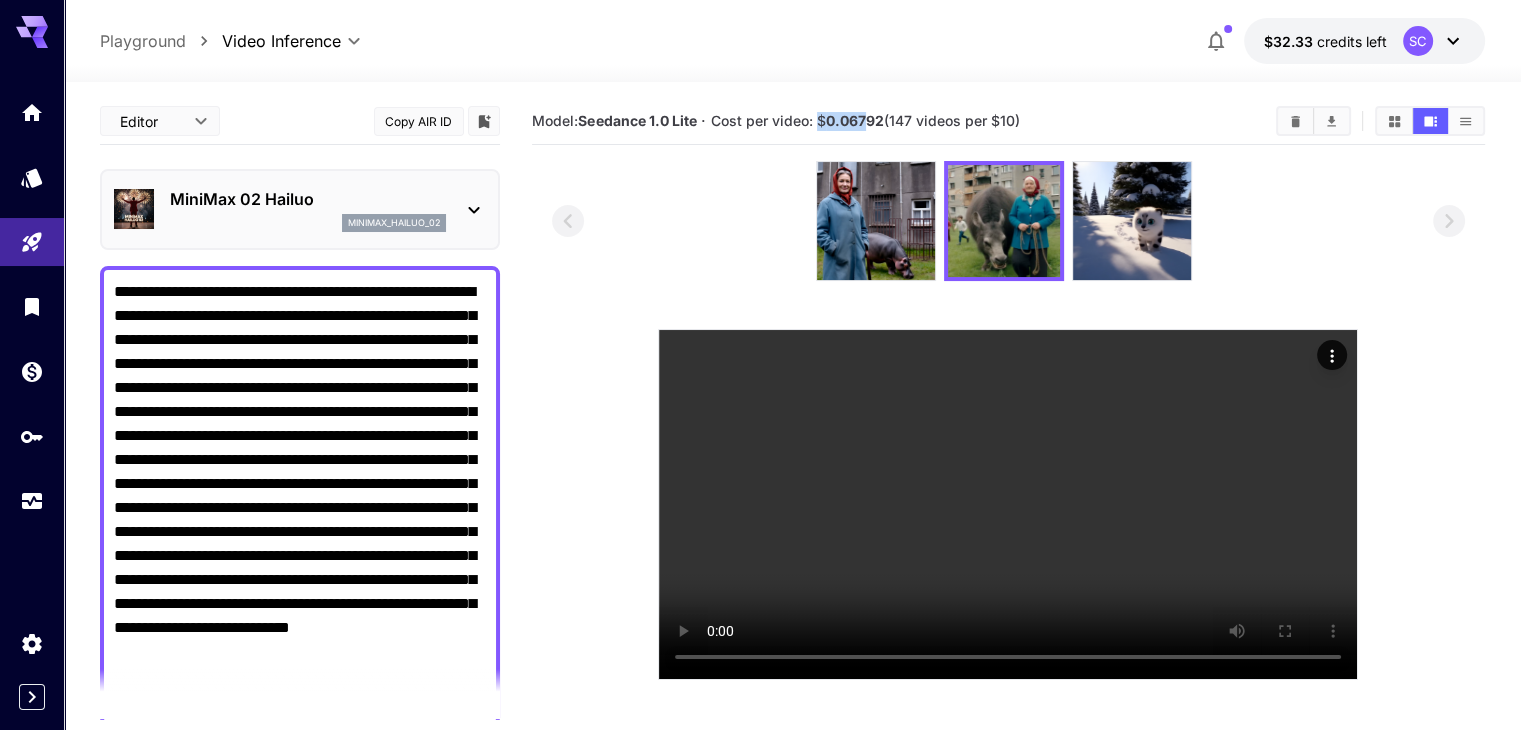 drag, startPoint x: 824, startPoint y: 121, endPoint x: 869, endPoint y: 125, distance: 45.17743 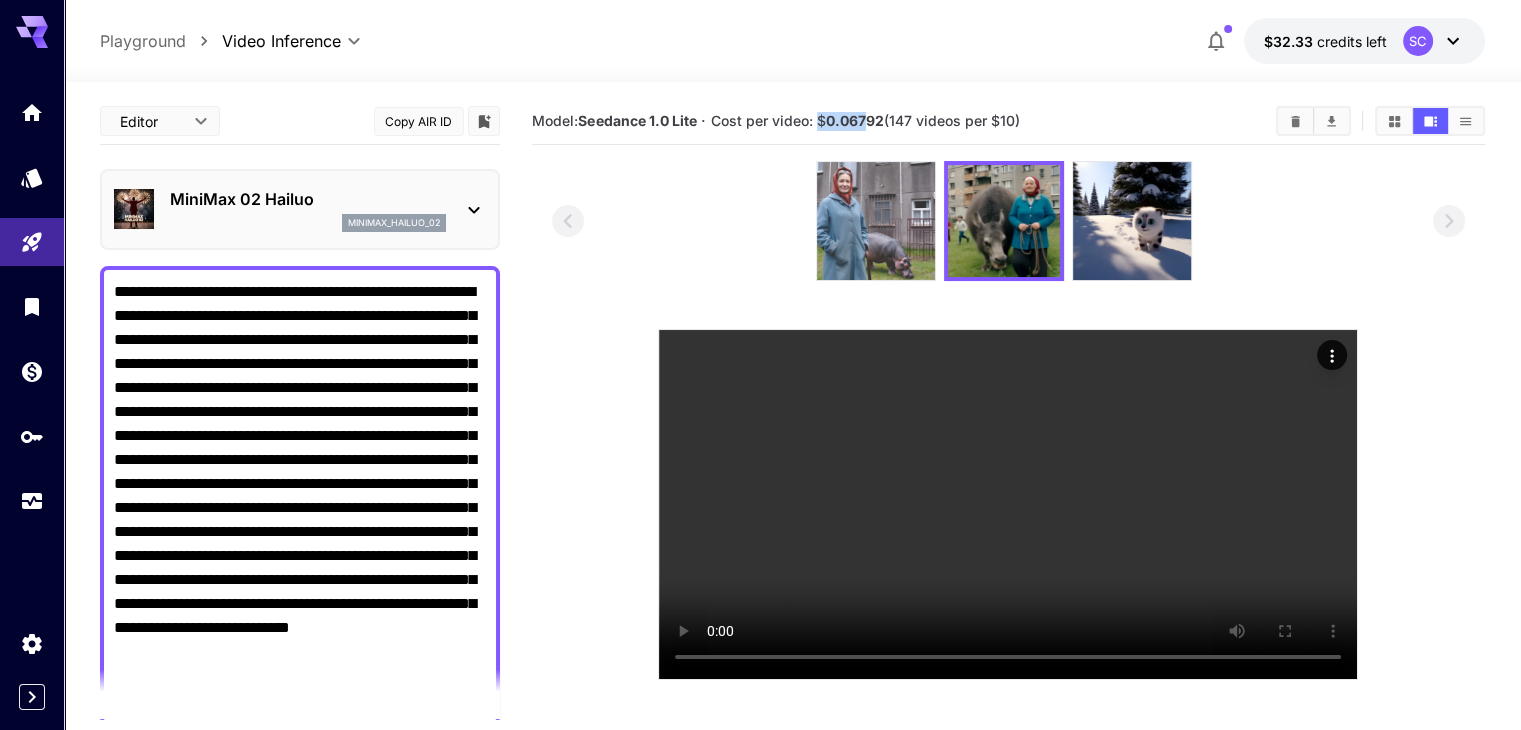click at bounding box center (876, 221) 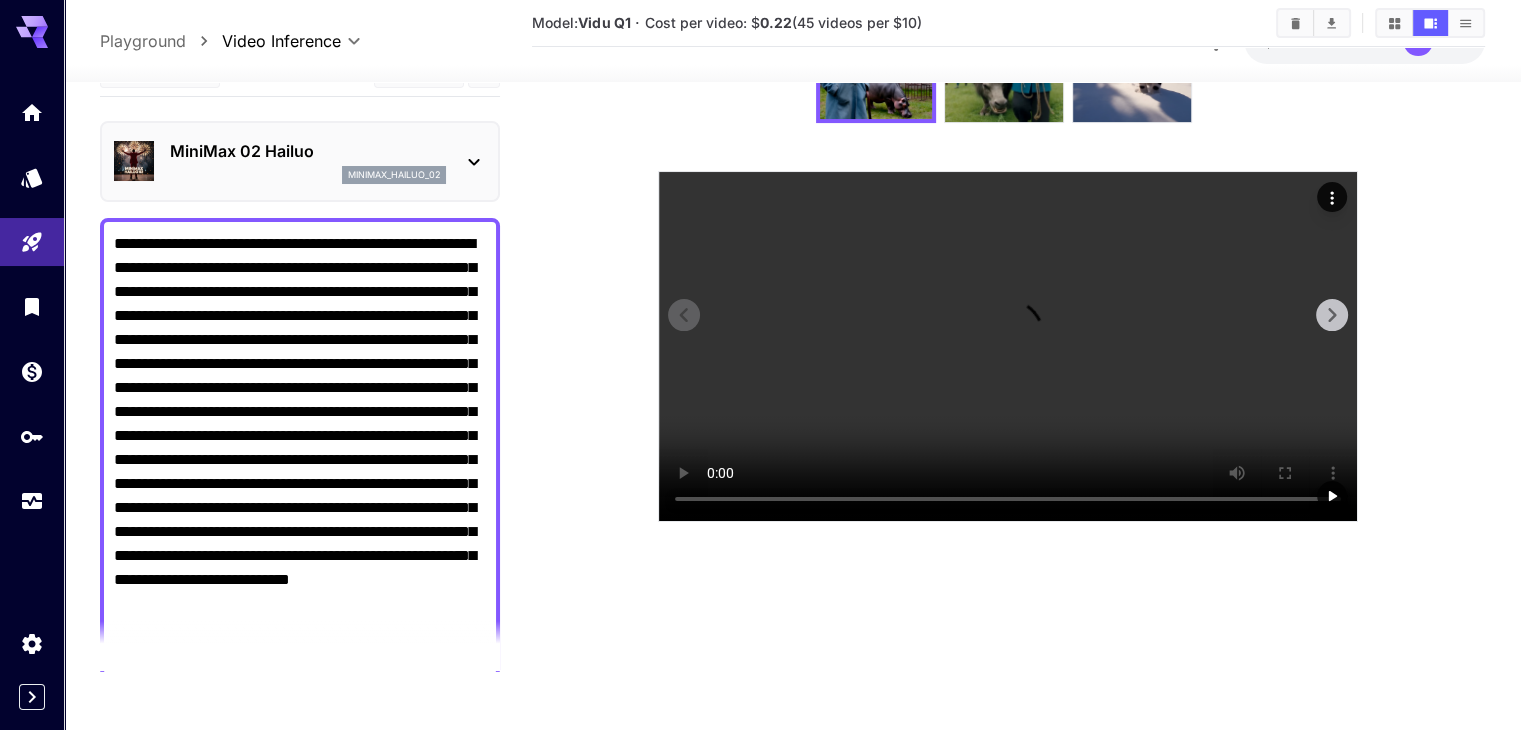 scroll, scrollTop: 300, scrollLeft: 0, axis: vertical 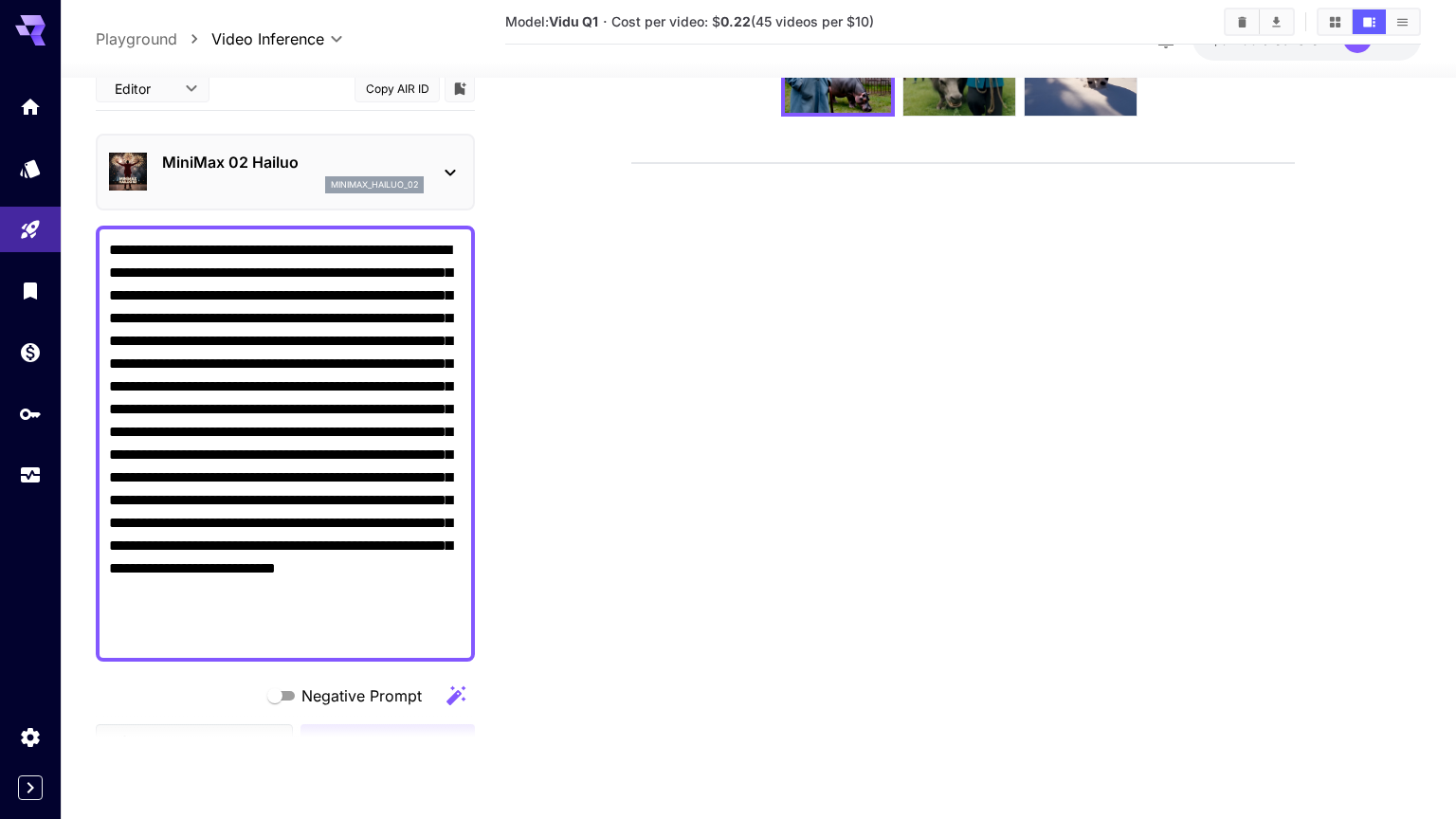click at bounding box center [963, 163] 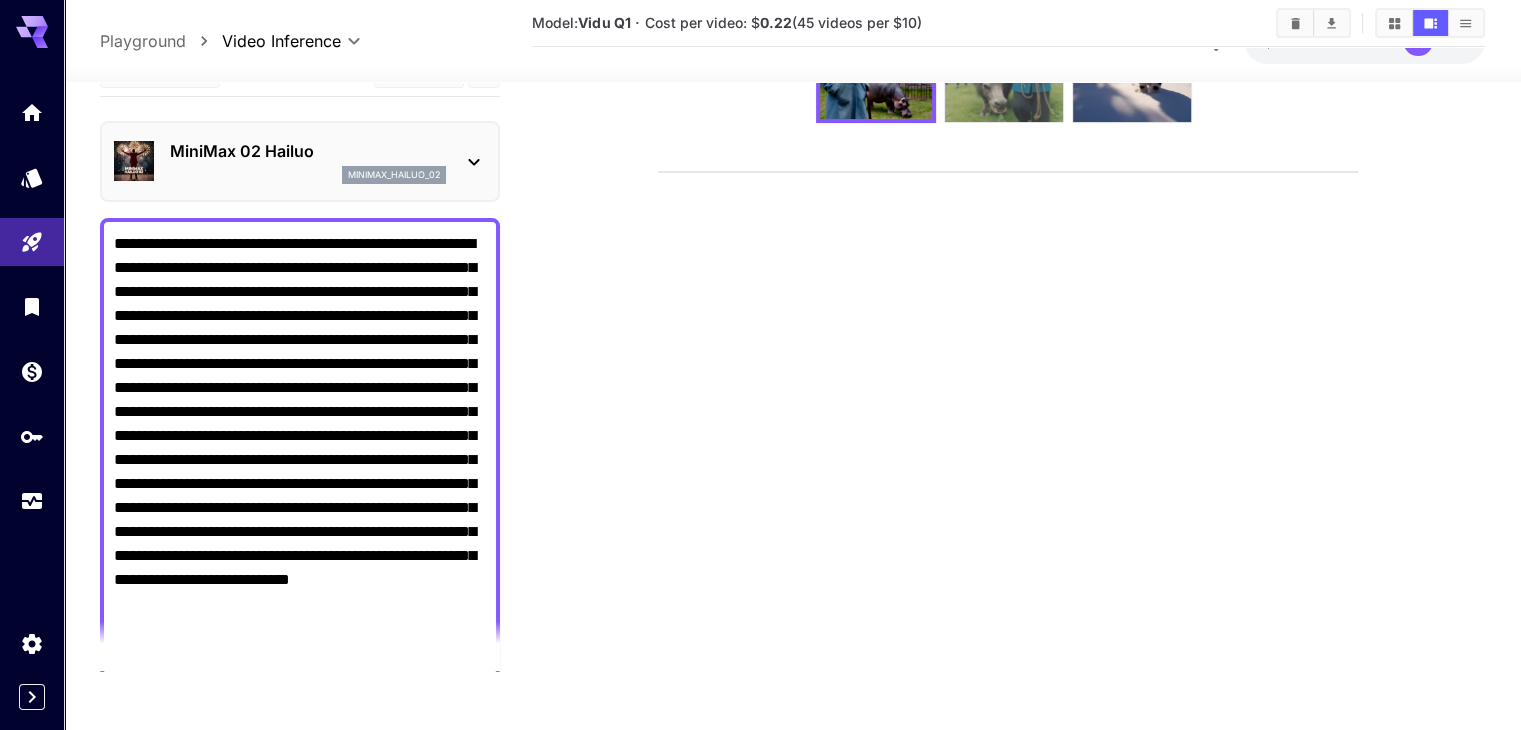 click at bounding box center [1004, 63] 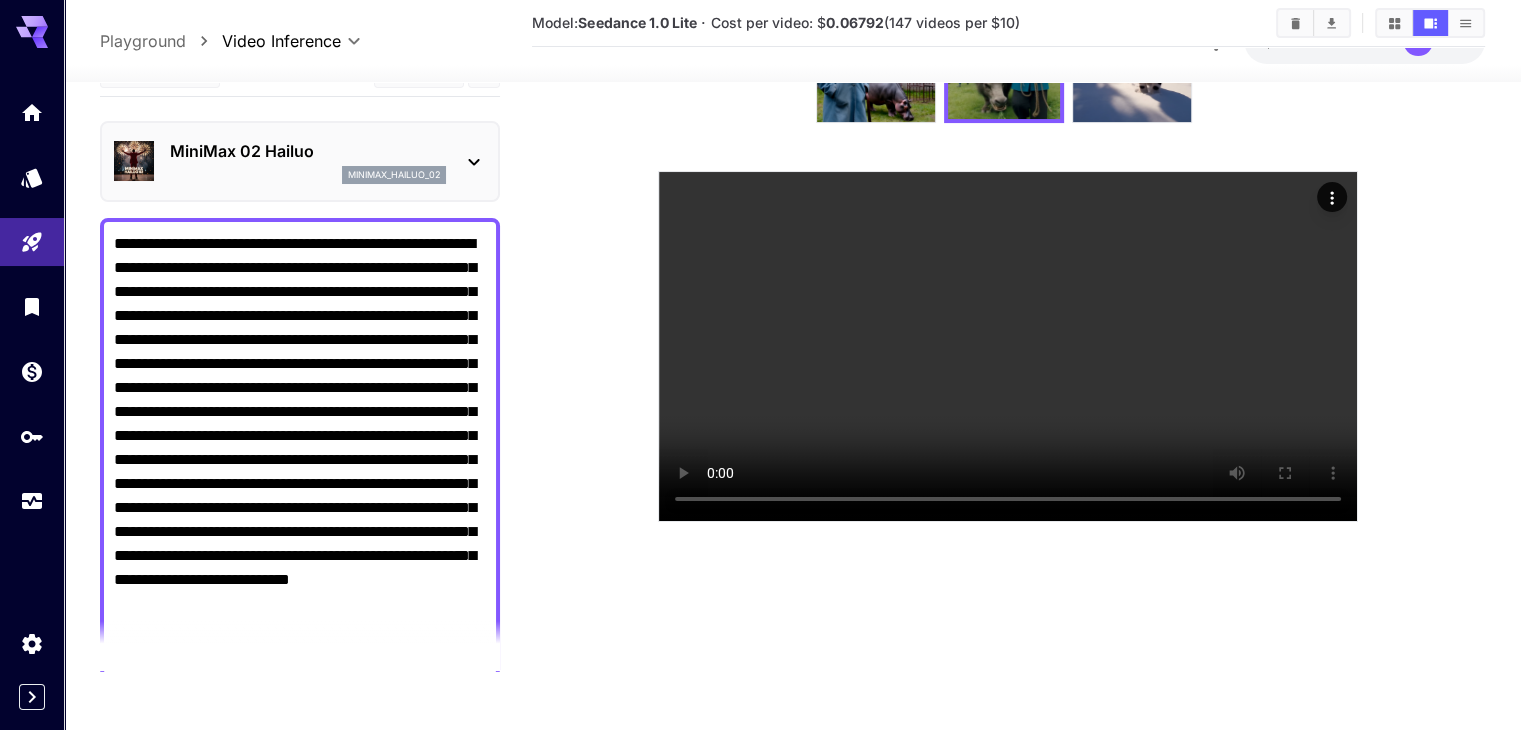 click 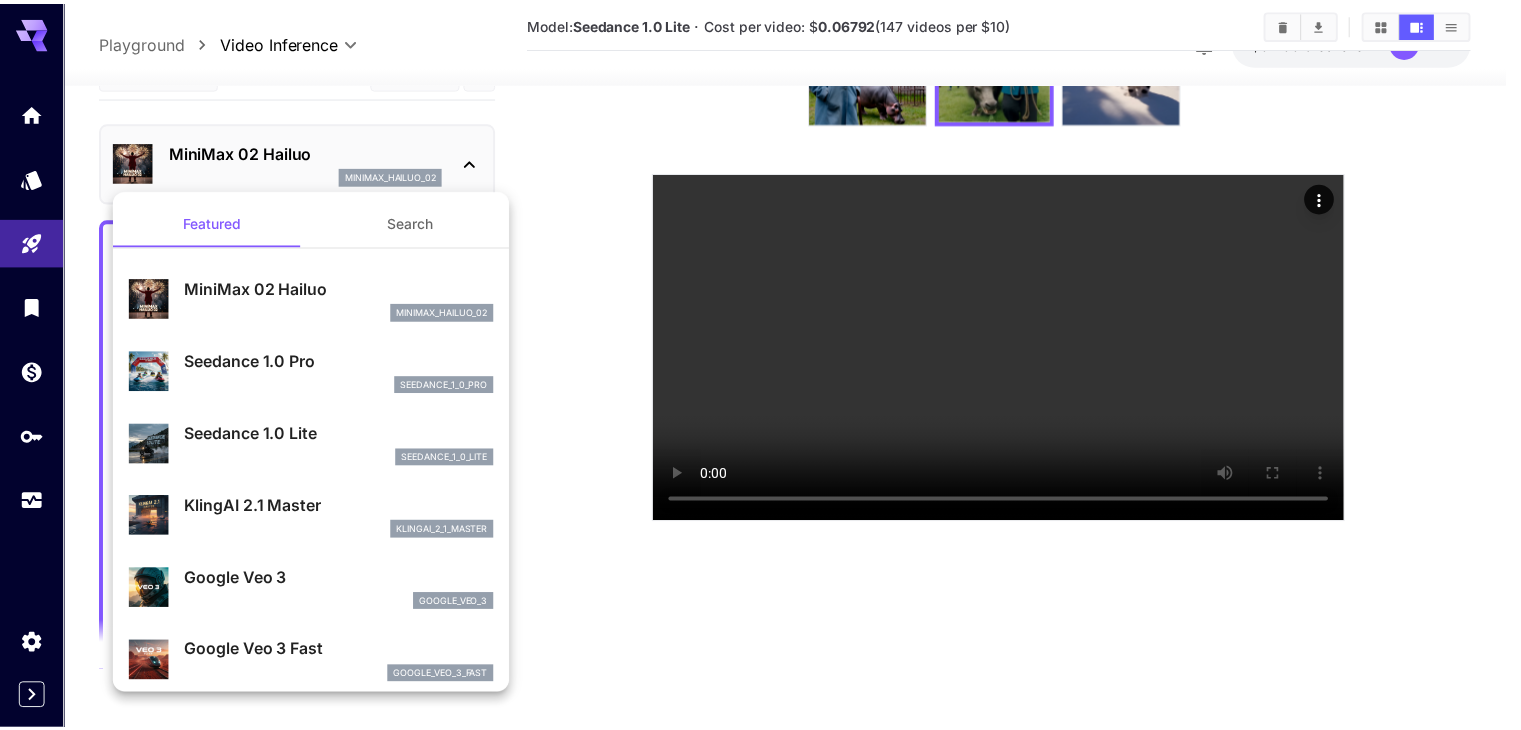 scroll, scrollTop: 100, scrollLeft: 0, axis: vertical 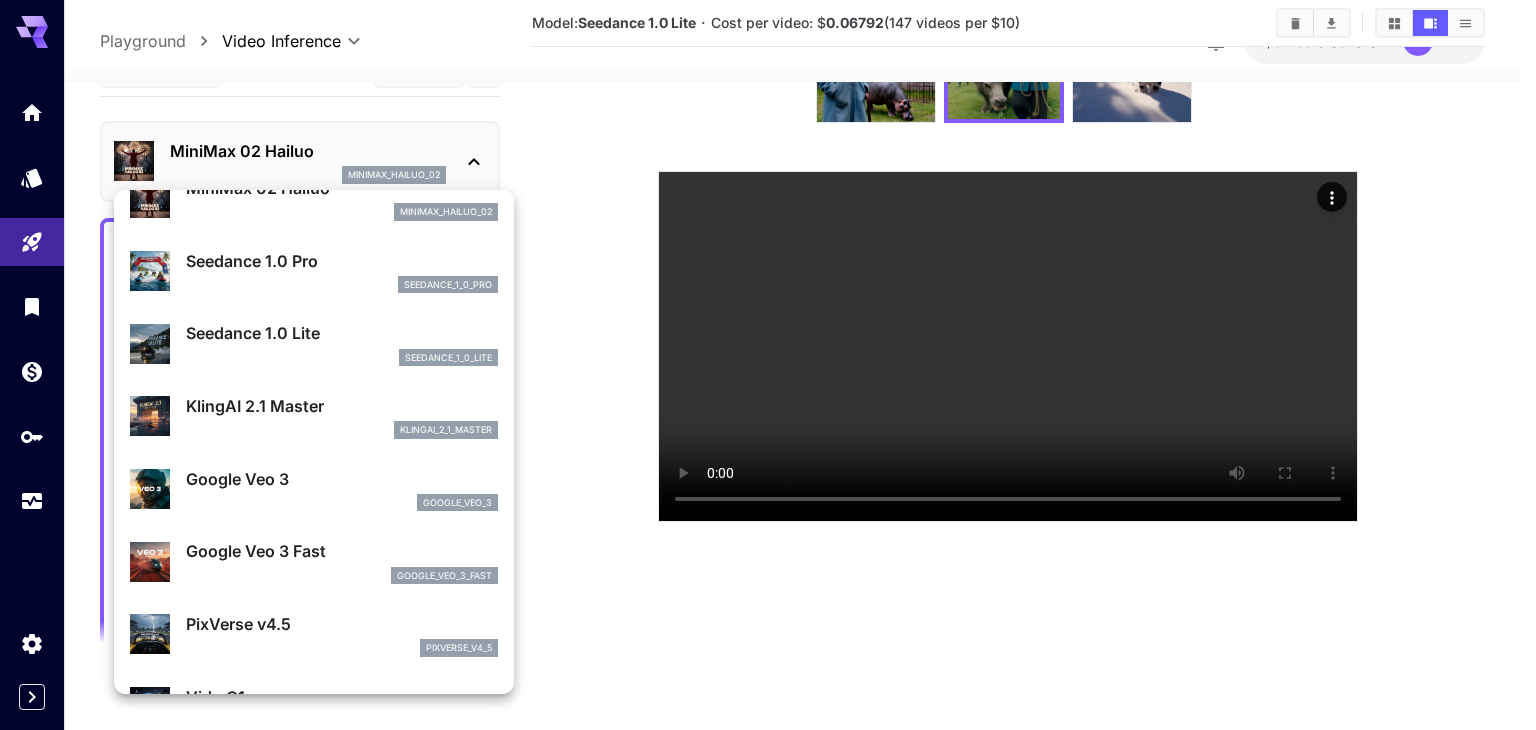 click on "Seedance 1.0 Lite" at bounding box center [342, 333] 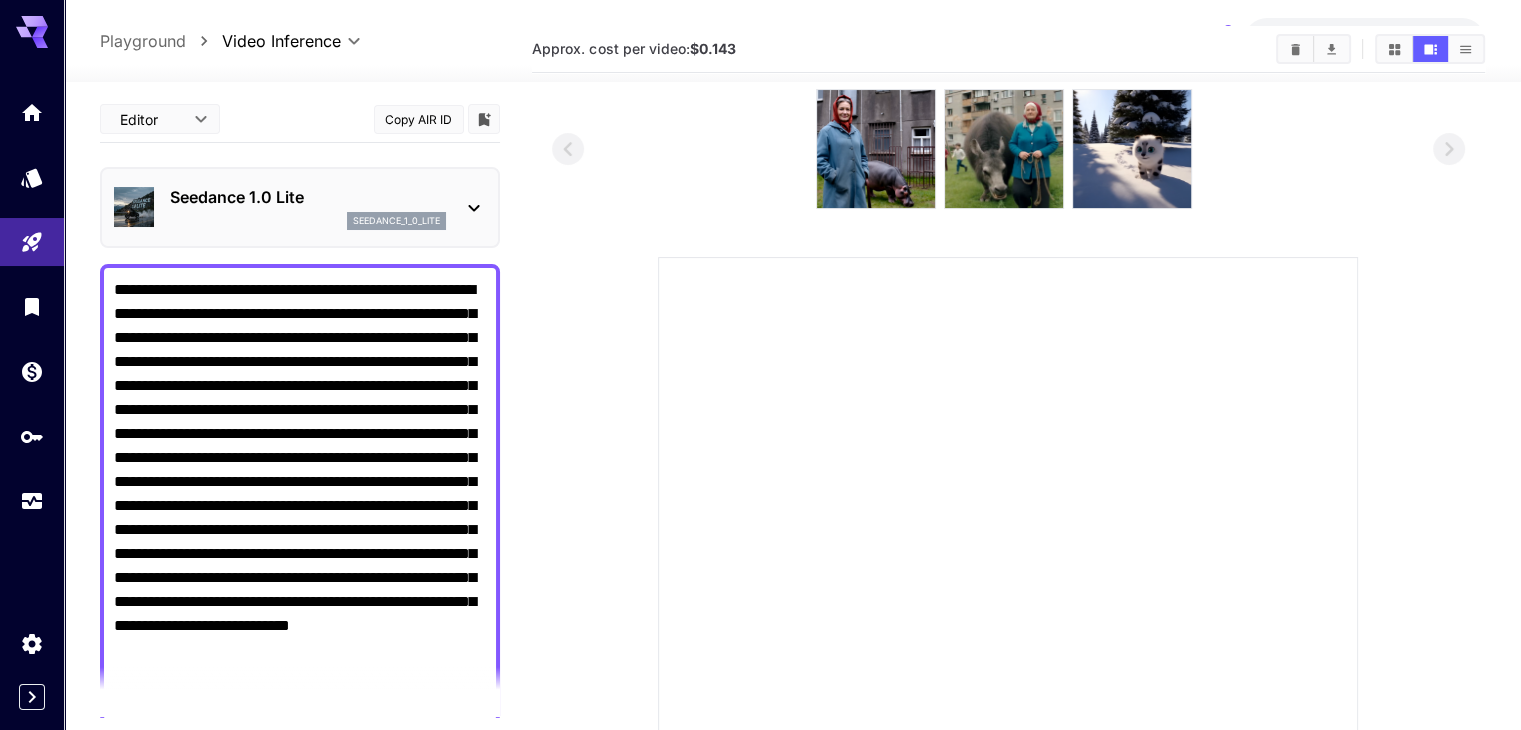 scroll, scrollTop: 0, scrollLeft: 0, axis: both 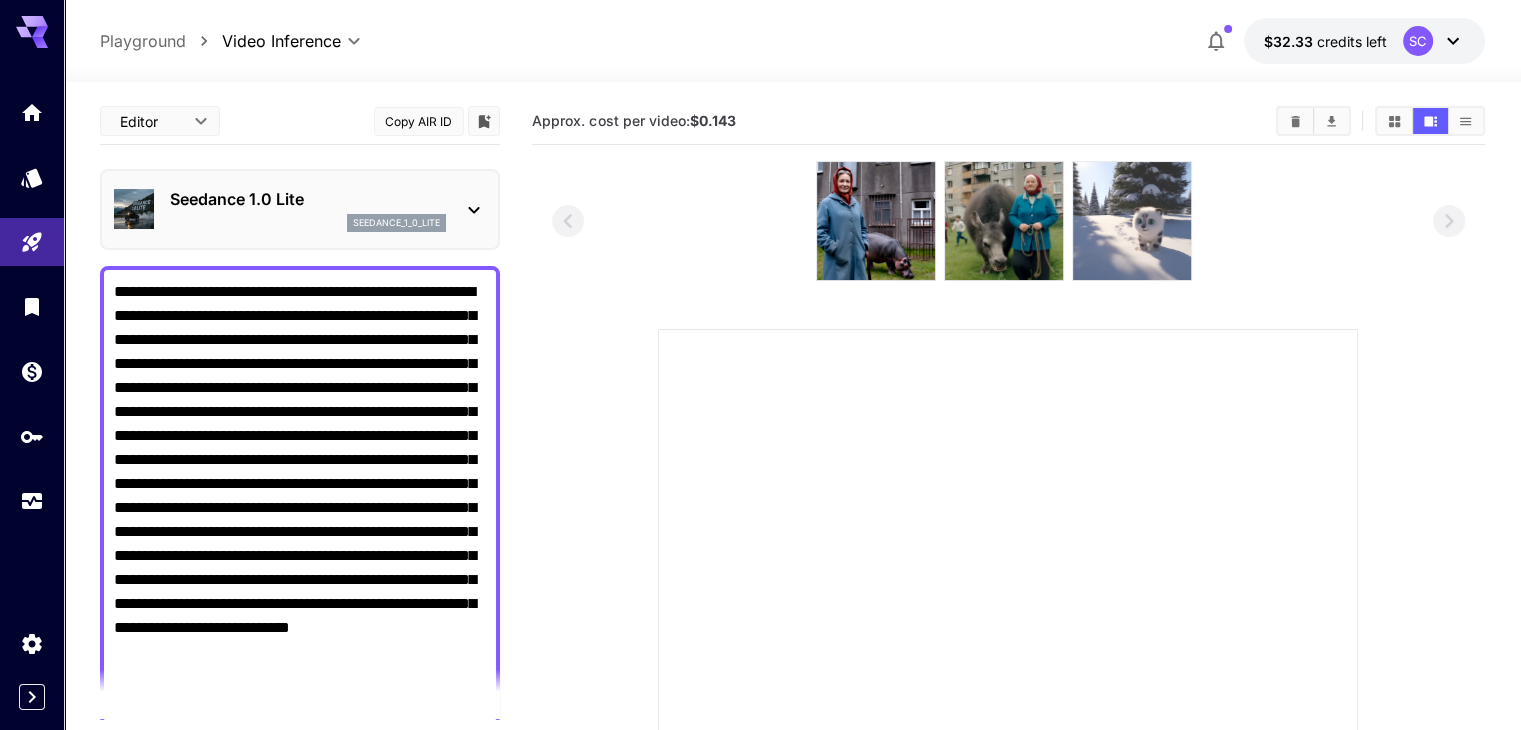 click at bounding box center [1132, 221] 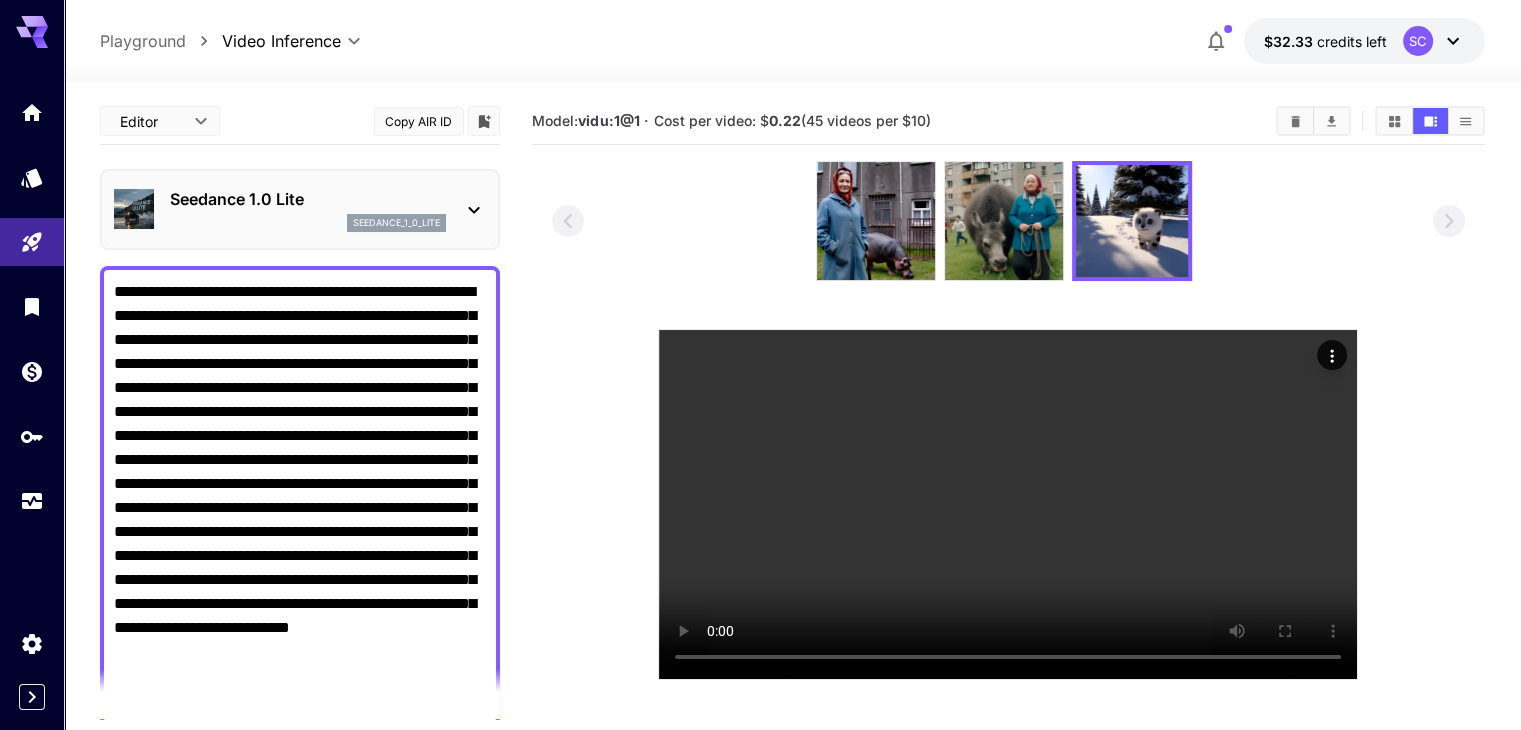 drag, startPoint x: 116, startPoint y: 277, endPoint x: 346, endPoint y: 354, distance: 242.5469 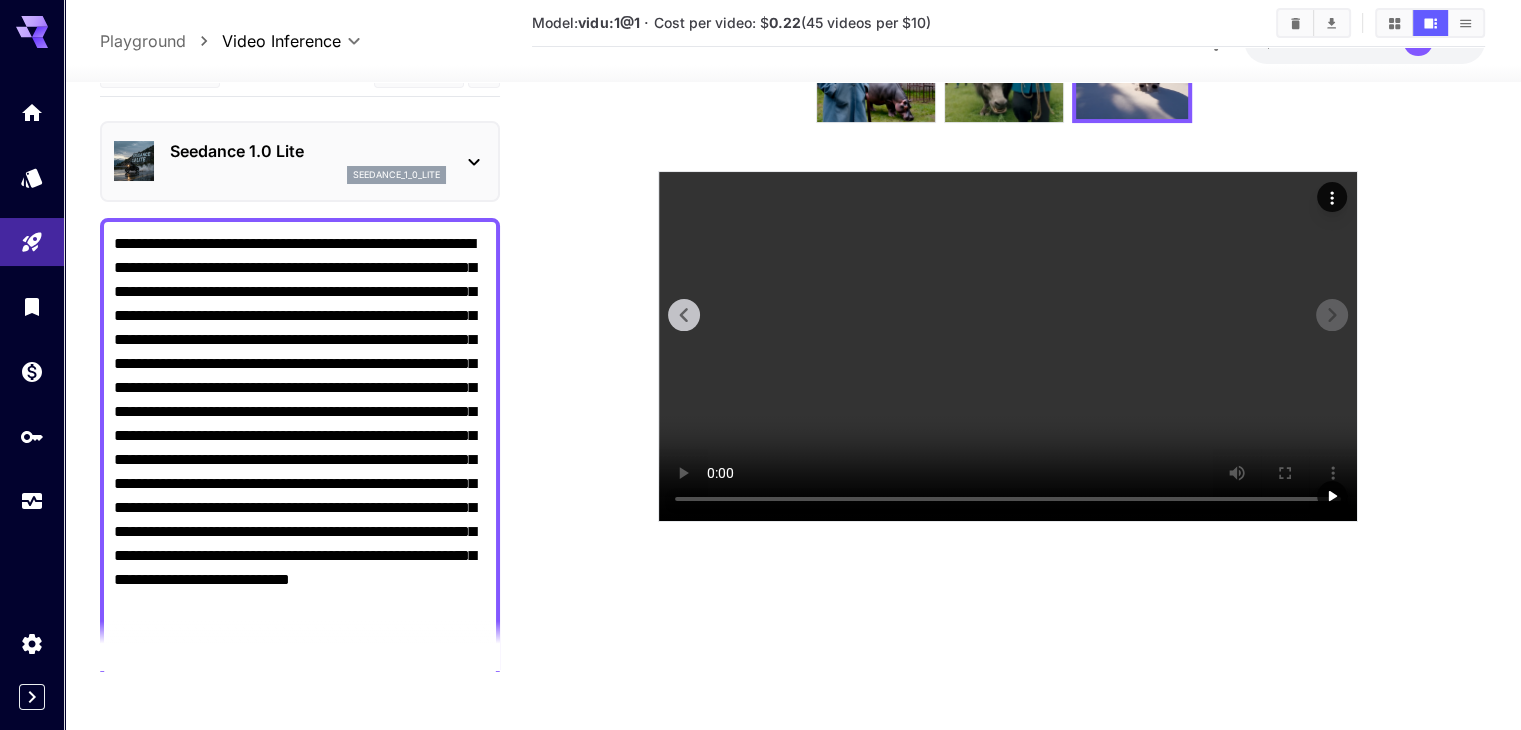 scroll, scrollTop: 359, scrollLeft: 0, axis: vertical 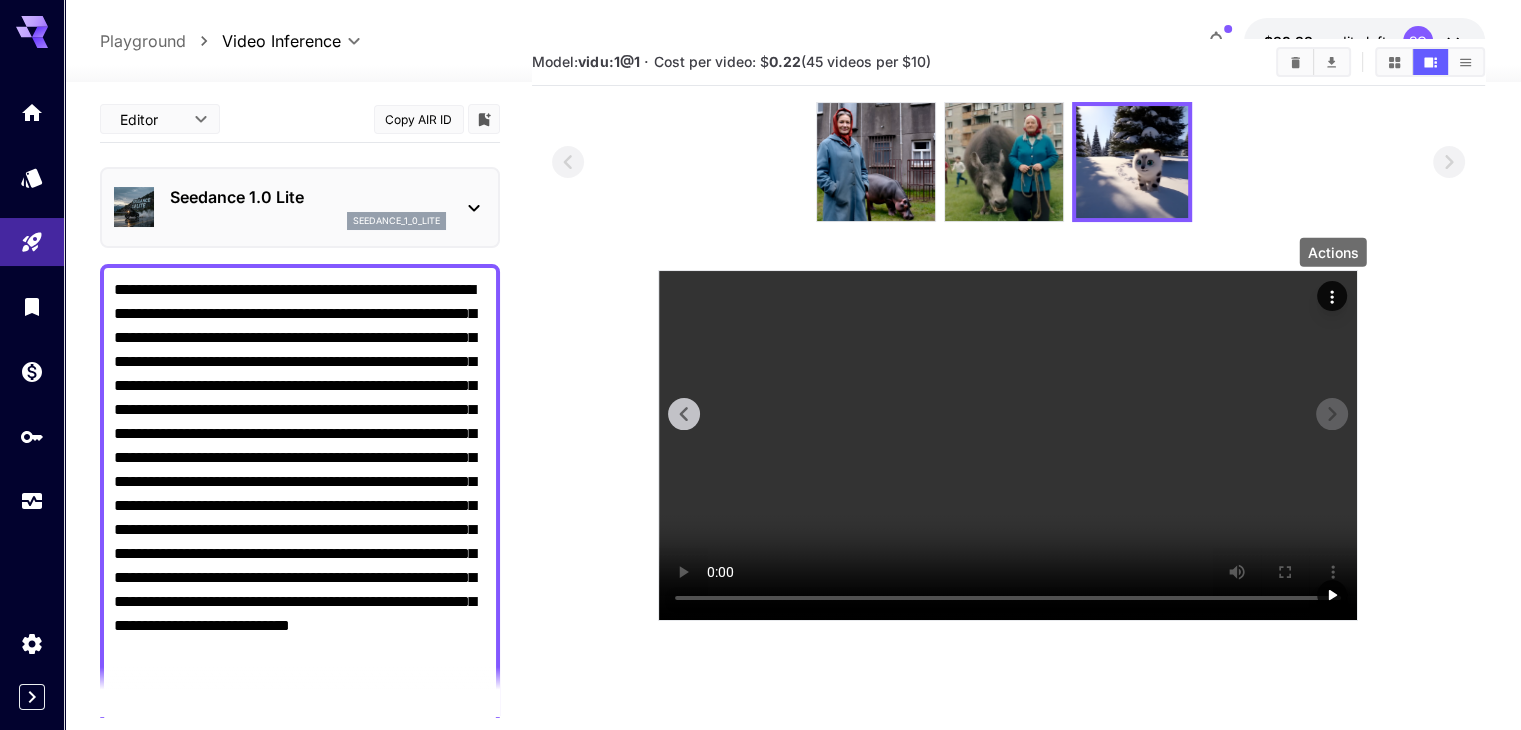 click 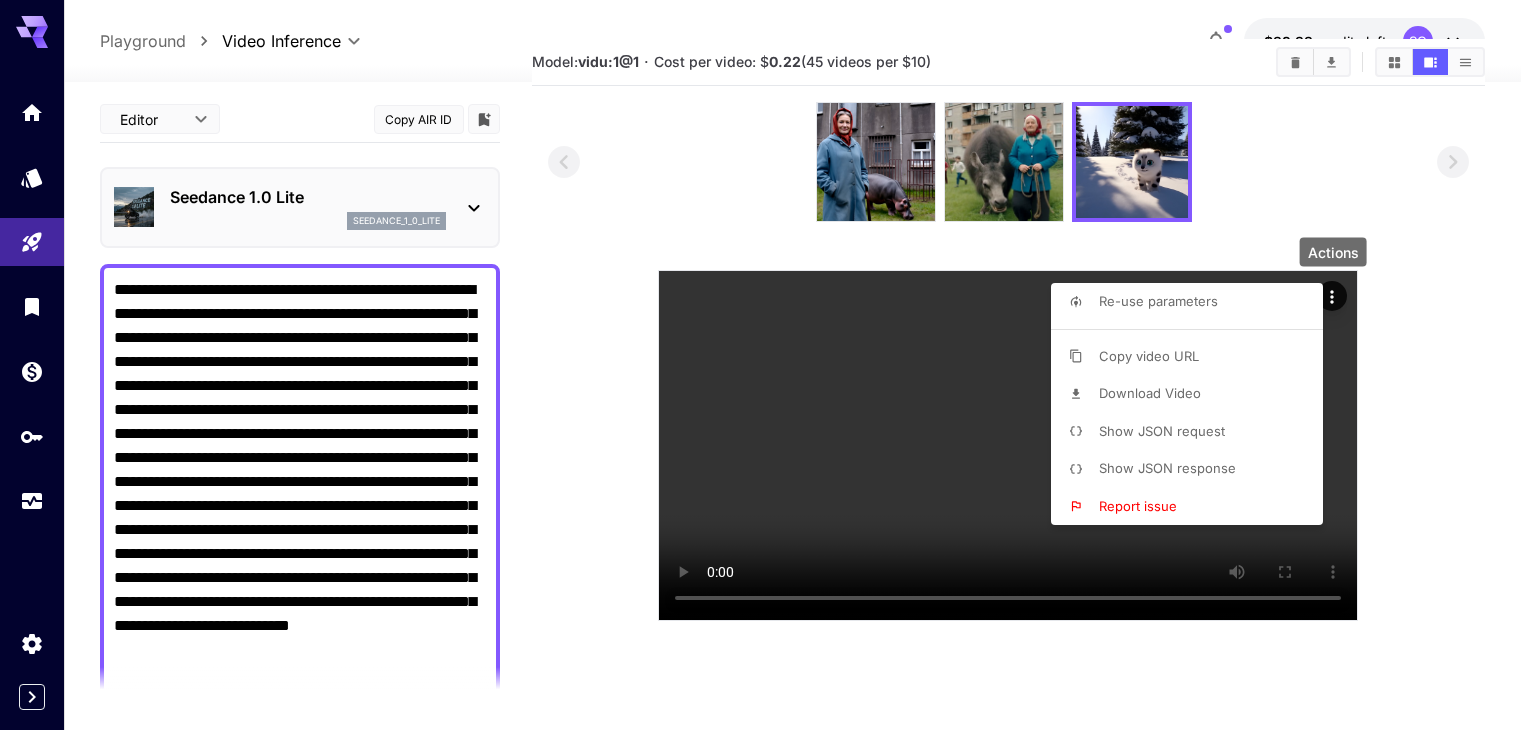 click on "Show JSON request" at bounding box center (1162, 431) 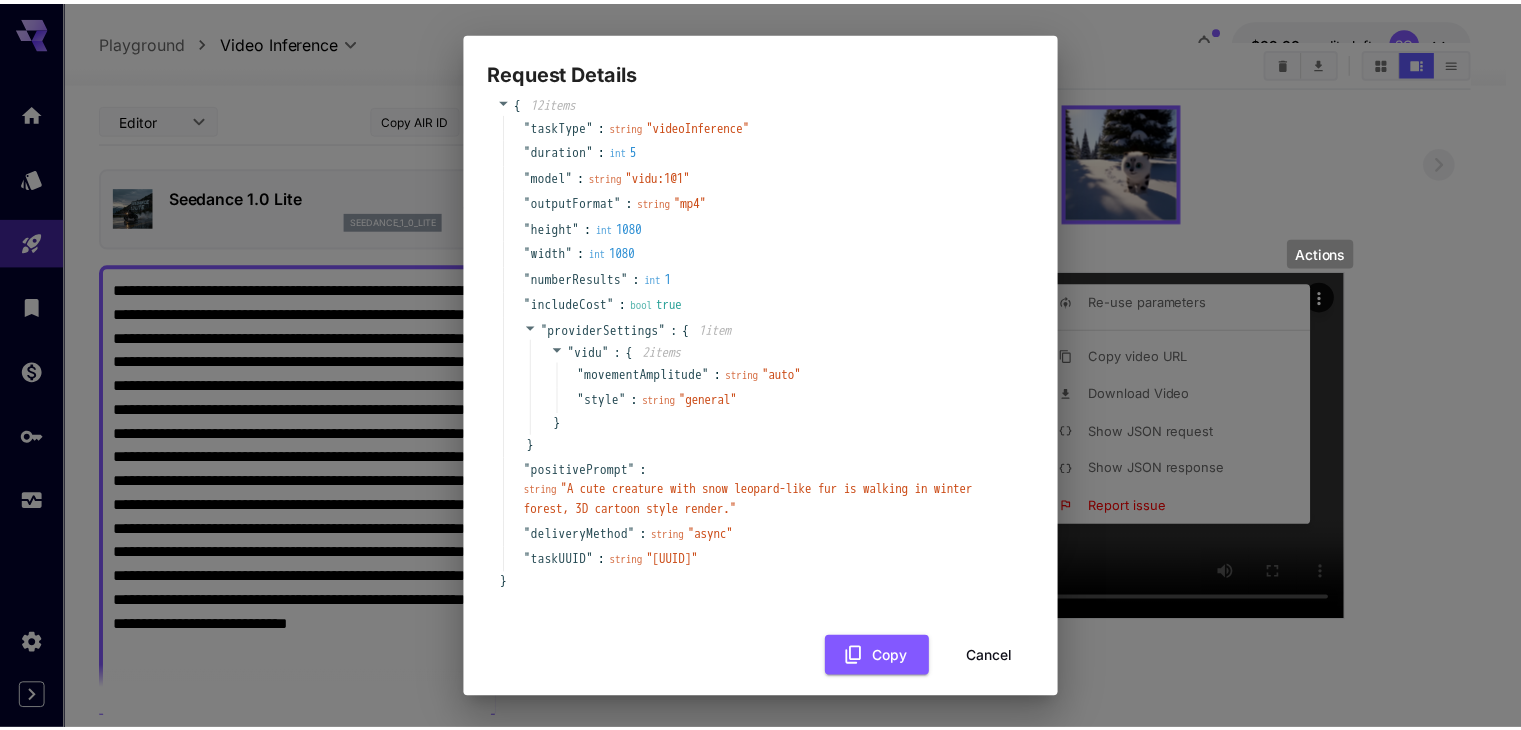 scroll, scrollTop: 46, scrollLeft: 0, axis: vertical 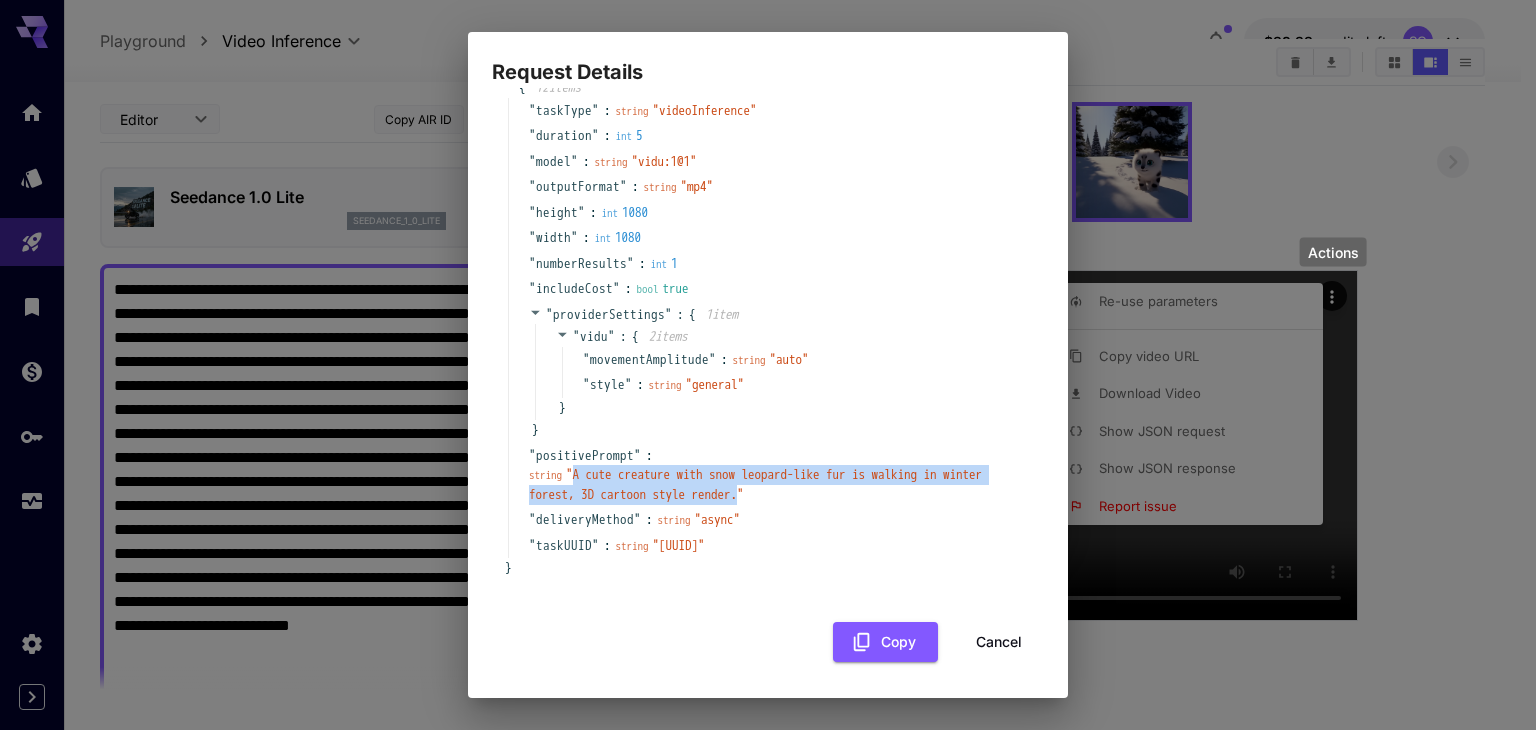 drag, startPoint x: 576, startPoint y: 474, endPoint x: 805, endPoint y: 501, distance: 230.58621 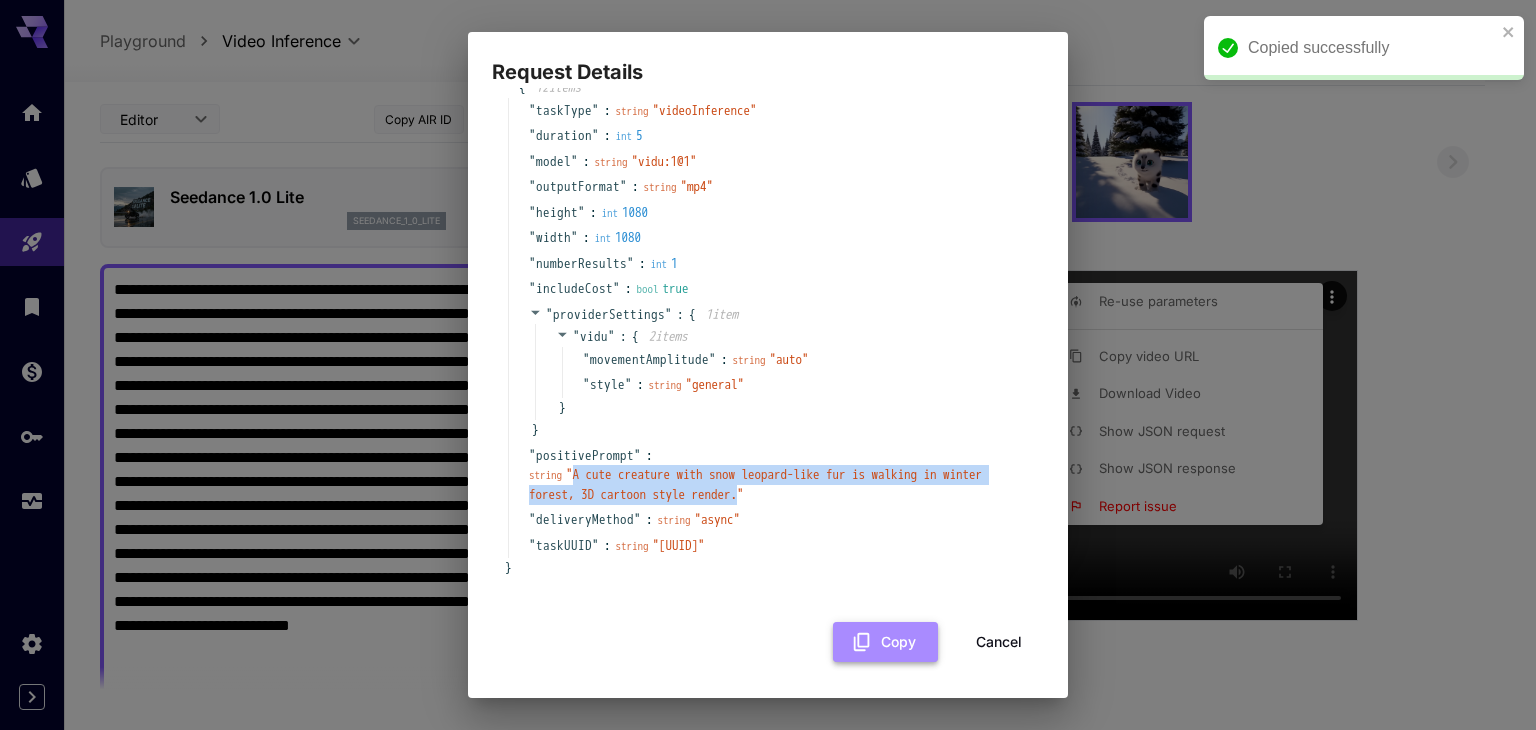 click on "Copy" at bounding box center [885, 642] 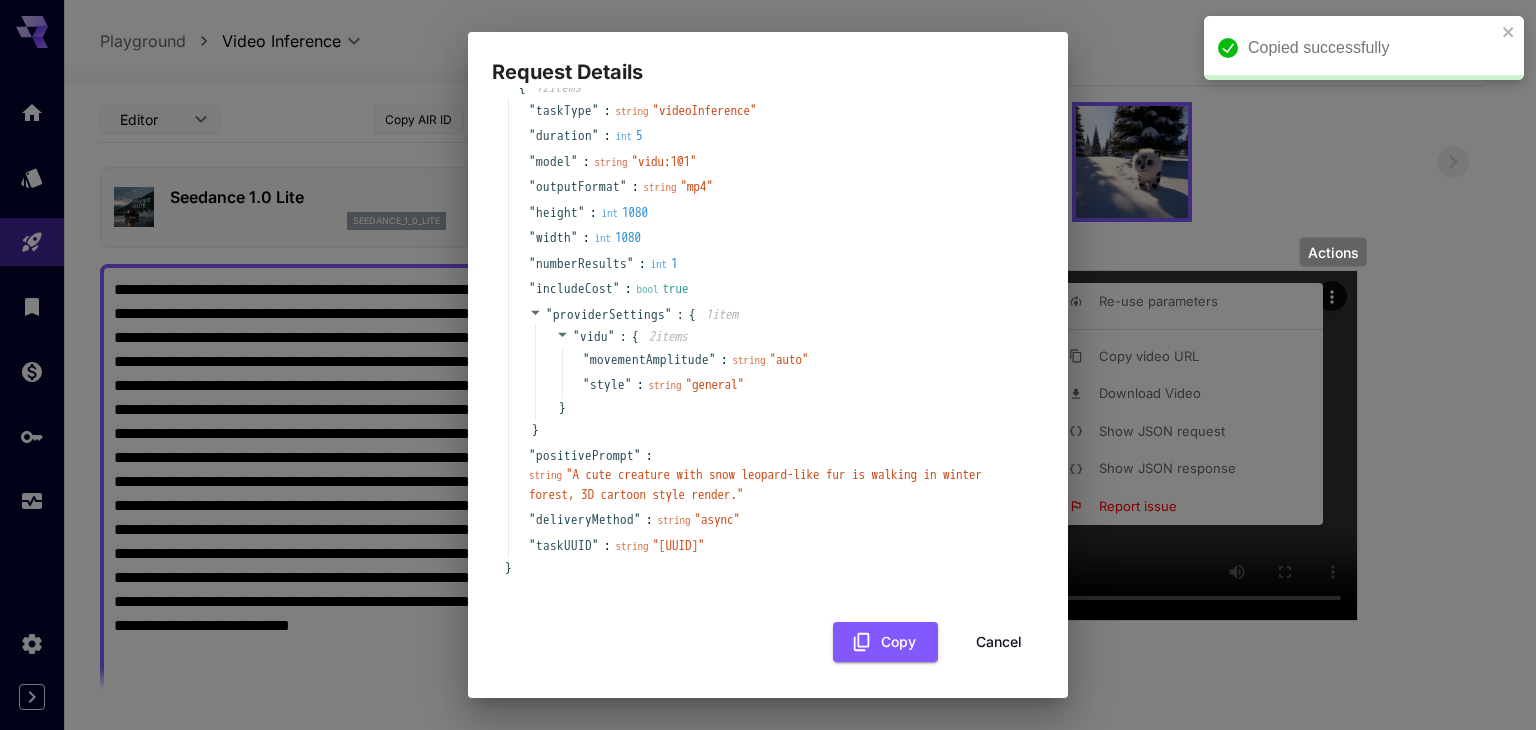 click on "Request Details { 12  item s " taskType " : string " videoInference " " duration " : int 5 " model " : string " vidu:1@1 " " outputFormat " : string " mp4 " " height " : int 1080 " width " : int 1080 " numberResults " : int 1 " includeCost " : bool true " providerSettings " : { 1  item " vidu " : { 2  item s " movementAmplitude " : string " auto " " style " : string " general " } } " positivePrompt " : string " A cute creature with snow leopard-like fur is walking in winter forest, 3D cartoon style render. " " deliveryMethod " : string " async " " taskUUID " : string " [UUID] " } Copy Cancel" at bounding box center [768, 365] 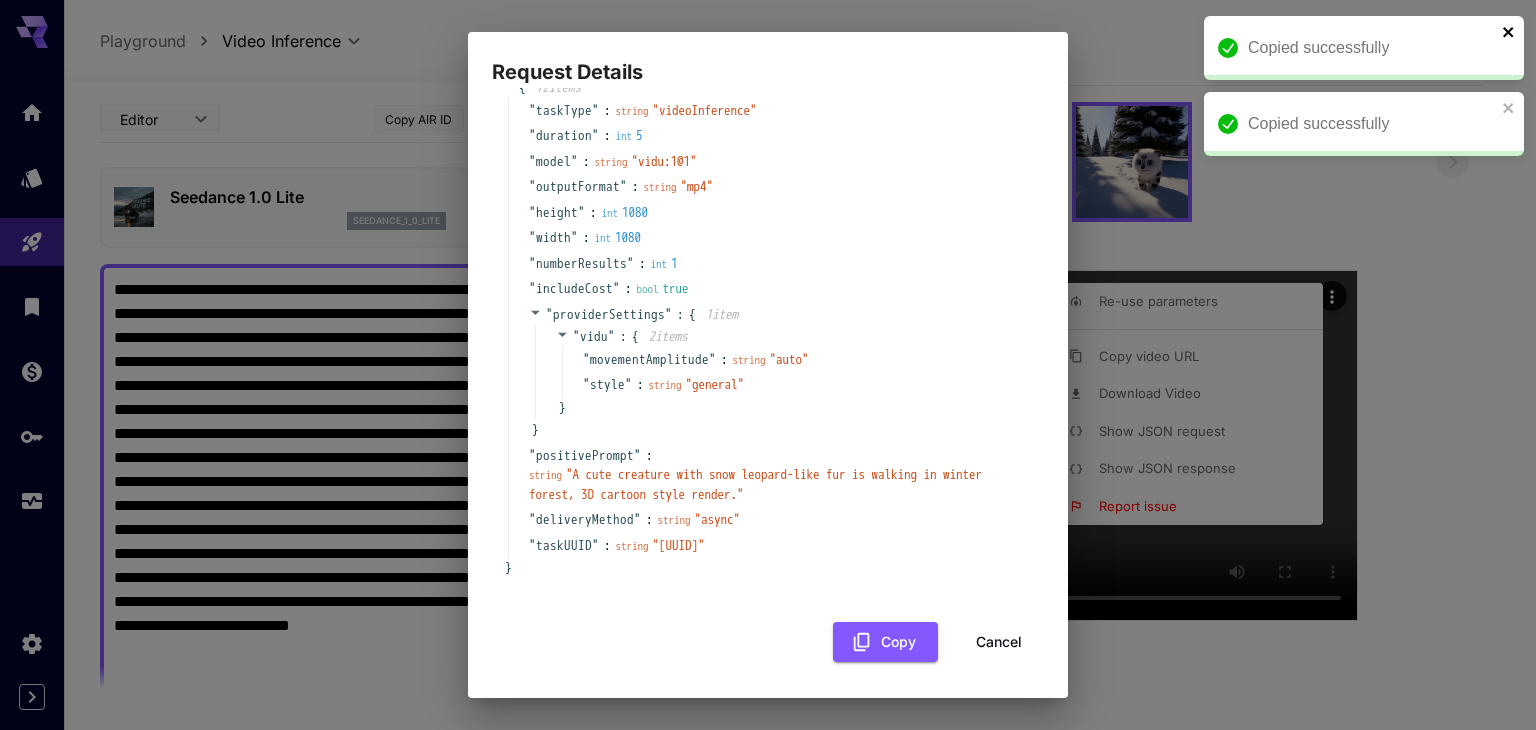 click on "Copied successfully" at bounding box center (1364, 48) 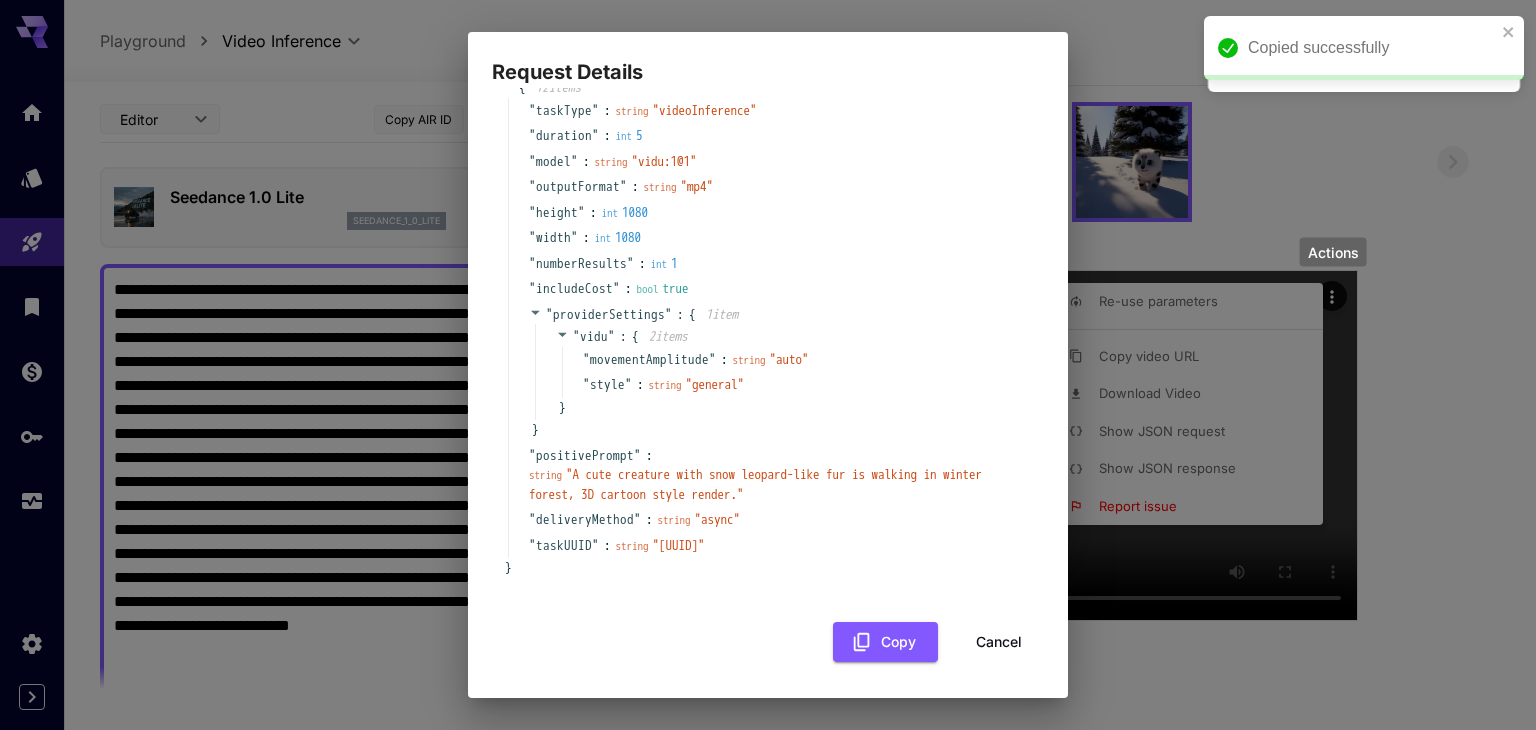 click on "Cancel" at bounding box center (999, 642) 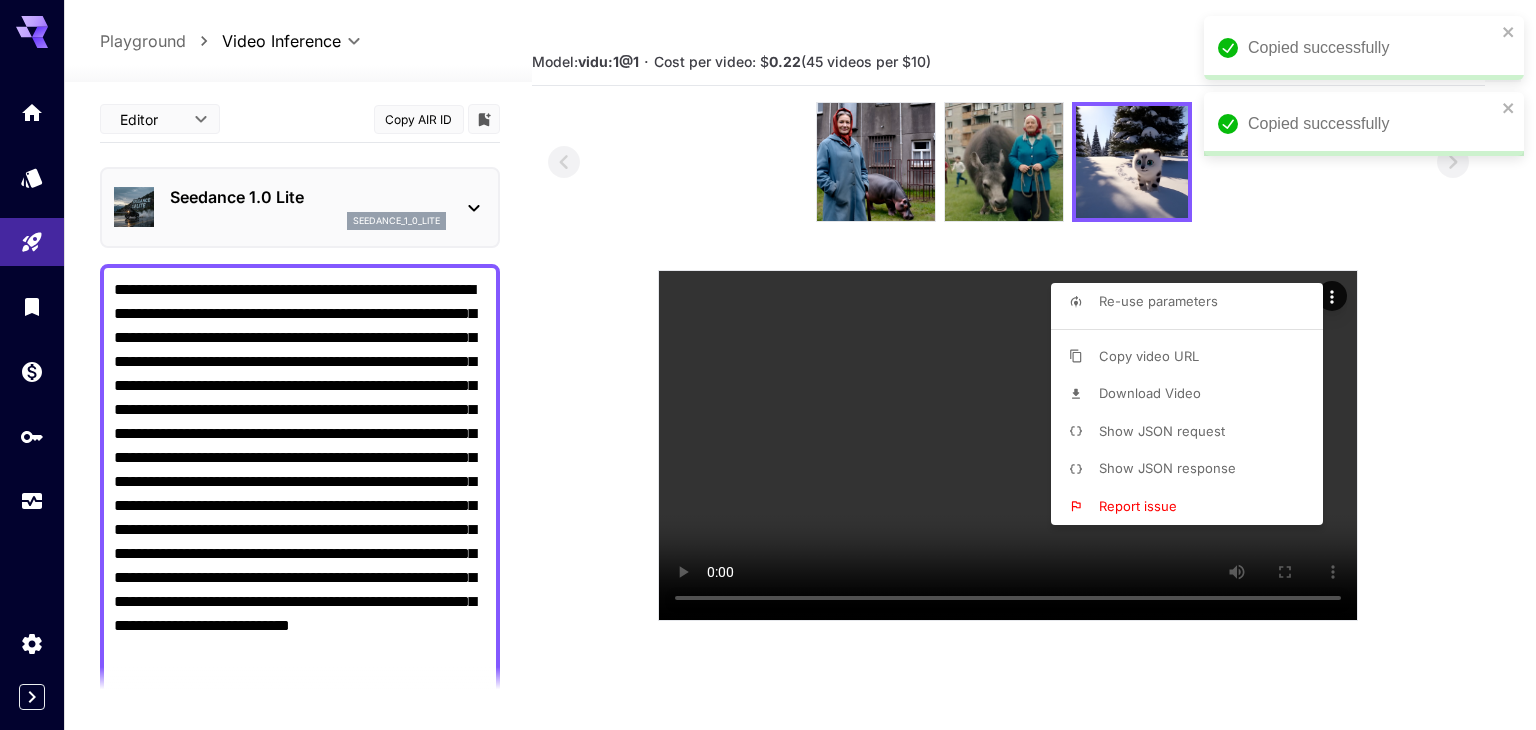 click on "Copied successfully" at bounding box center (1357, 48) 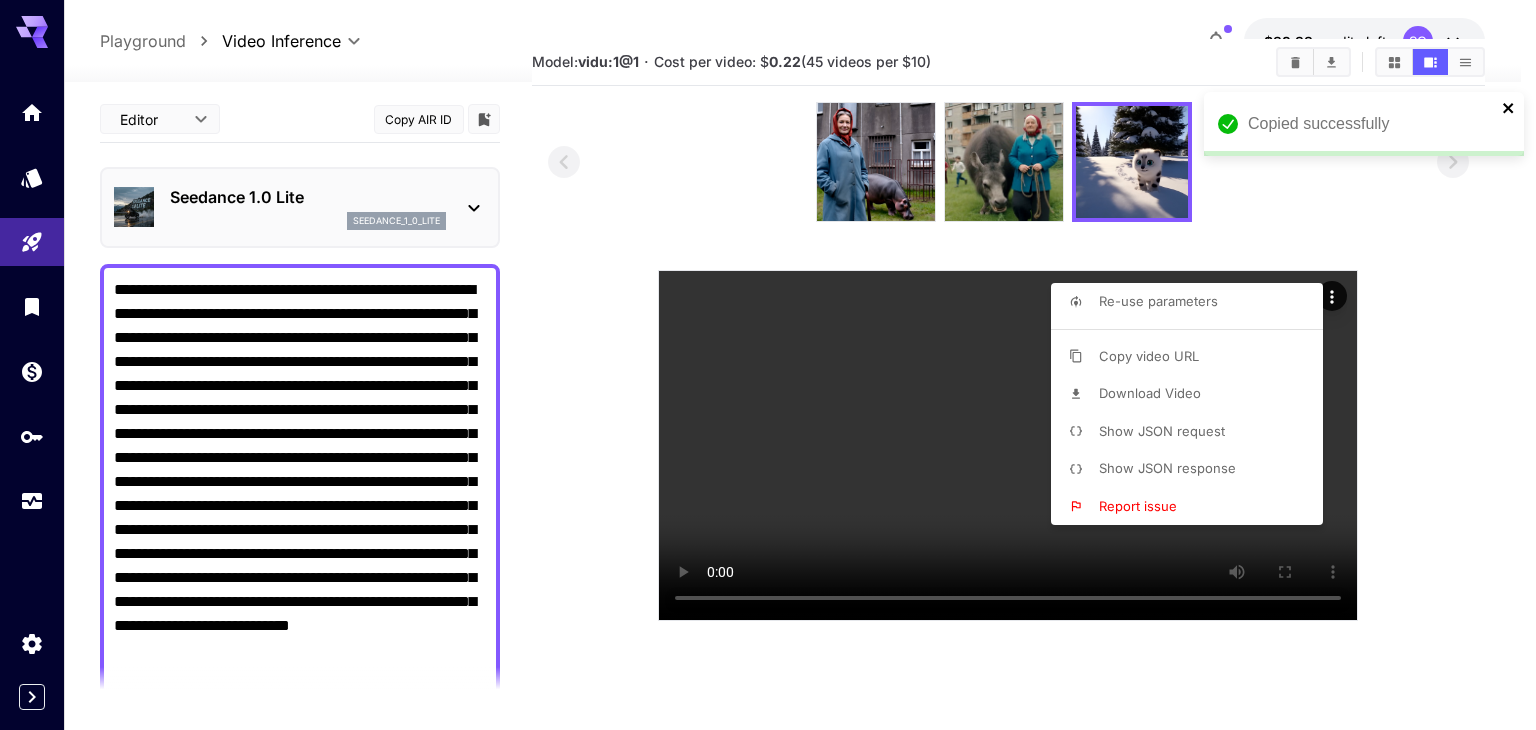 click 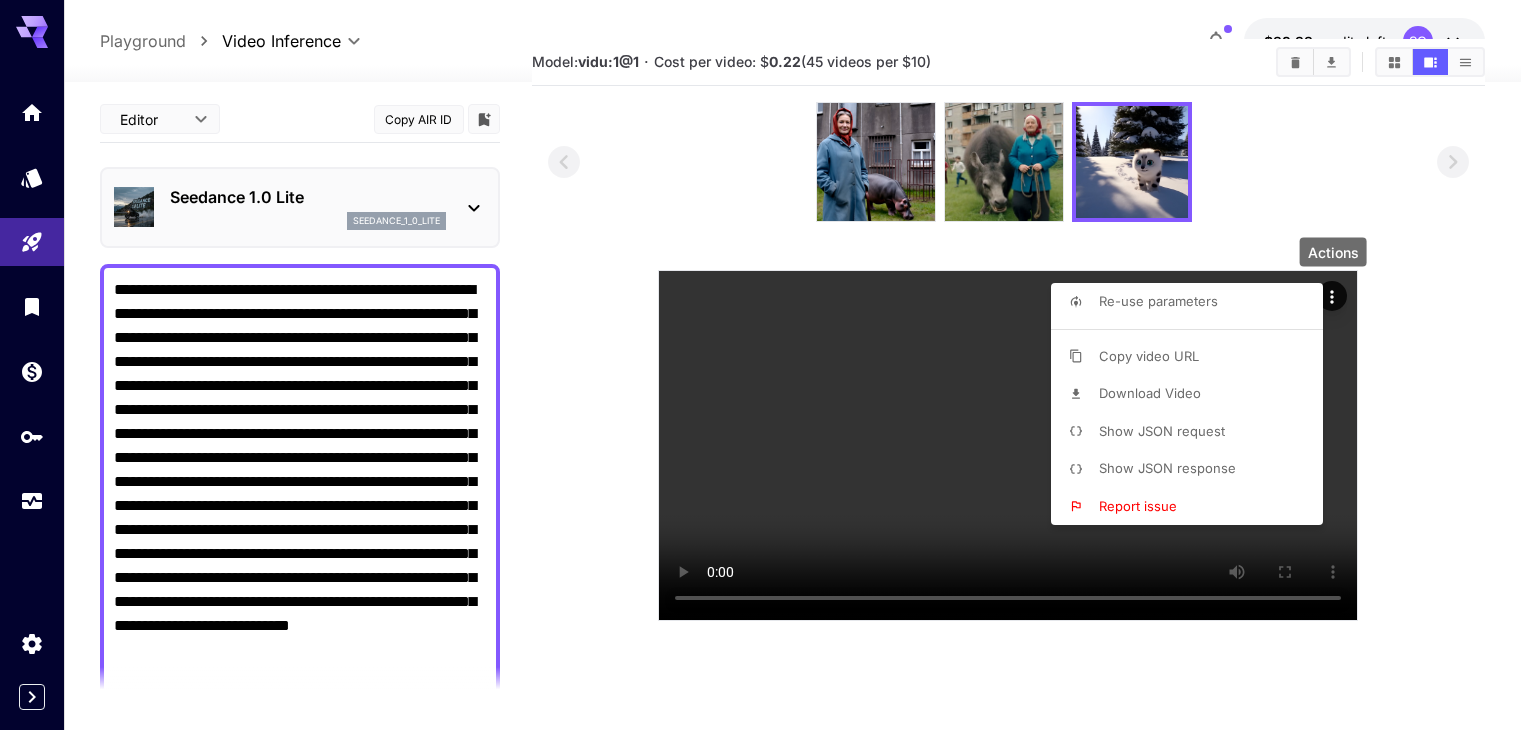 click at bounding box center [768, 365] 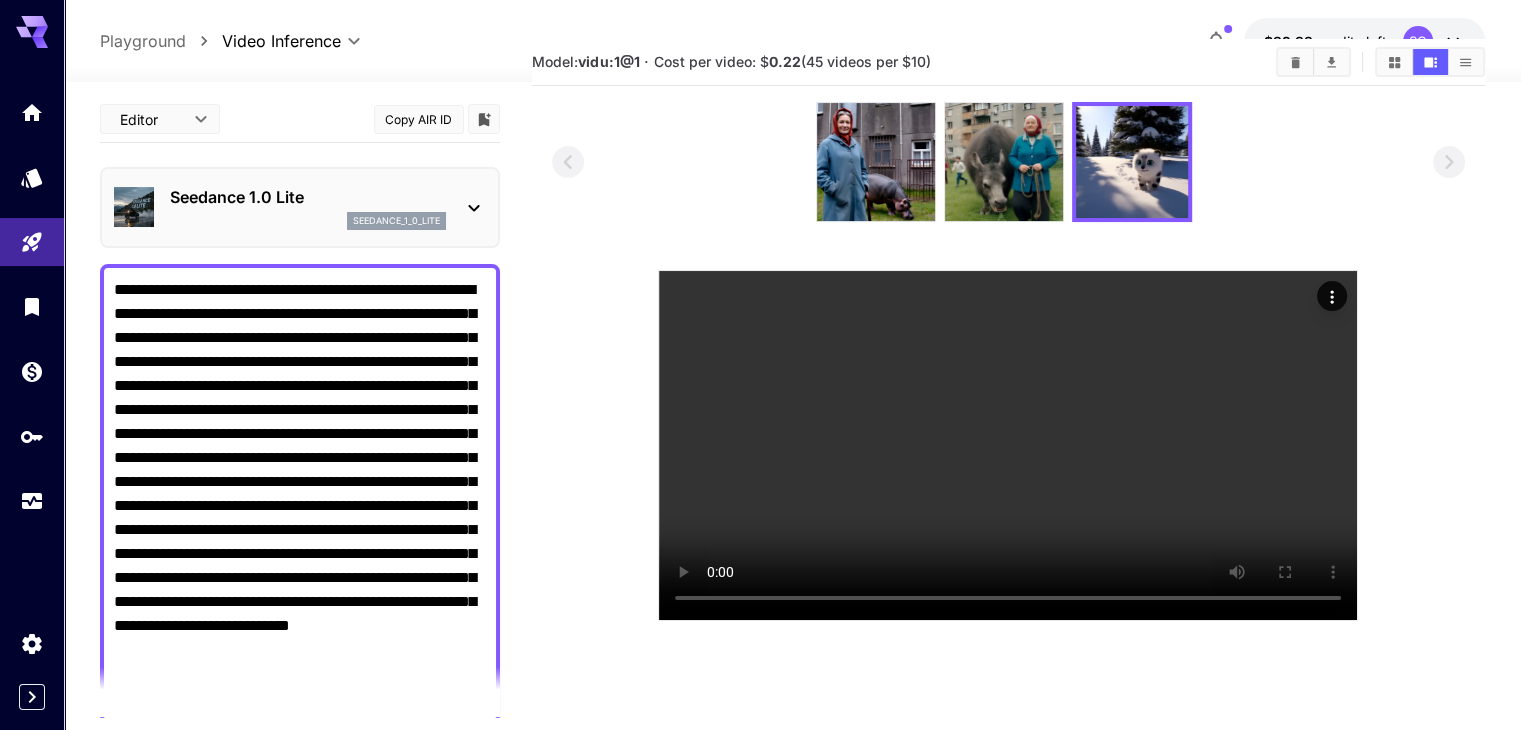 drag, startPoint x: 110, startPoint y: 291, endPoint x: 140, endPoint y: 286, distance: 30.413813 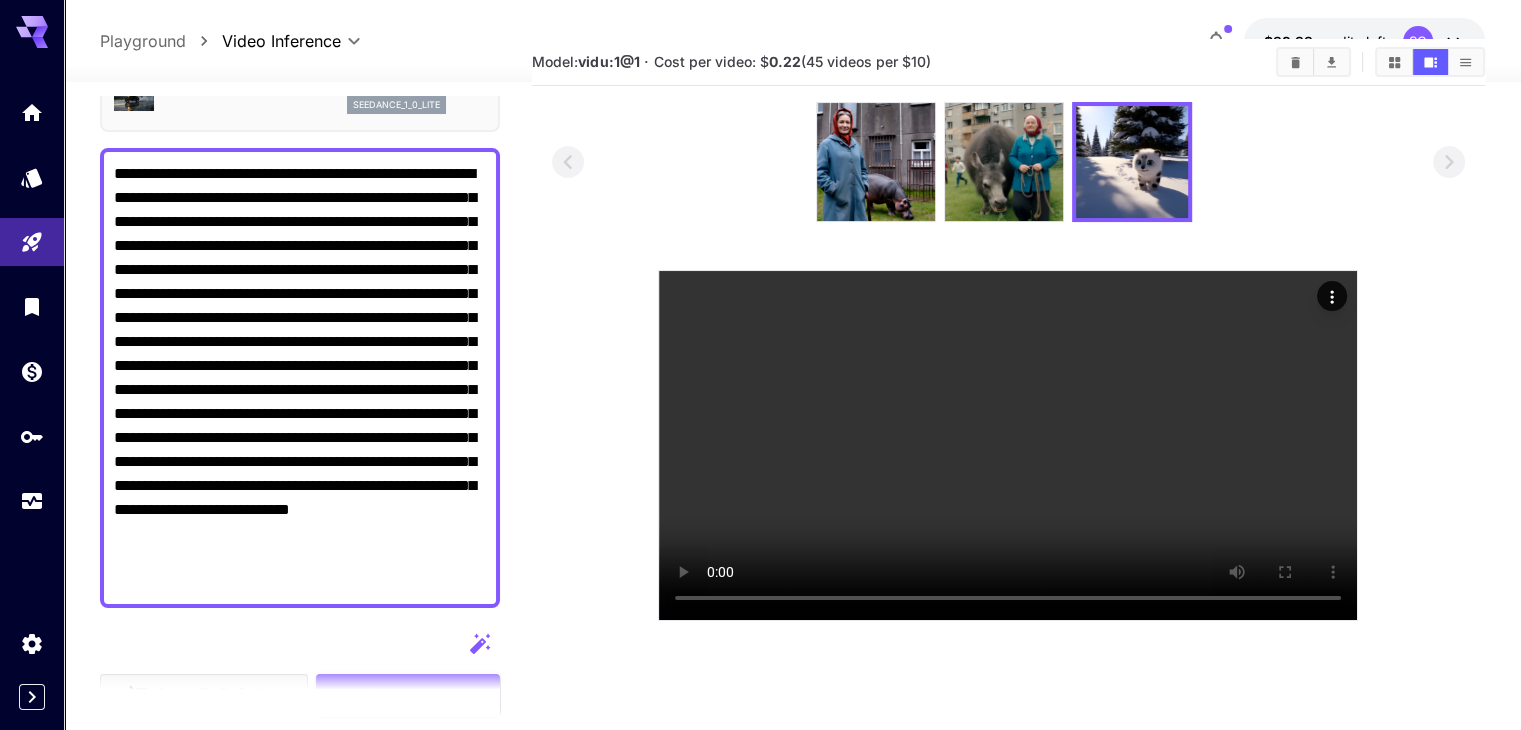 scroll, scrollTop: 0, scrollLeft: 0, axis: both 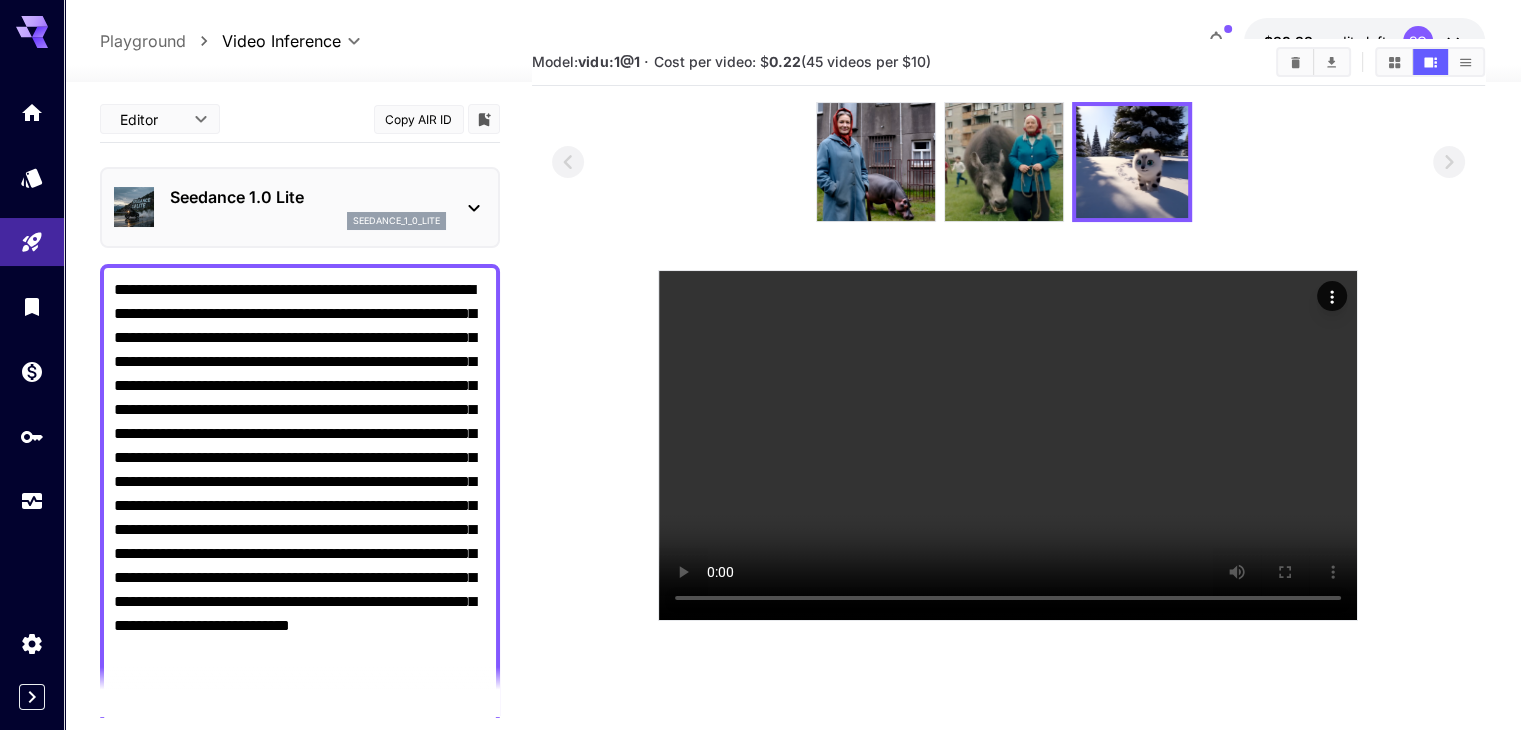drag, startPoint x: 119, startPoint y: 287, endPoint x: 472, endPoint y: 680, distance: 528.2594 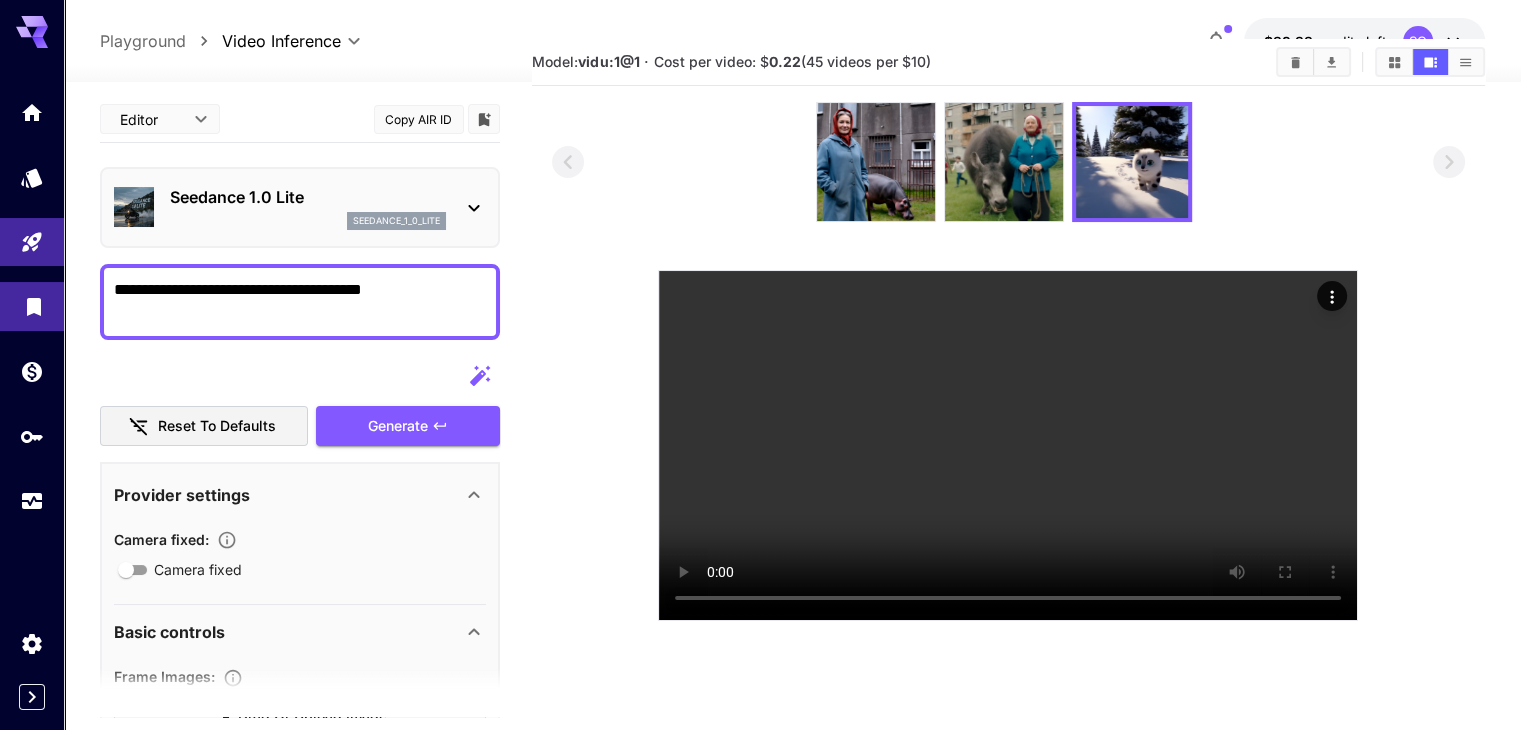 drag, startPoint x: 435, startPoint y: 285, endPoint x: 52, endPoint y: 296, distance: 383.15793 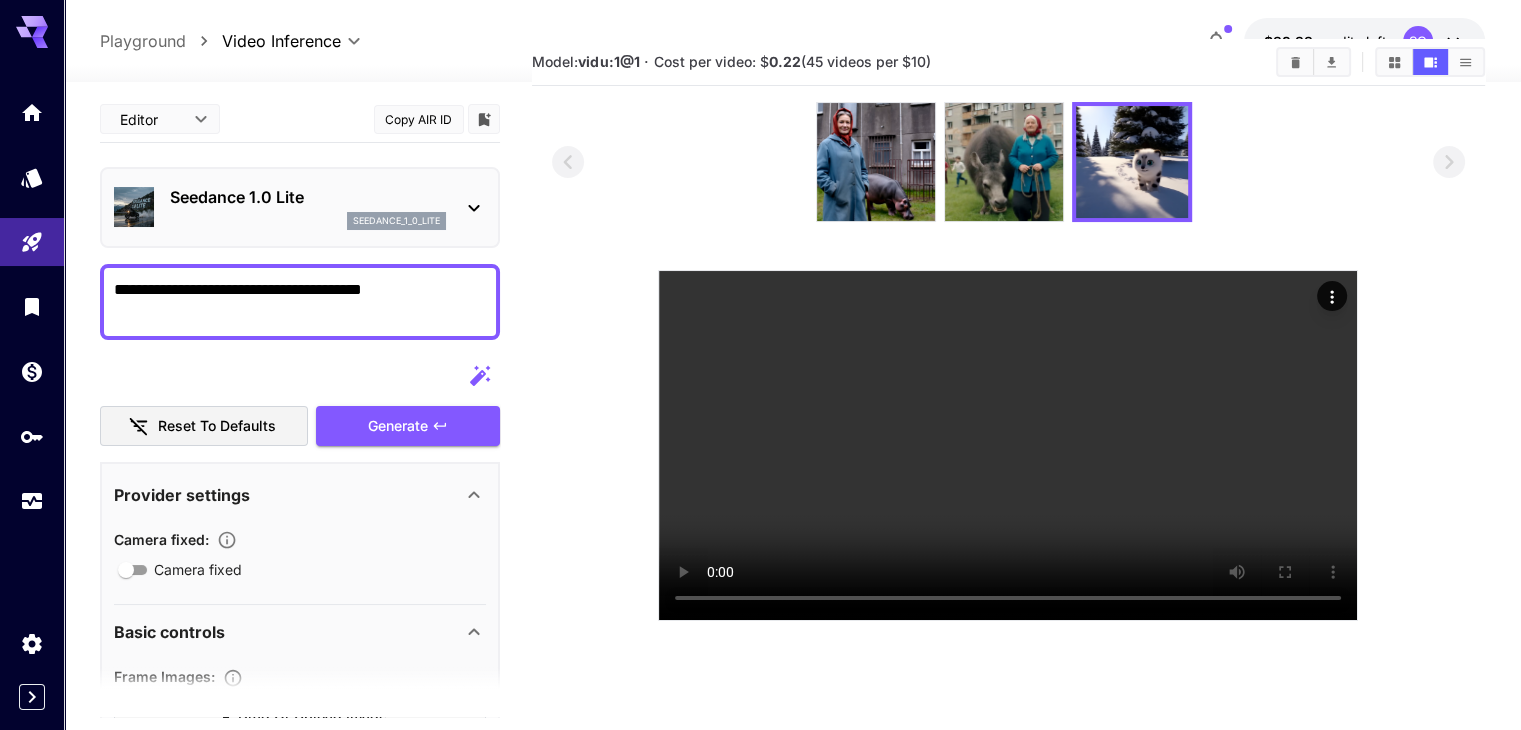 paste on "**********" 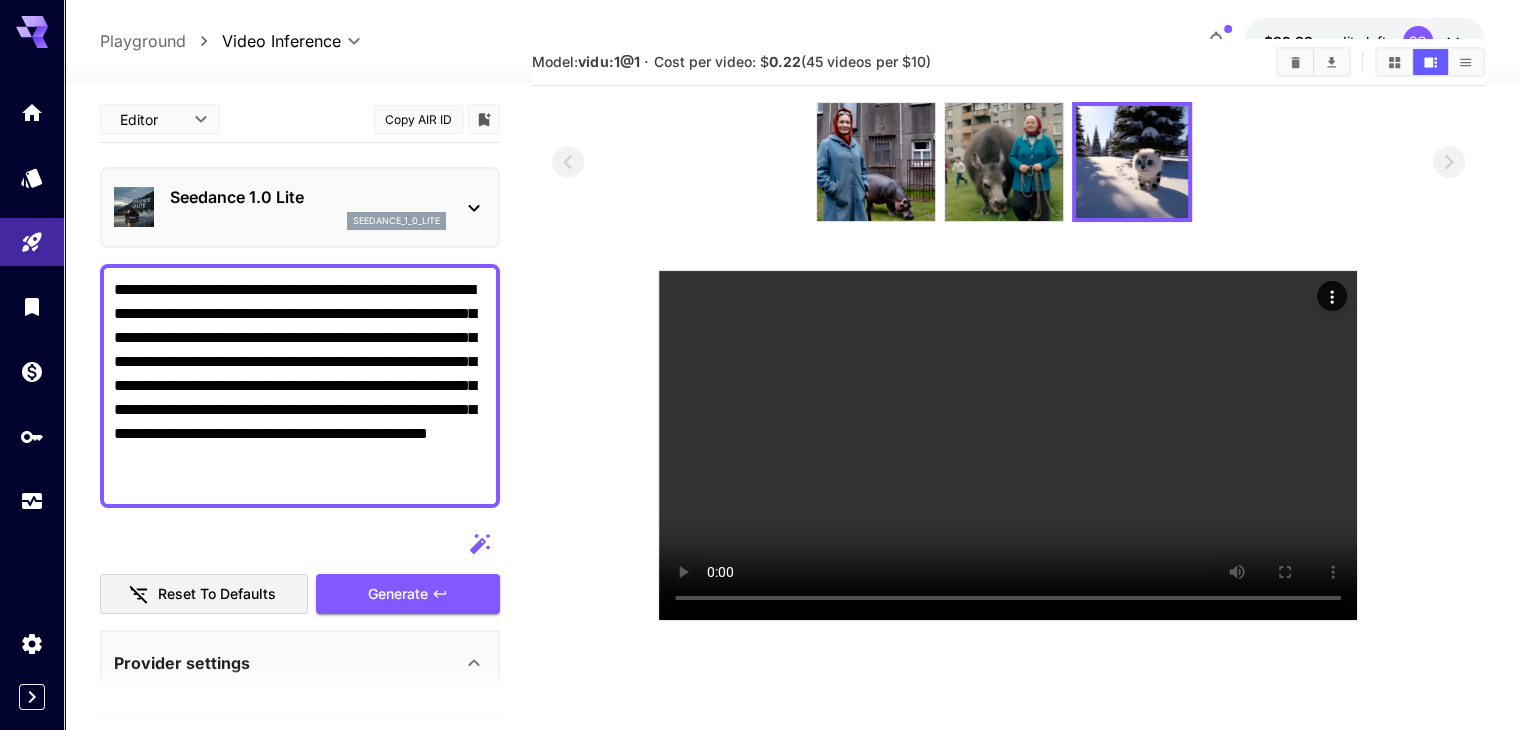 drag, startPoint x: 396, startPoint y: 482, endPoint x: 160, endPoint y: 464, distance: 236.68544 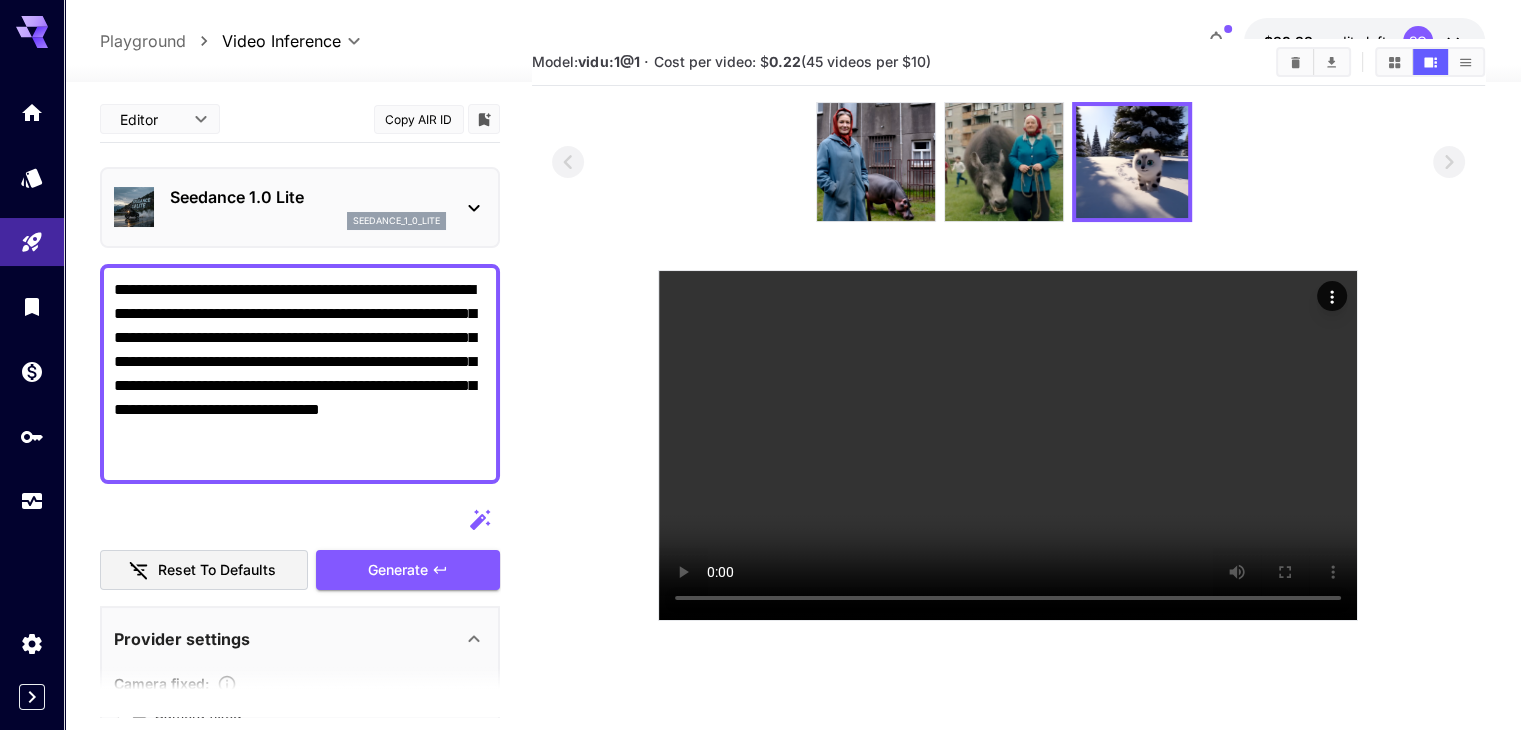 drag, startPoint x: 204, startPoint y: 406, endPoint x: 98, endPoint y: 288, distance: 158.61903 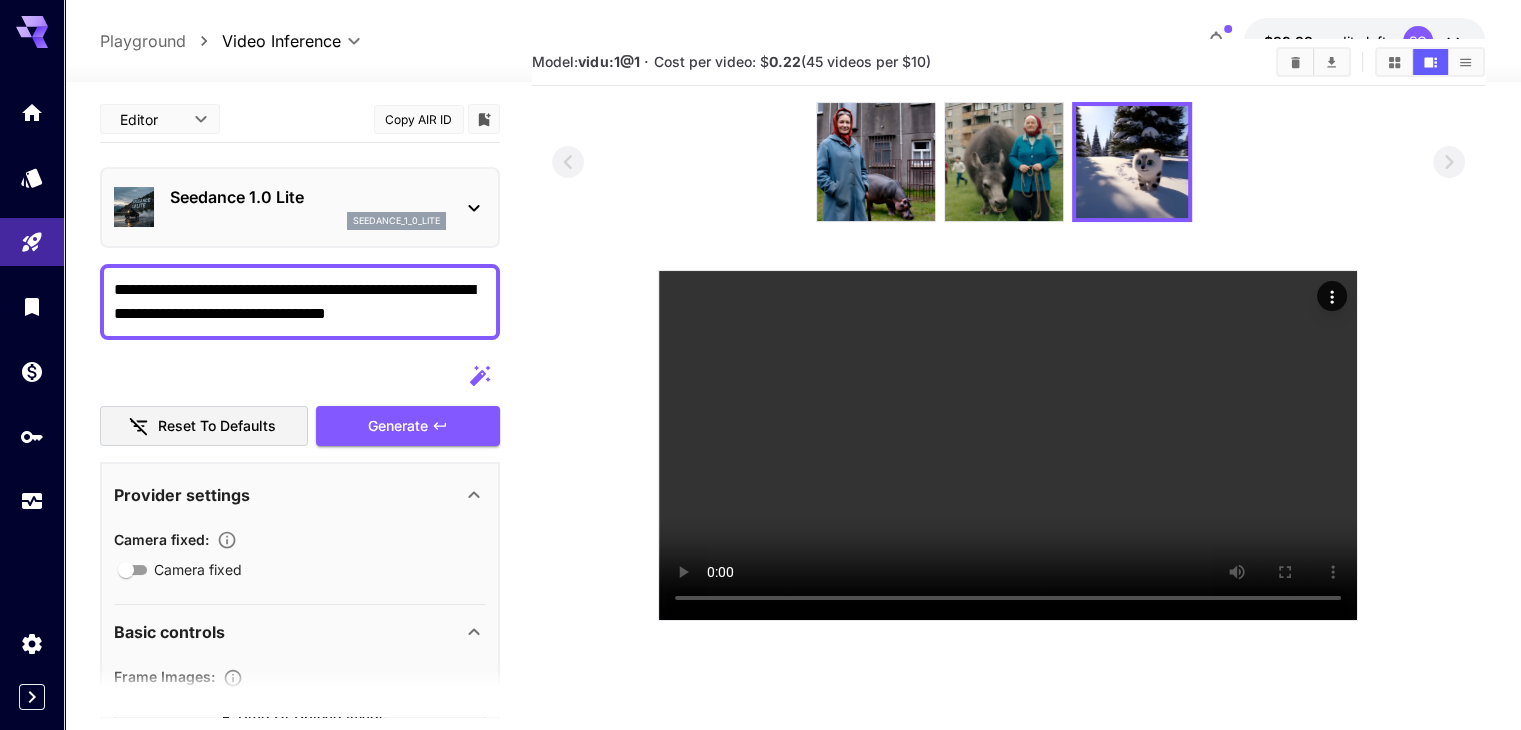 click on "**********" at bounding box center [300, 302] 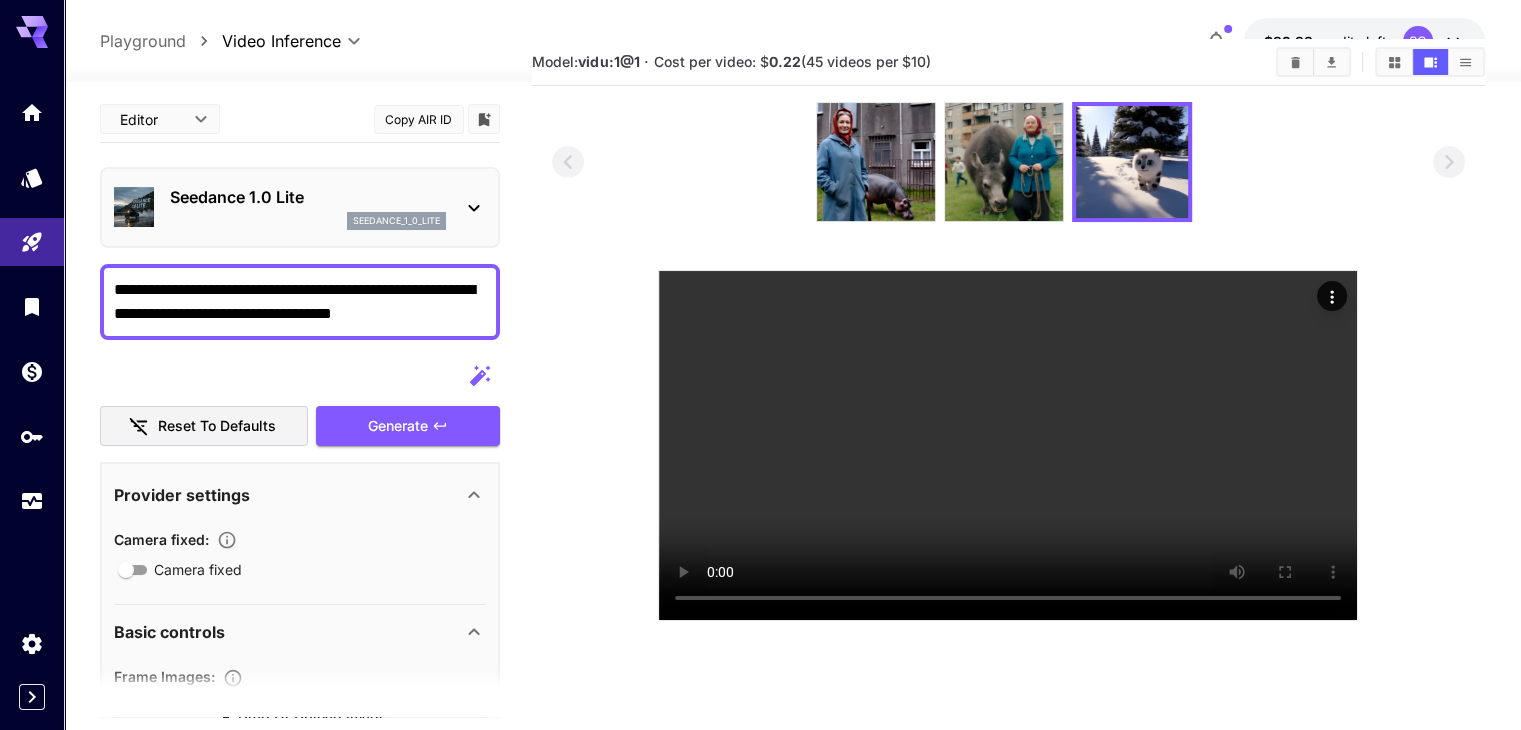 type on "**********" 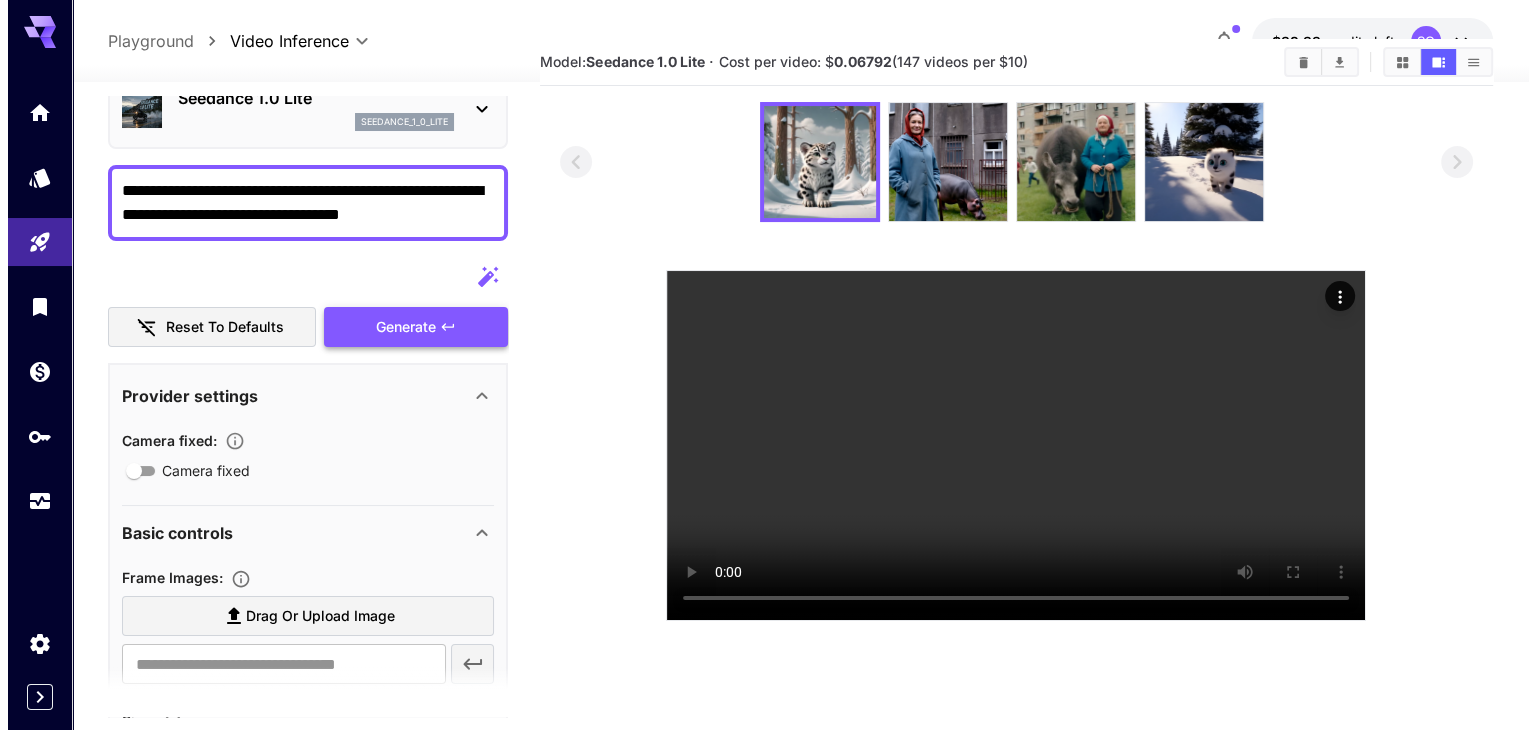 scroll, scrollTop: 300, scrollLeft: 0, axis: vertical 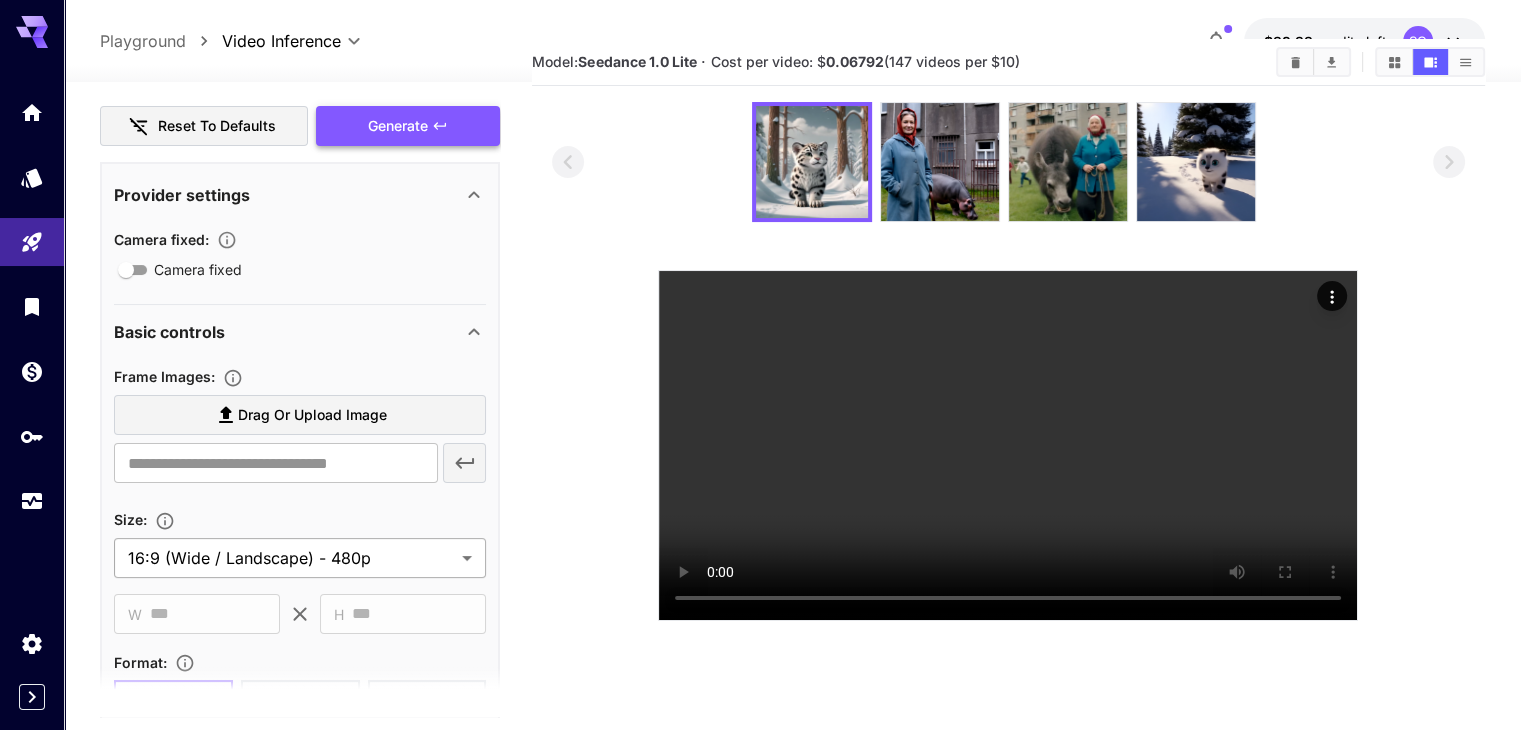 click on "**********" at bounding box center [760, 385] 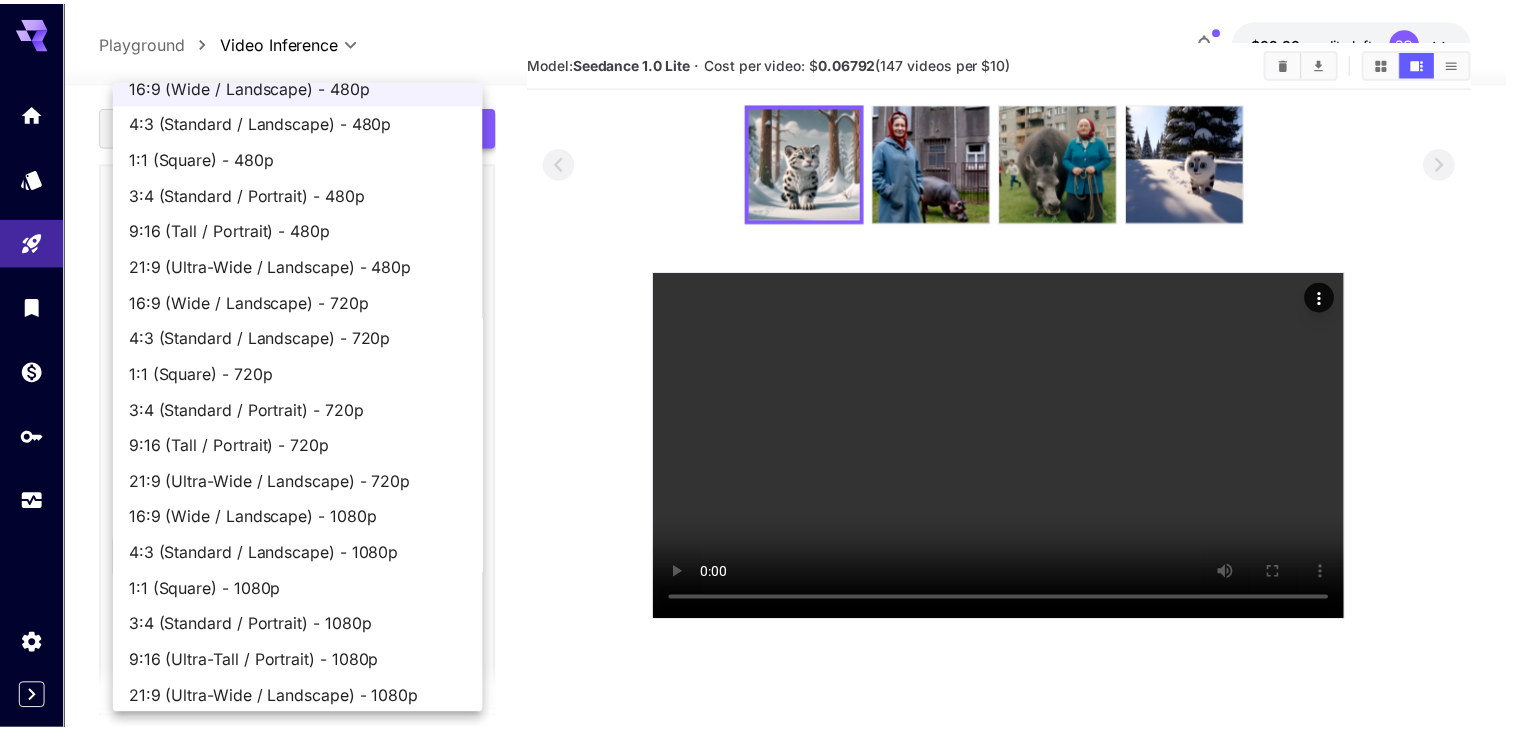 scroll, scrollTop: 30, scrollLeft: 0, axis: vertical 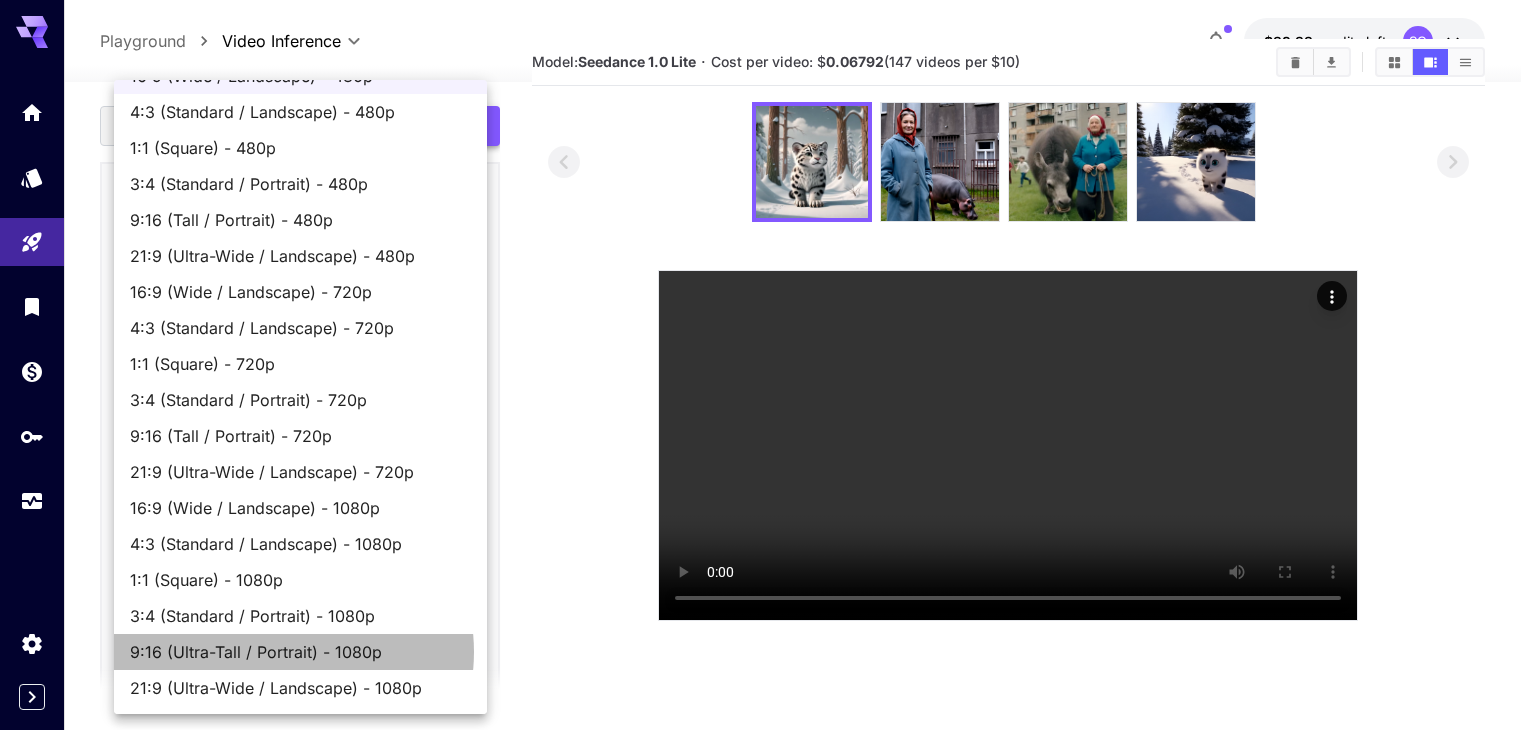 click on "9:16 (Ultra-Tall / Portrait) - 1080p" at bounding box center (300, 652) 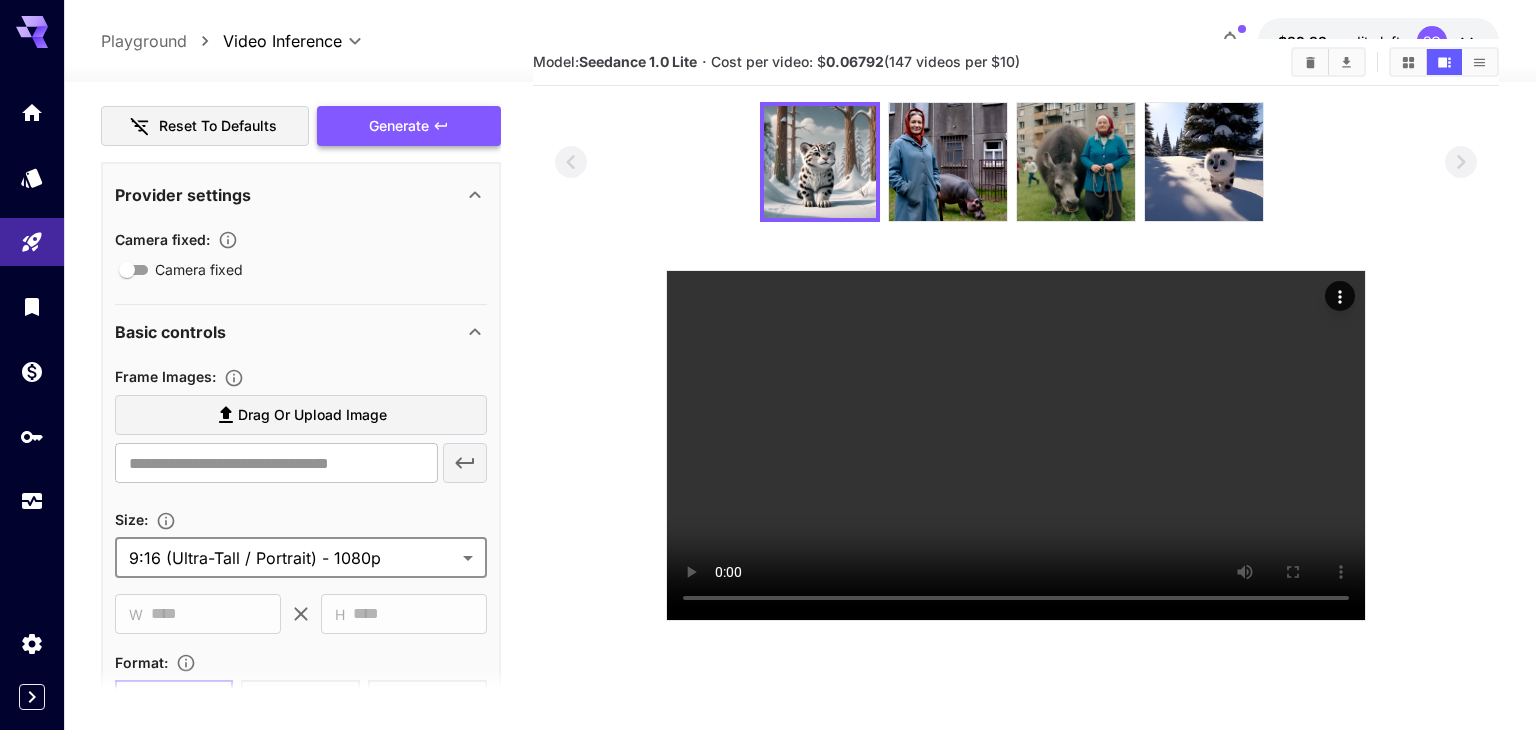 click on "**********" at bounding box center (768, 385) 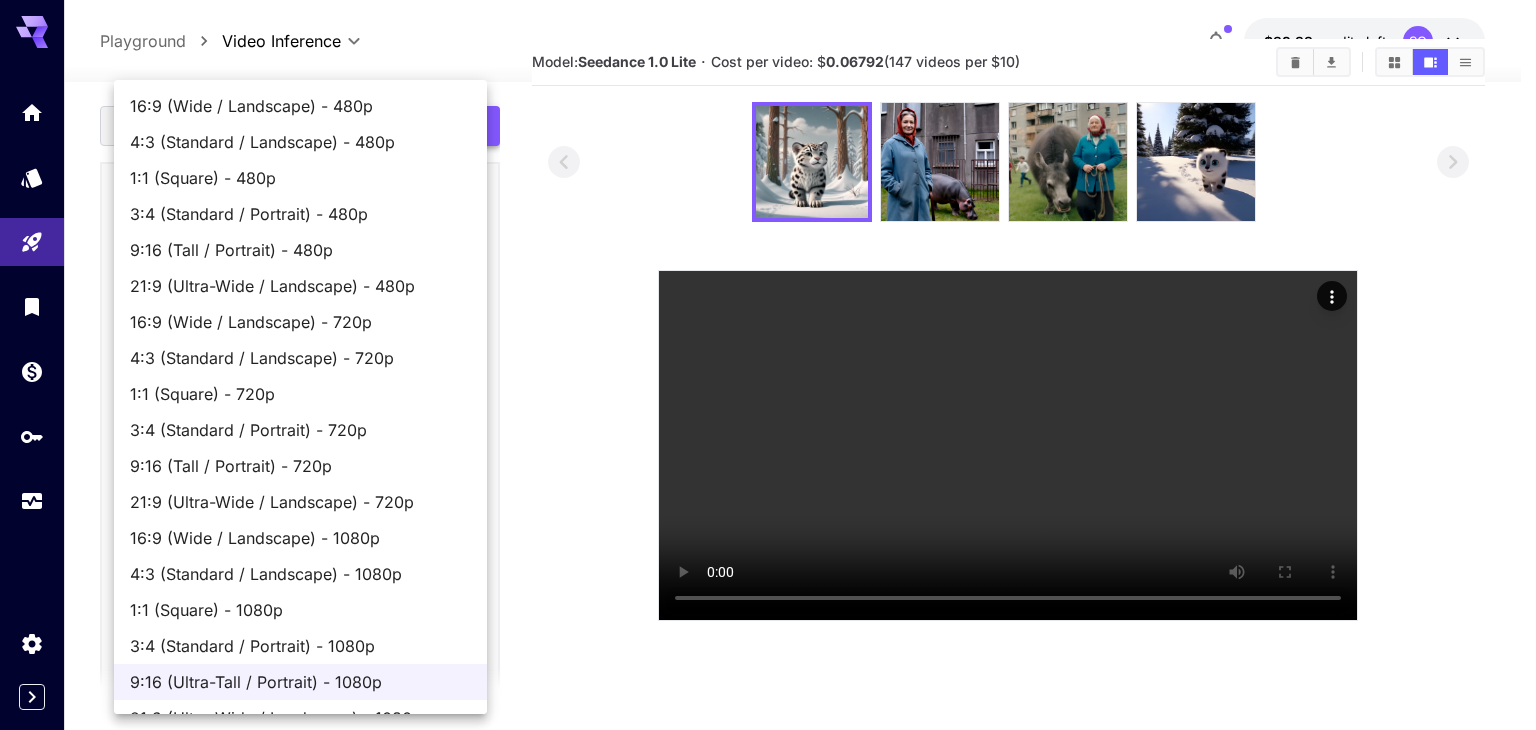click on "9:16 (Ultra-Tall / Portrait) - 1080p" at bounding box center (300, 682) 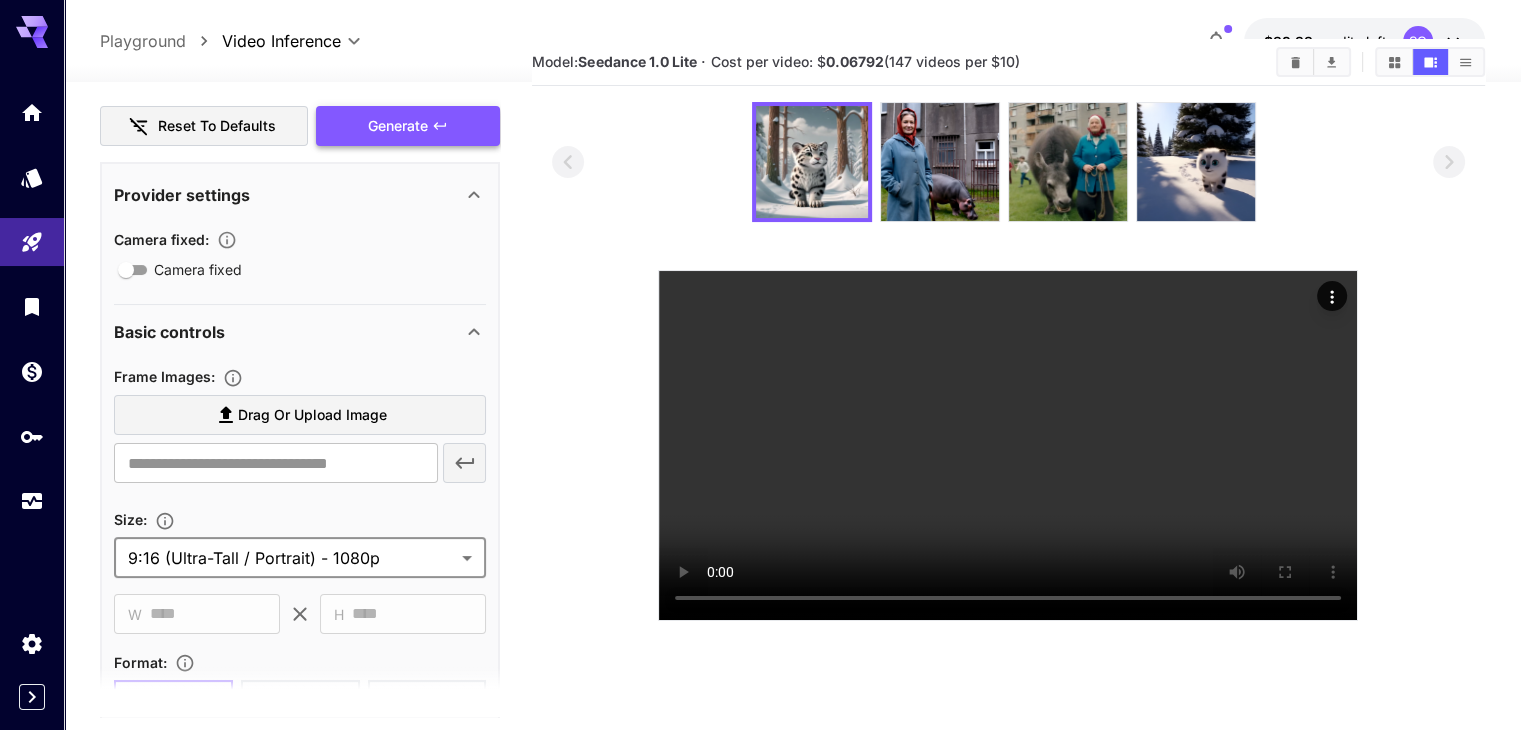 click on "Generate" at bounding box center [408, 126] 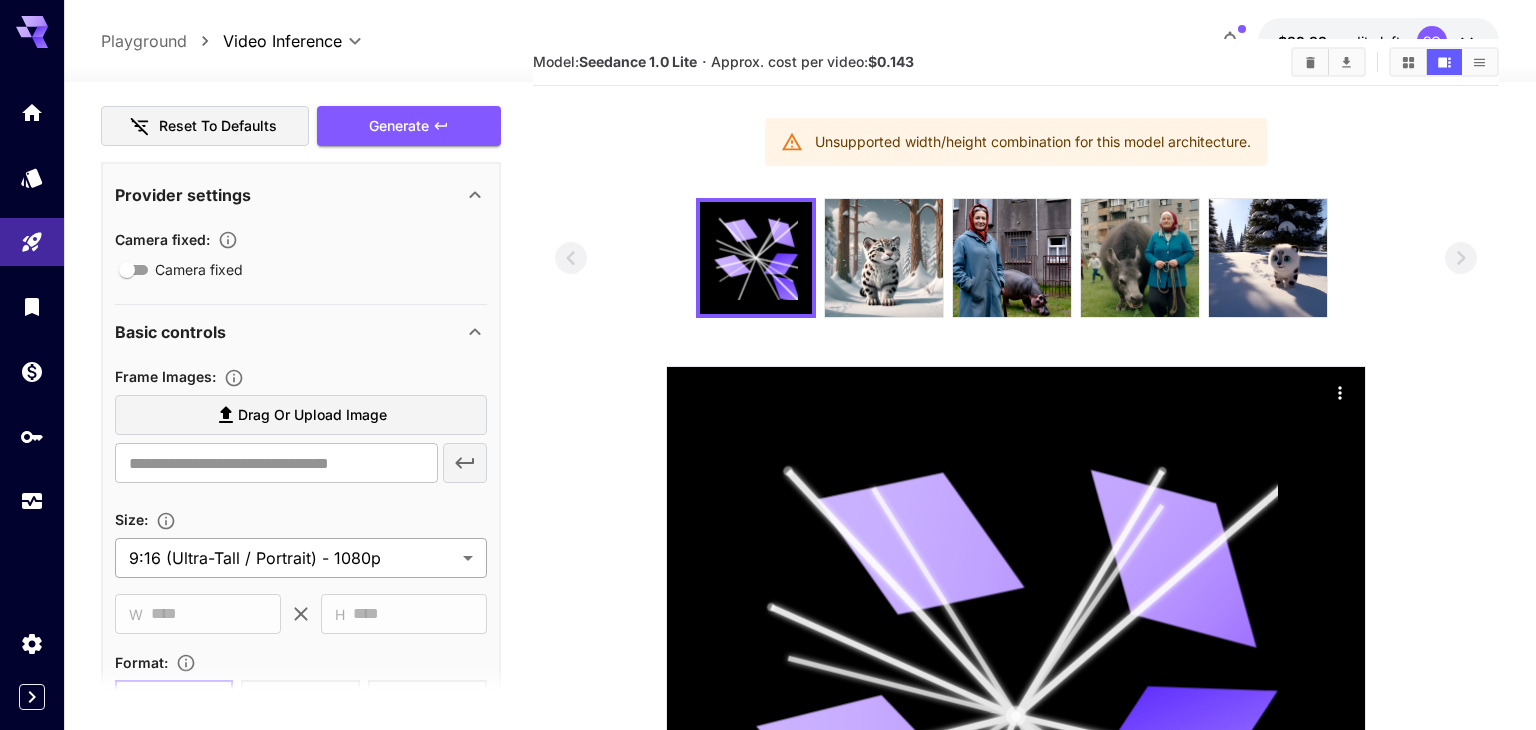 click on "**********" at bounding box center (768, 533) 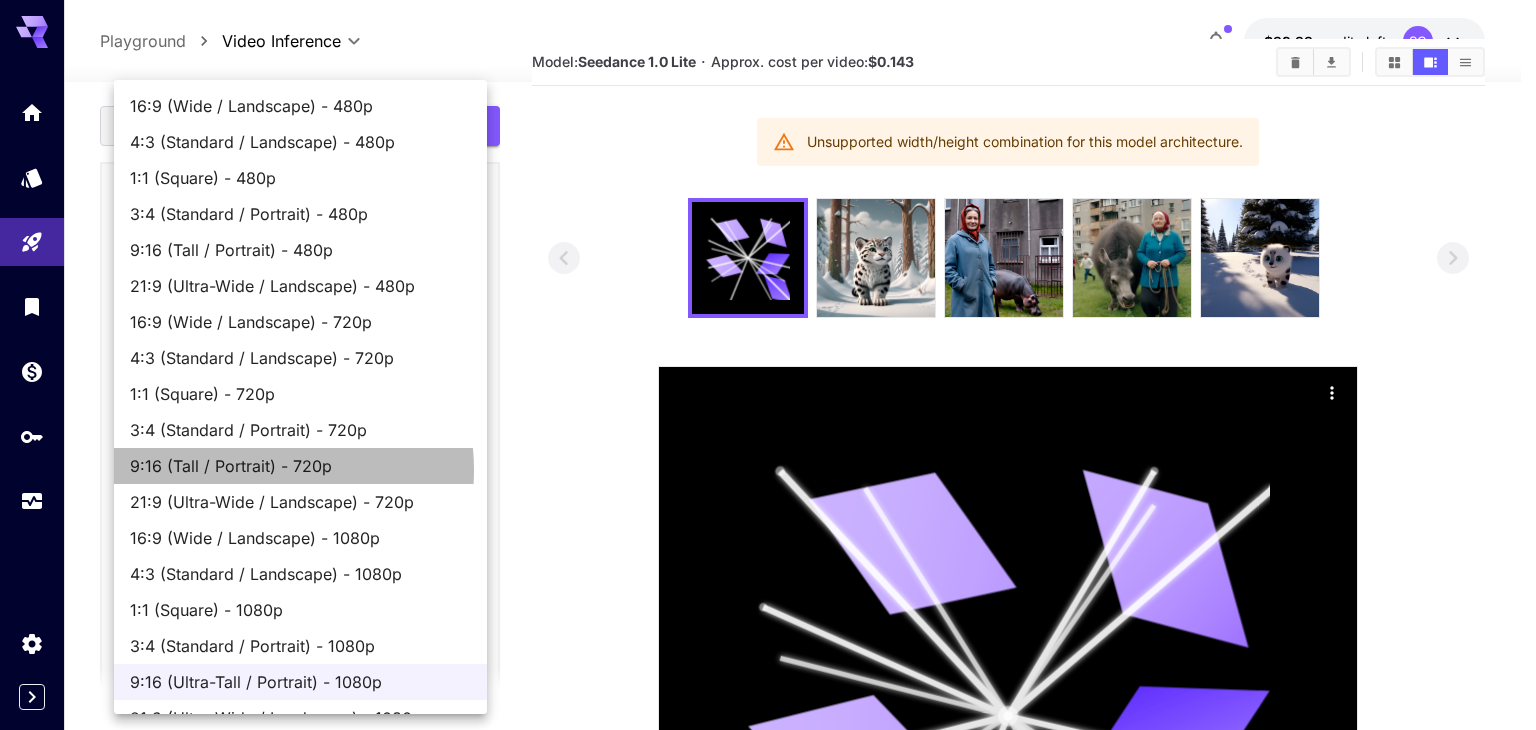 click on "9:16 (Tall / Portrait) - 720p" at bounding box center [300, 466] 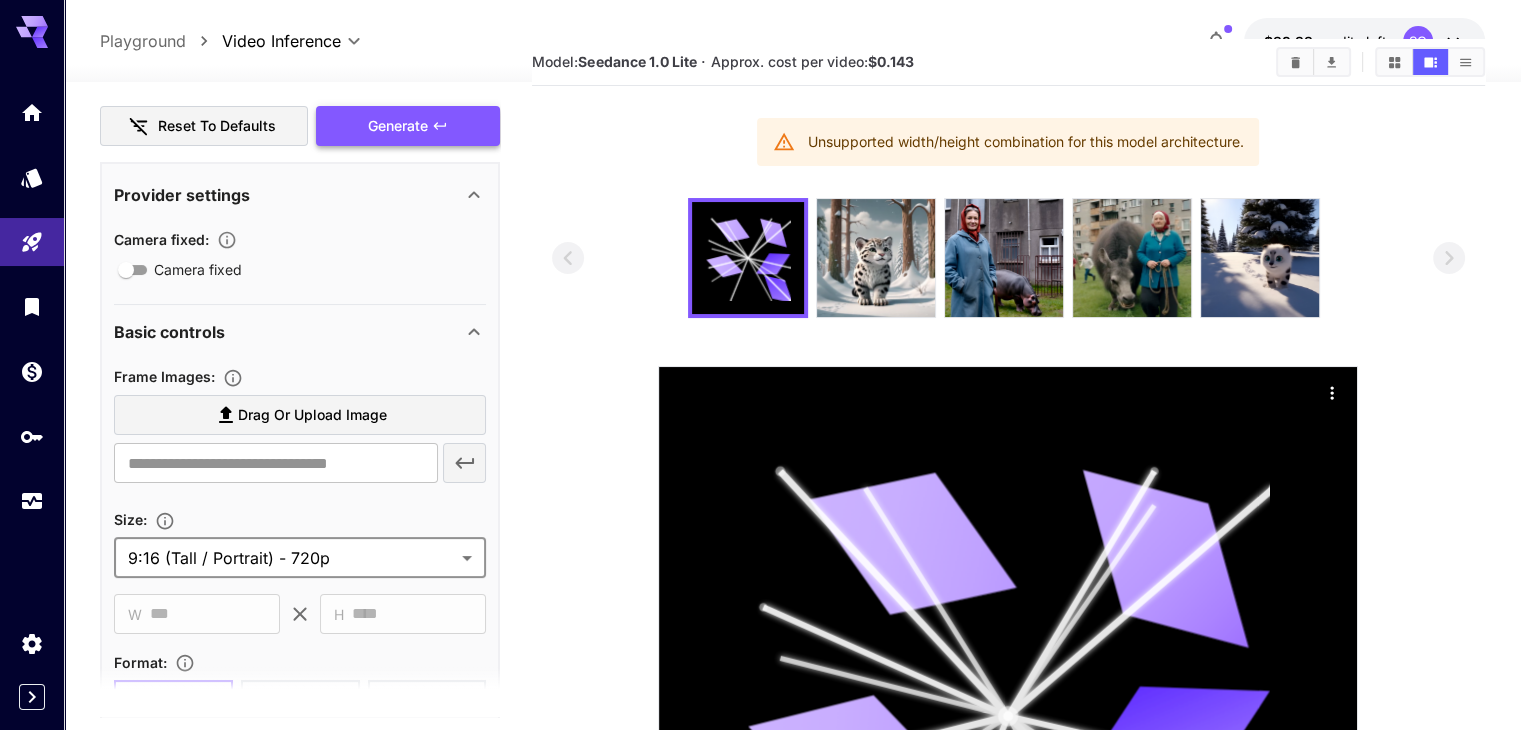click on "Generate" at bounding box center [408, 126] 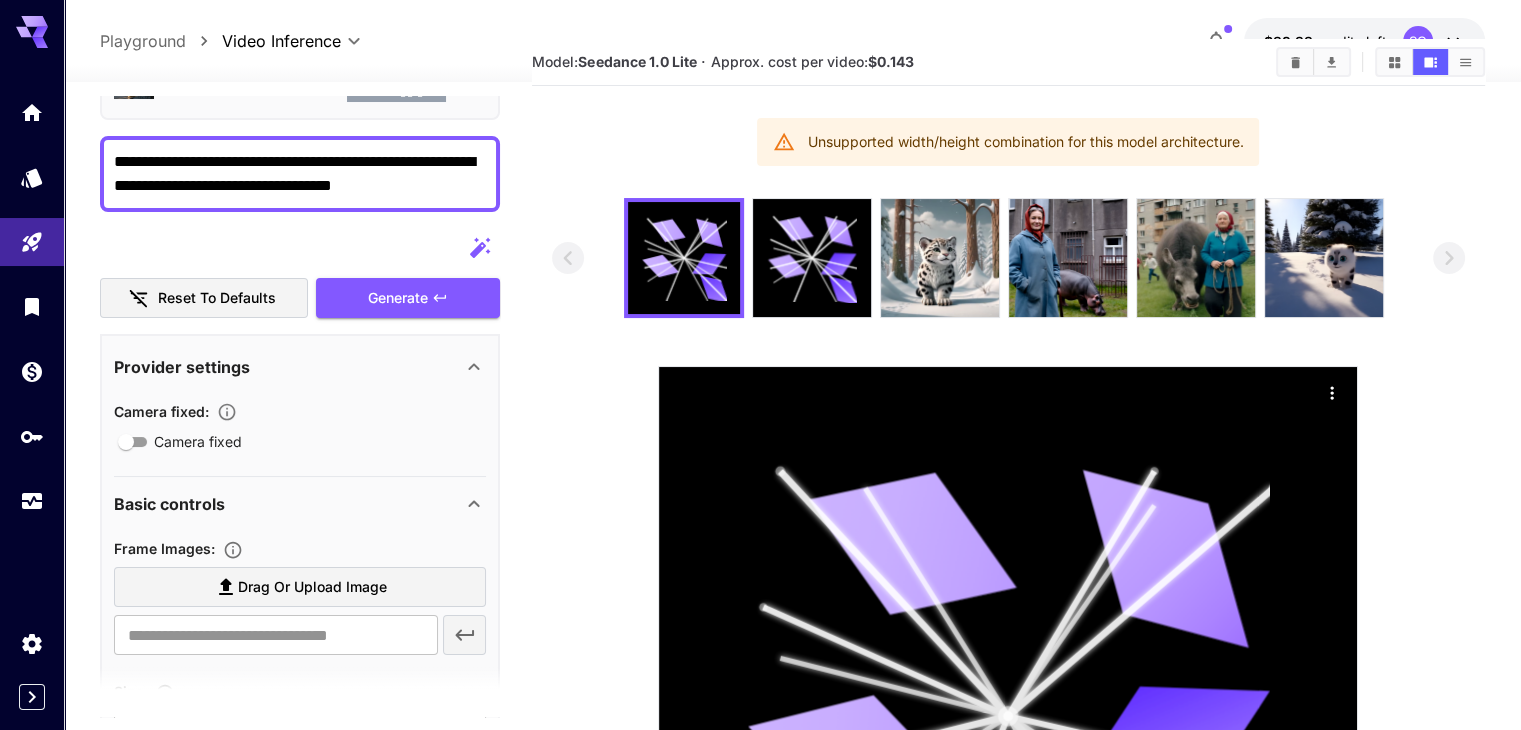 scroll, scrollTop: 0, scrollLeft: 0, axis: both 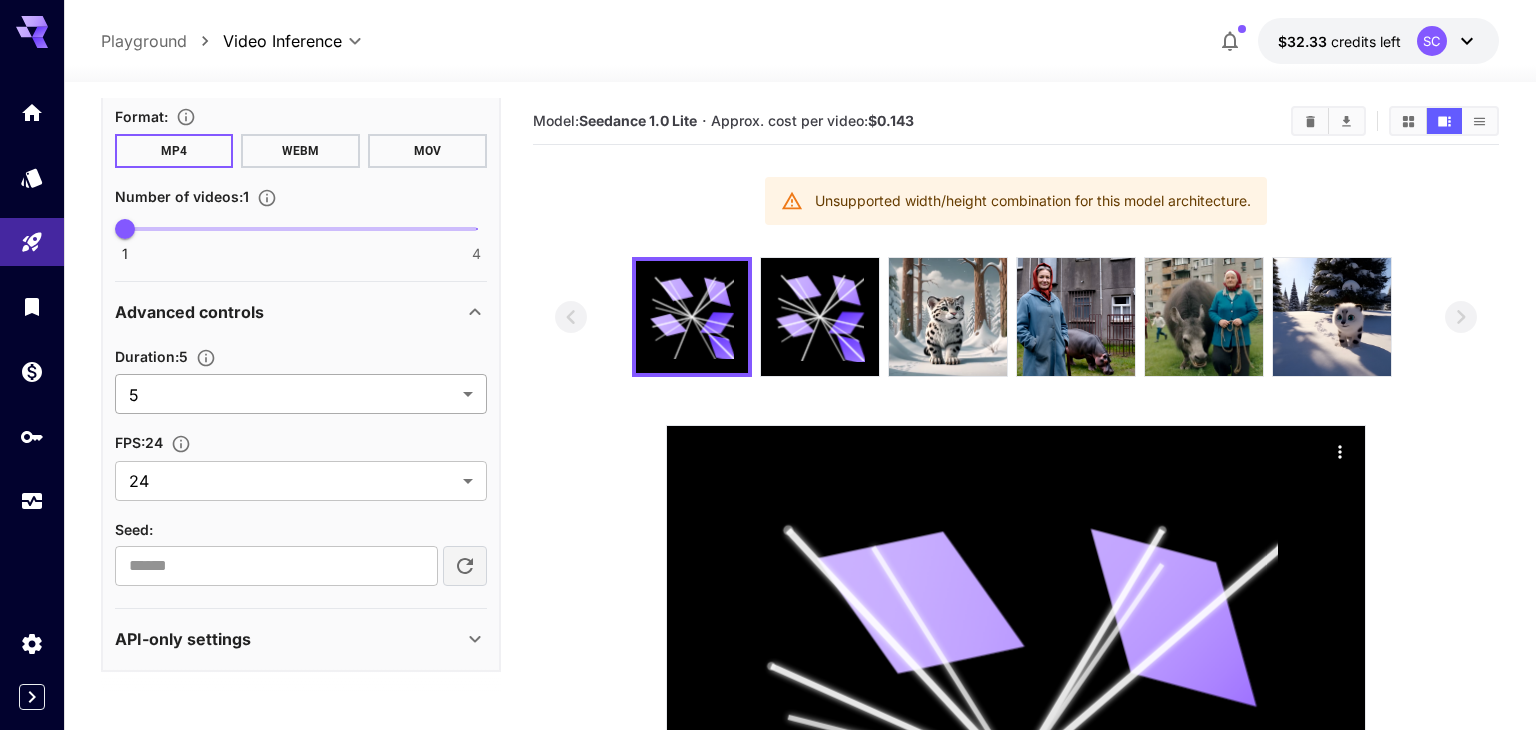 click on "**********" at bounding box center (768, 592) 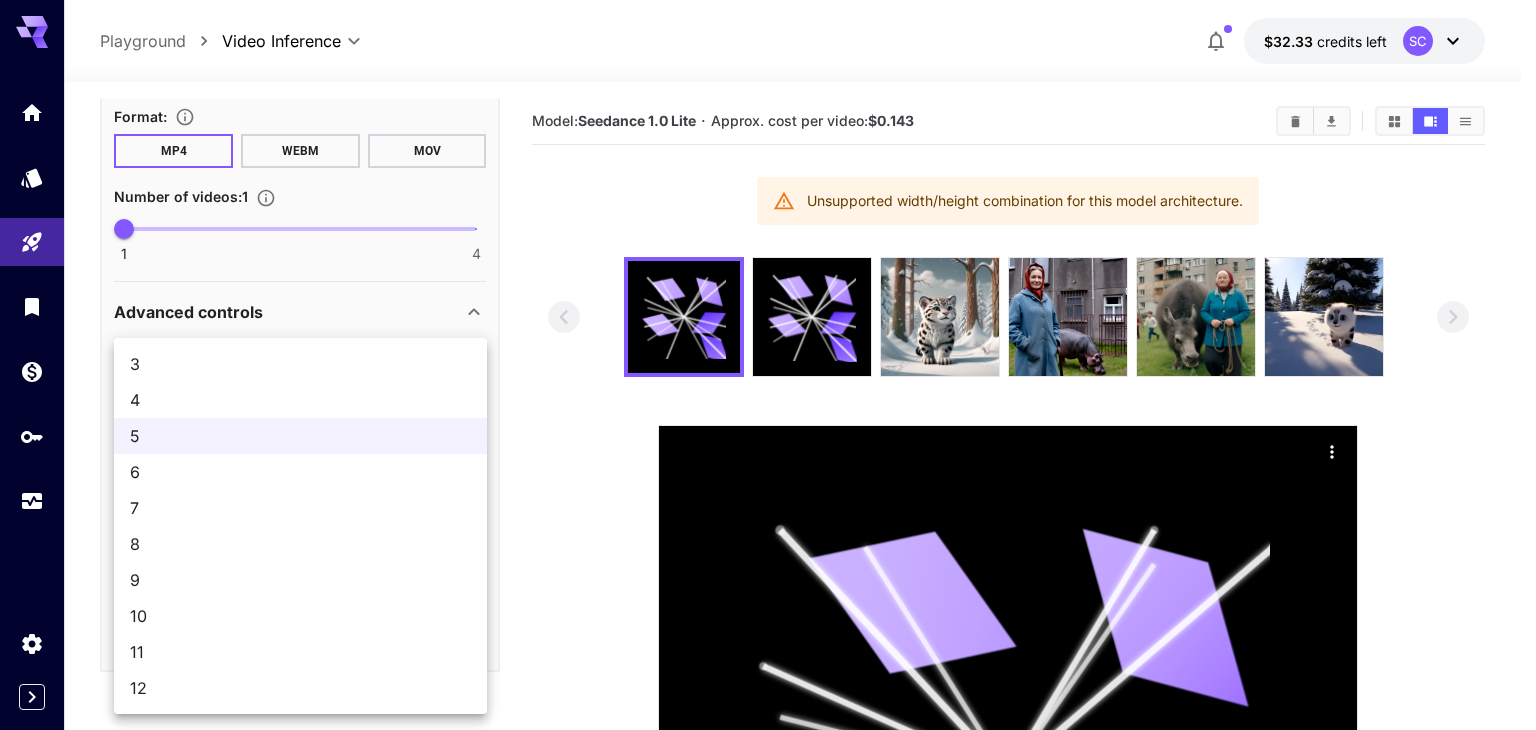 click on "10" at bounding box center [300, 616] 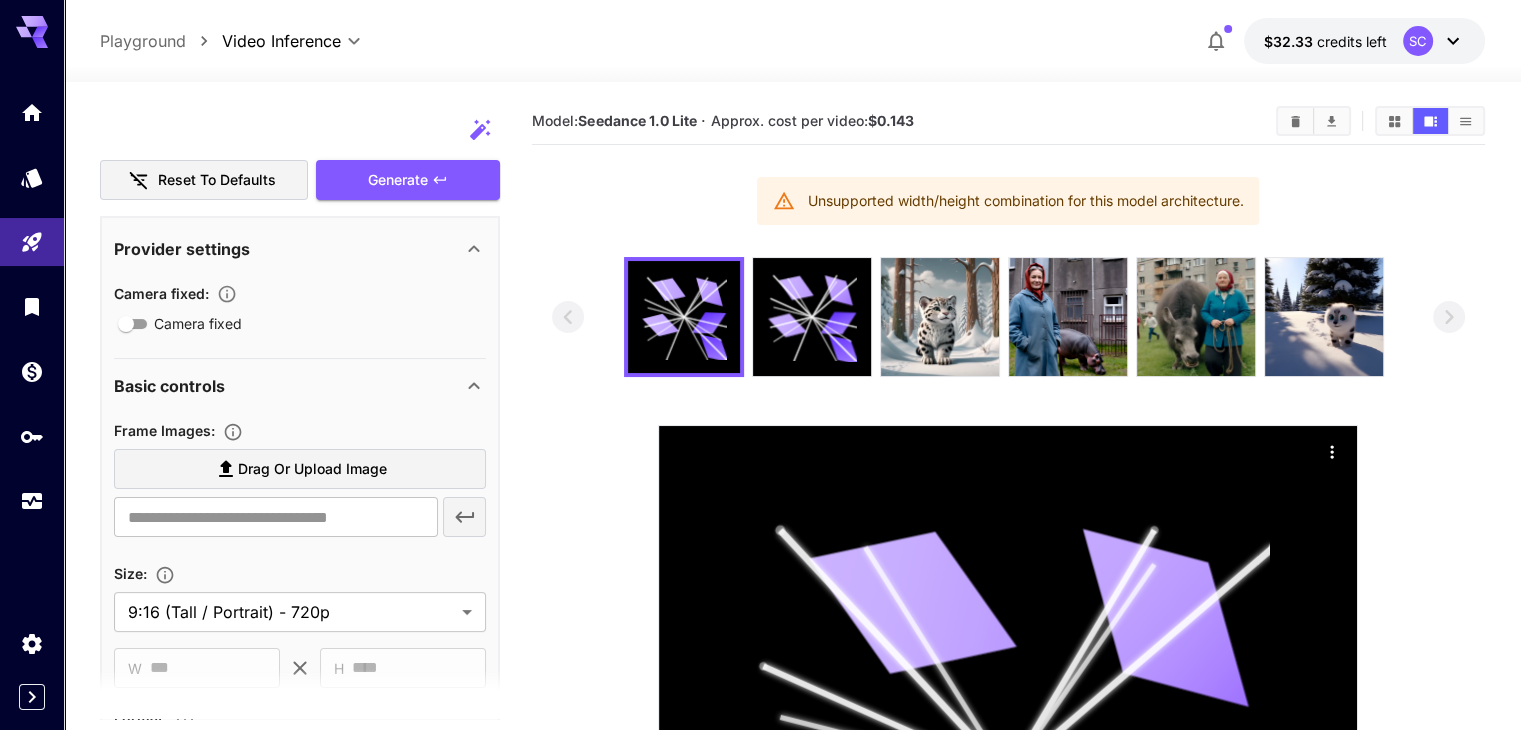 scroll, scrollTop: 0, scrollLeft: 0, axis: both 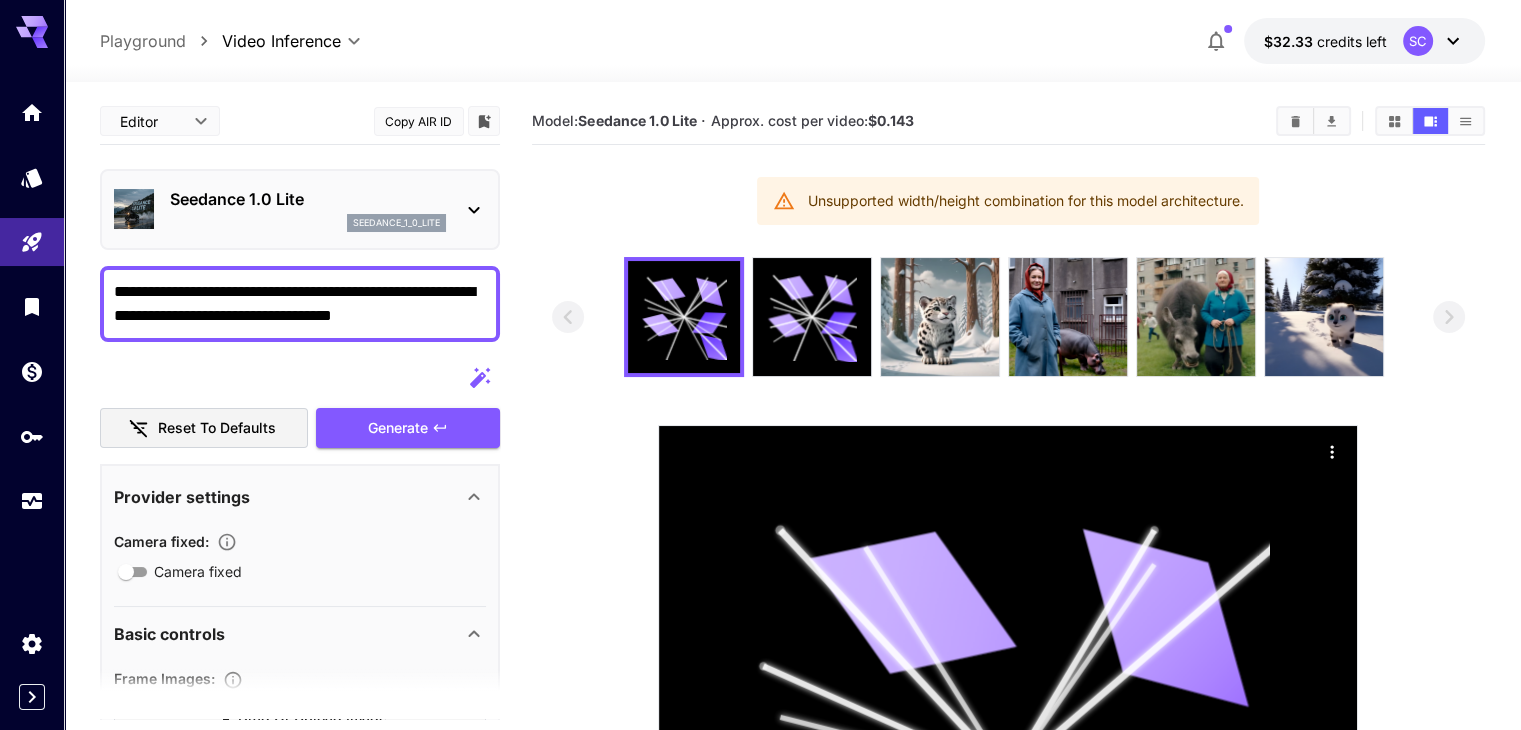 click 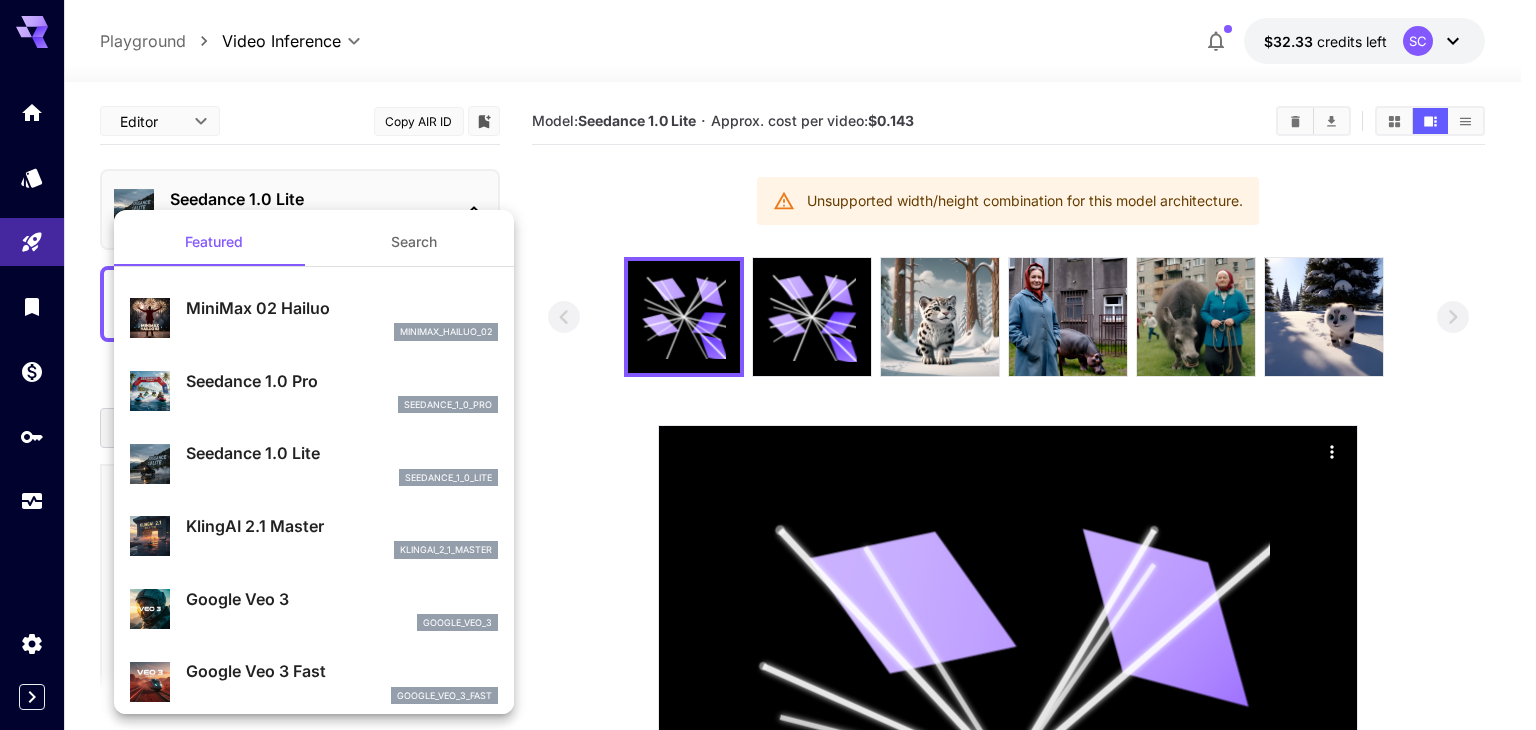 click on "Seedance 1.0 Lite" at bounding box center [342, 453] 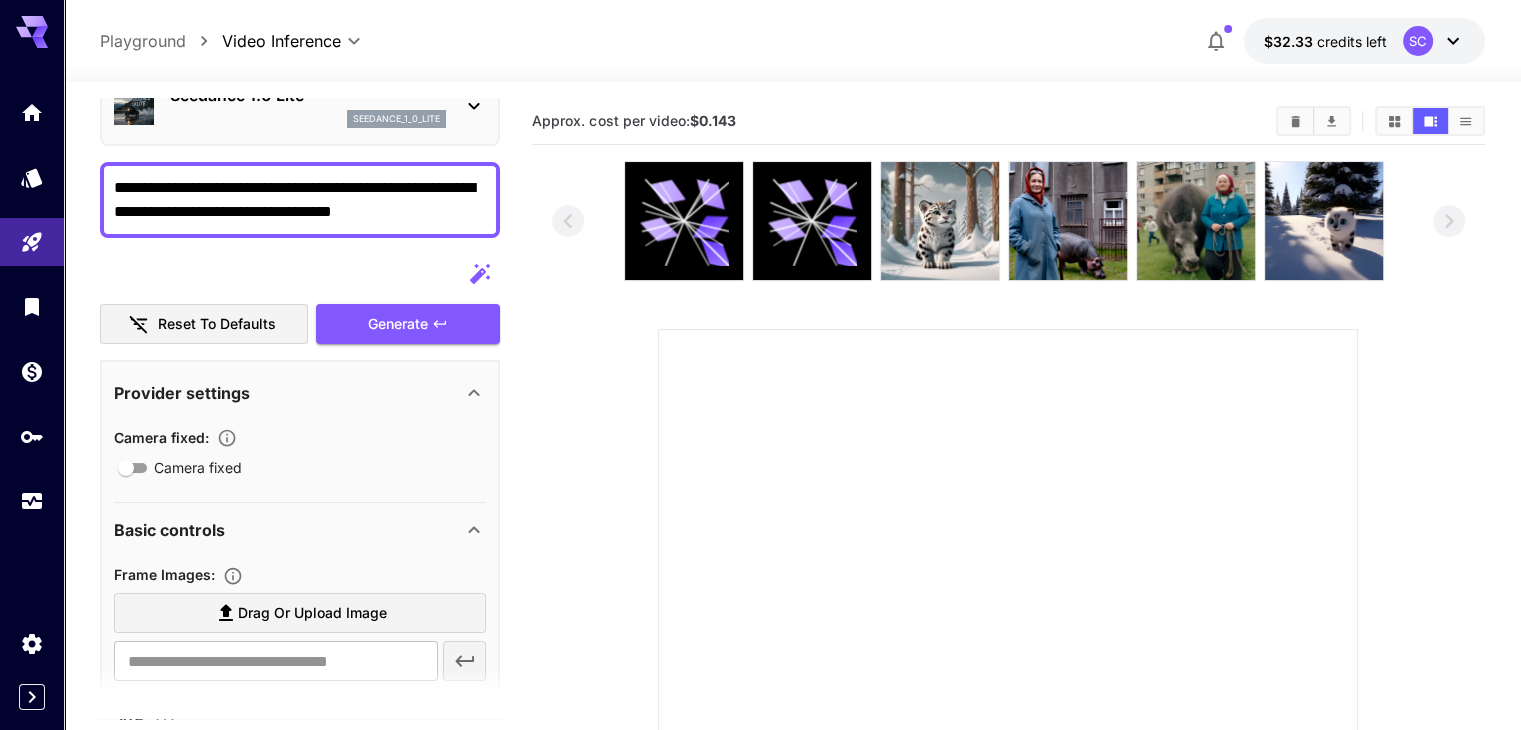 scroll, scrollTop: 0, scrollLeft: 0, axis: both 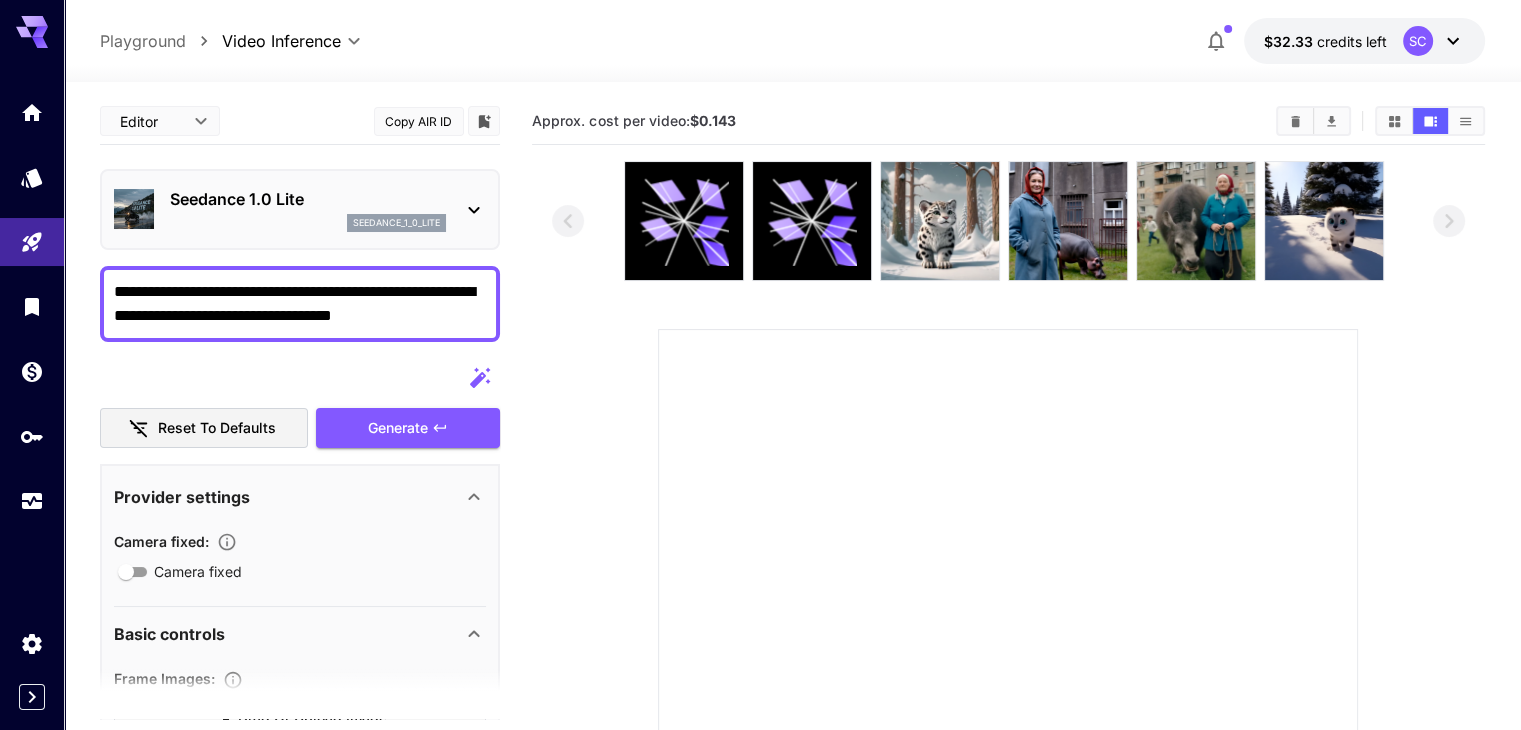click on "seedance_1_0_lite" at bounding box center [396, 223] 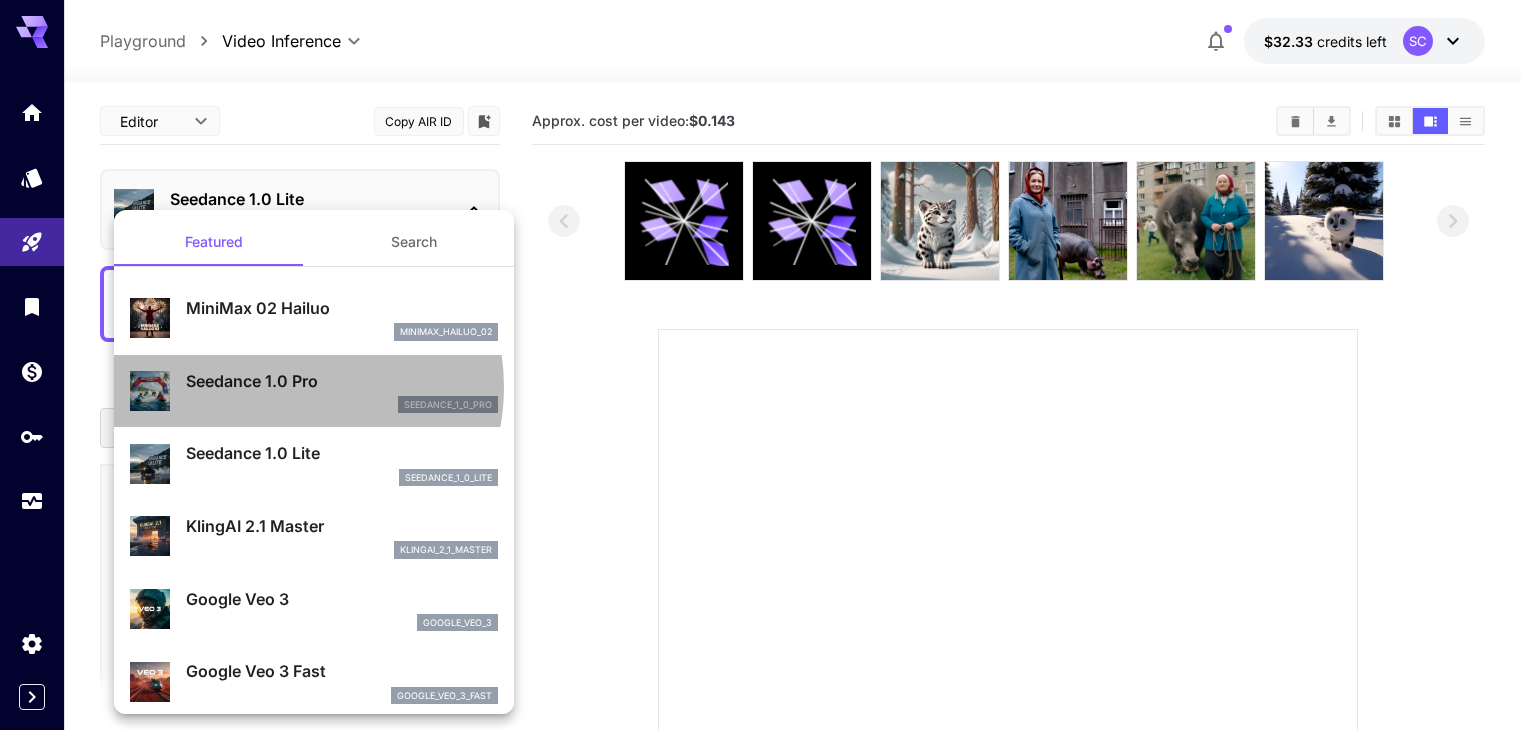 click on "Seedance 1.0 Pro" at bounding box center (342, 381) 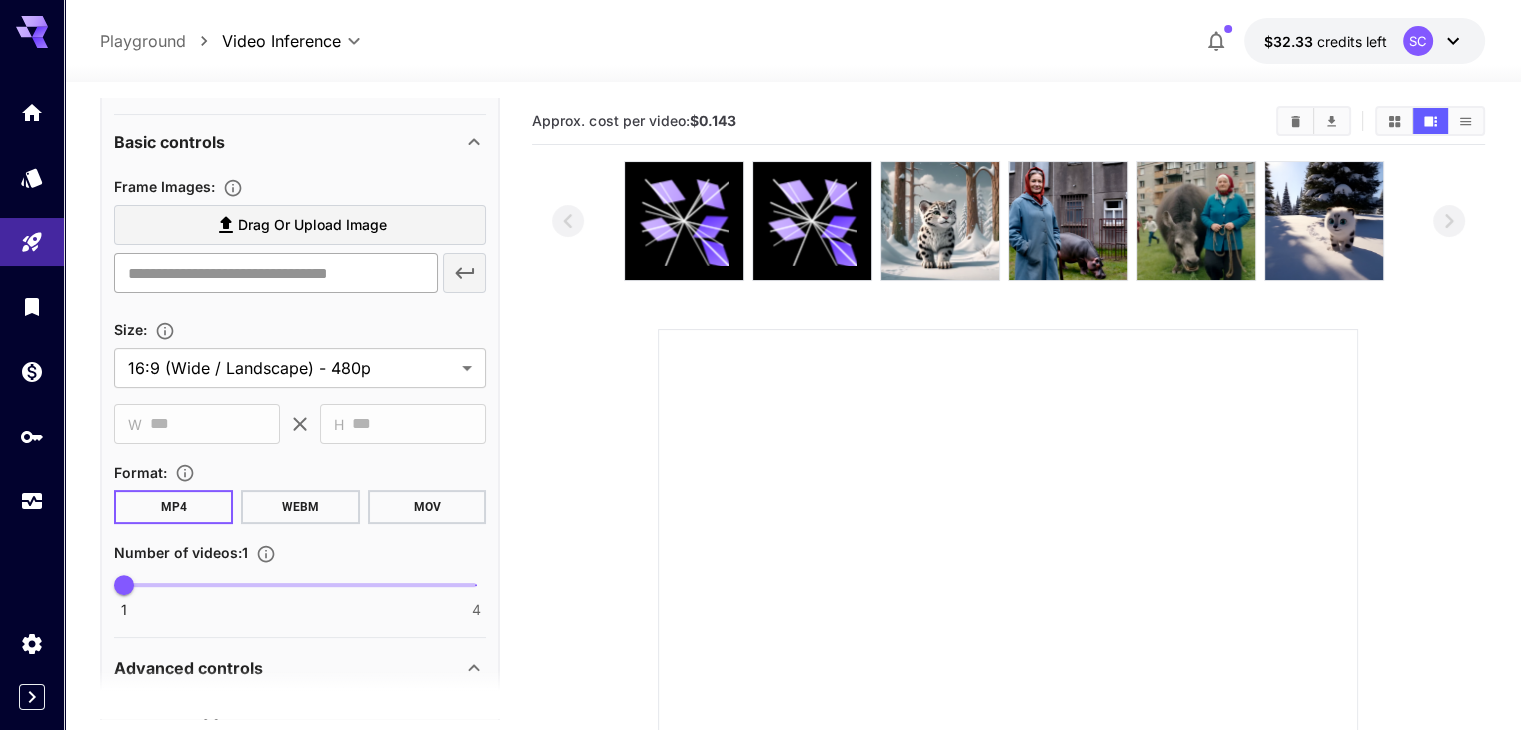 scroll, scrollTop: 600, scrollLeft: 0, axis: vertical 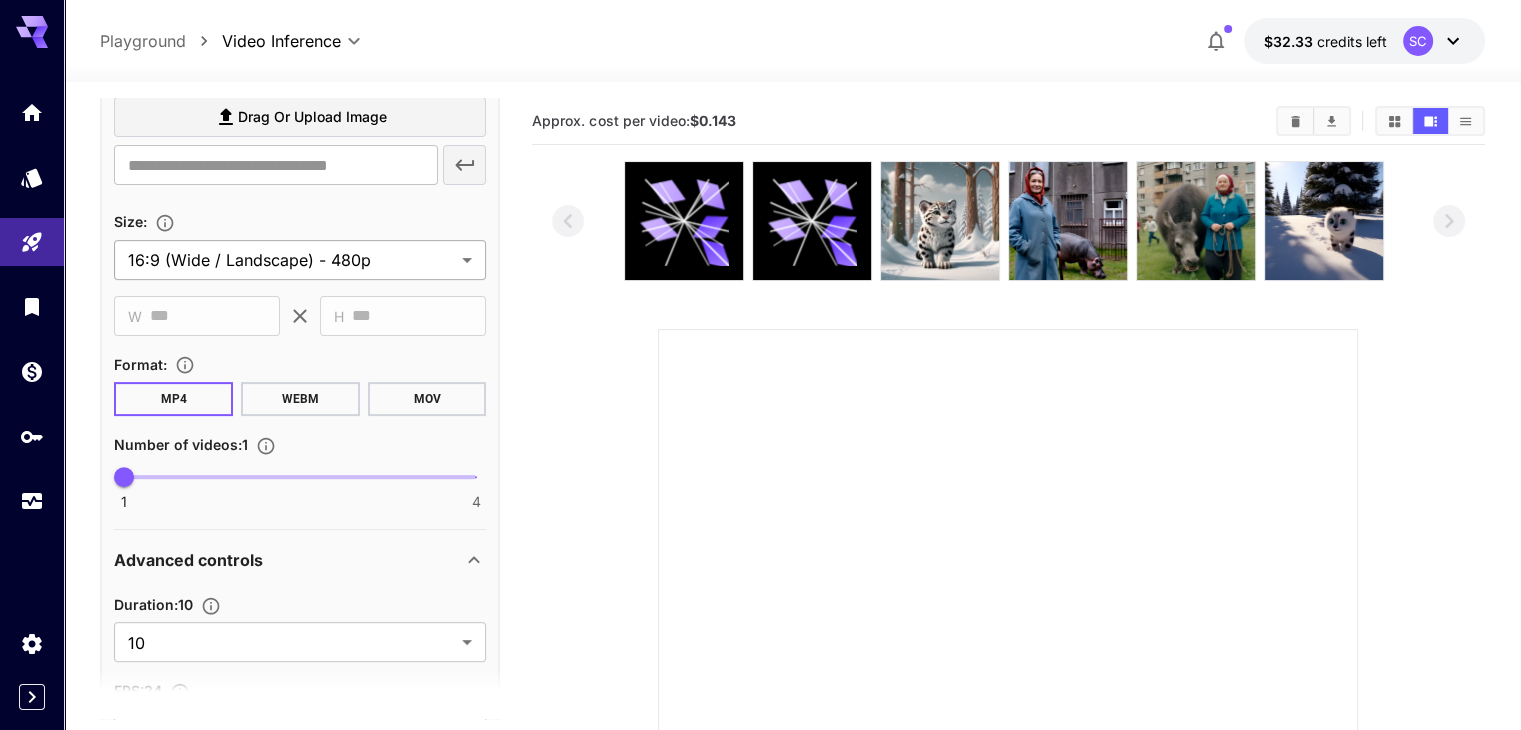 click on "**********" at bounding box center (760, 544) 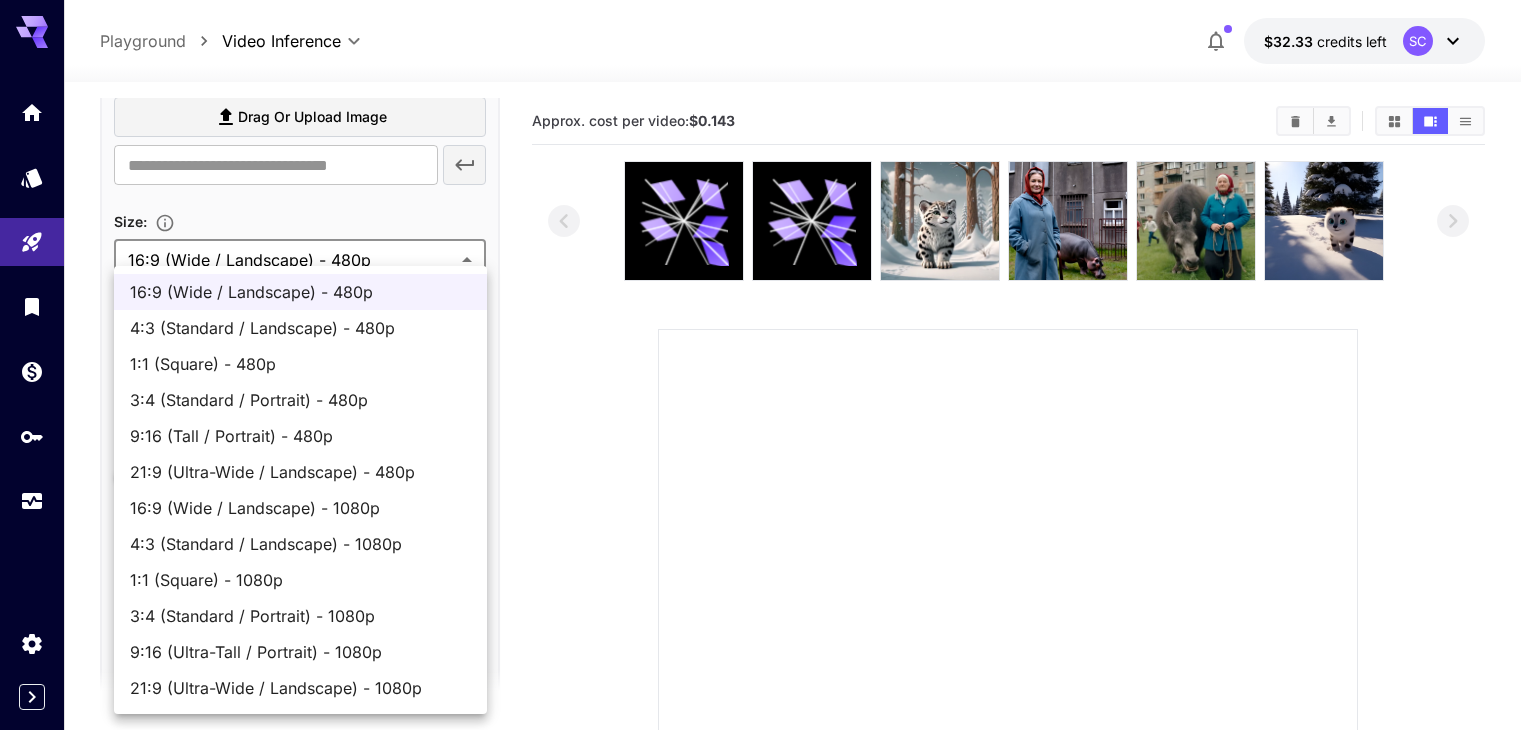 click at bounding box center [768, 365] 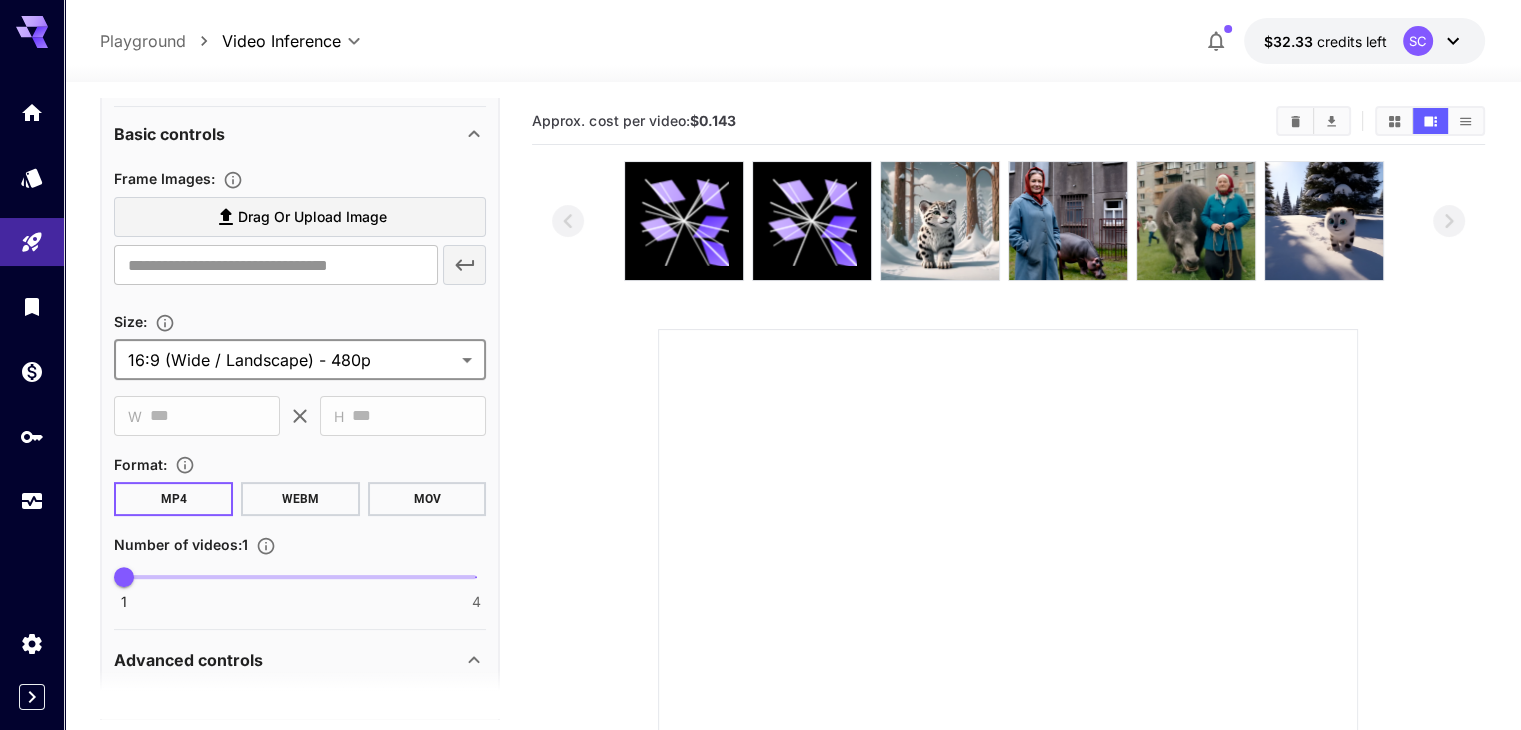 scroll, scrollTop: 0, scrollLeft: 0, axis: both 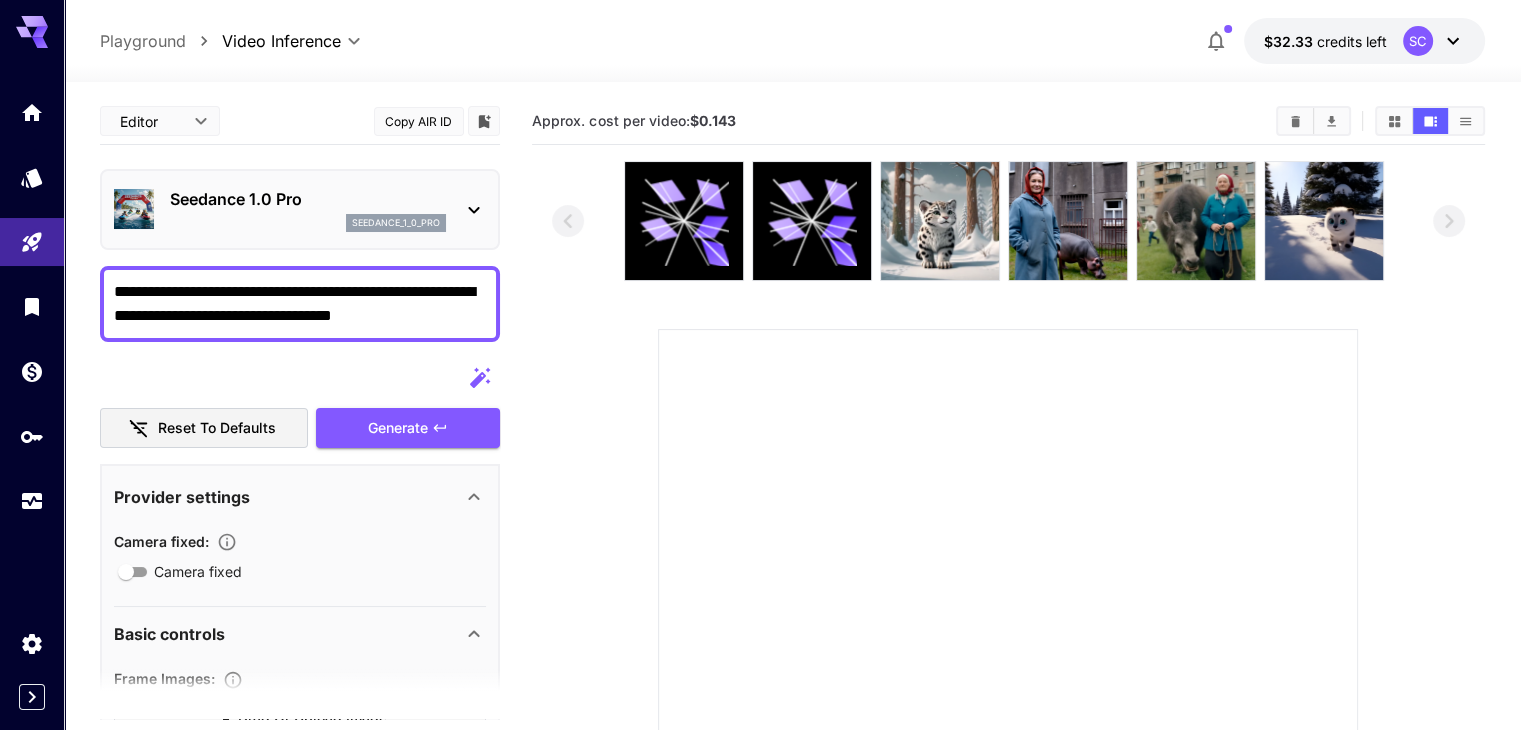 click 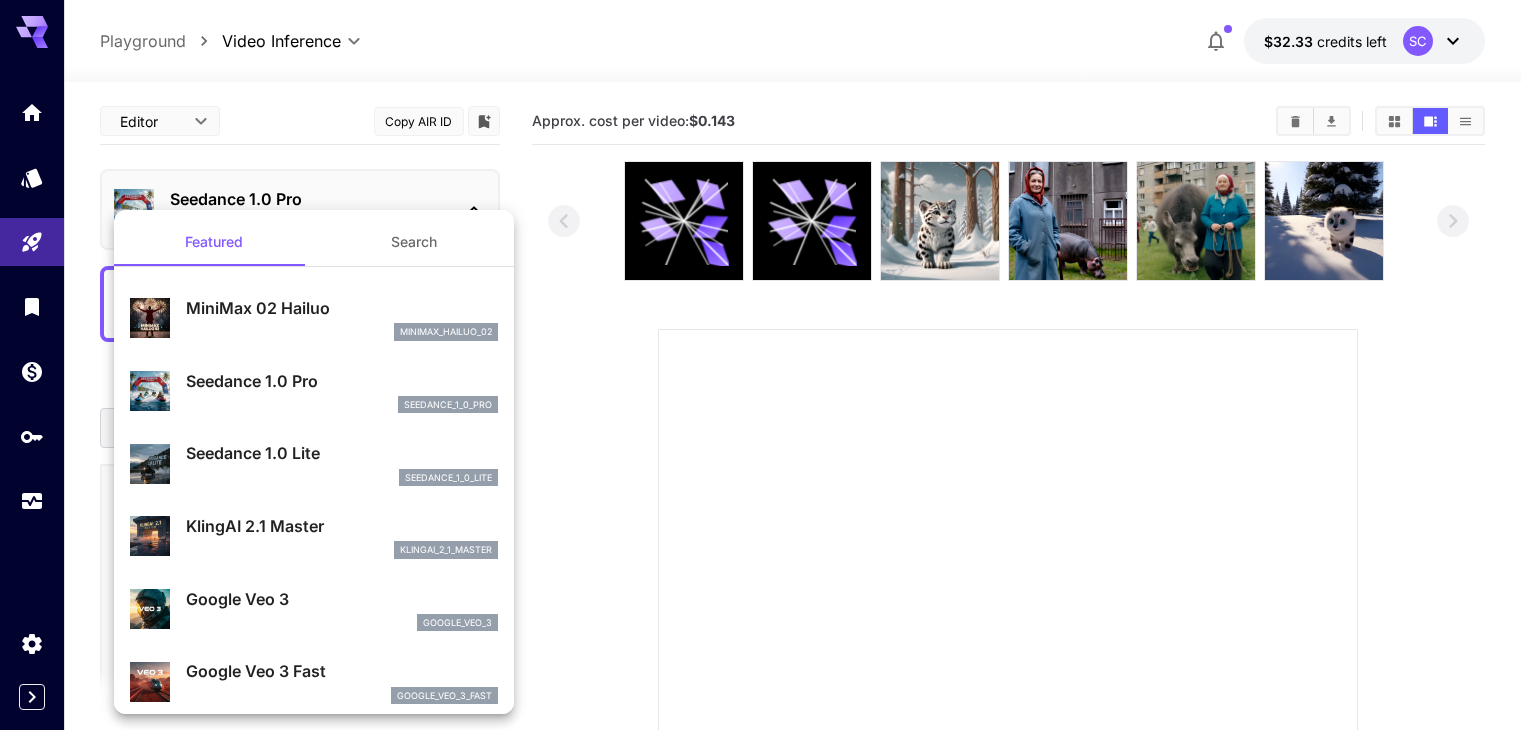 click on "Seedance 1.0 Lite" at bounding box center [342, 453] 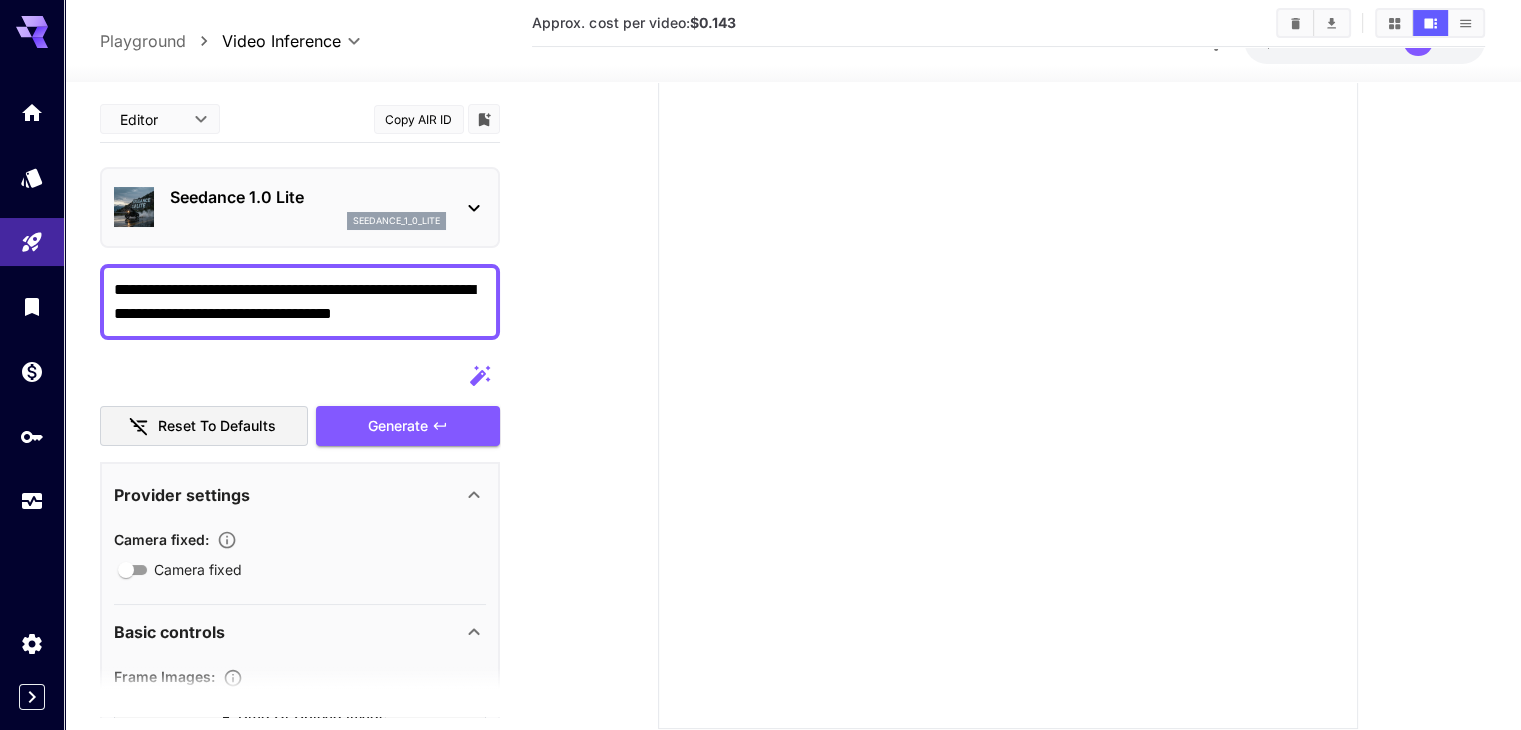 scroll, scrollTop: 359, scrollLeft: 0, axis: vertical 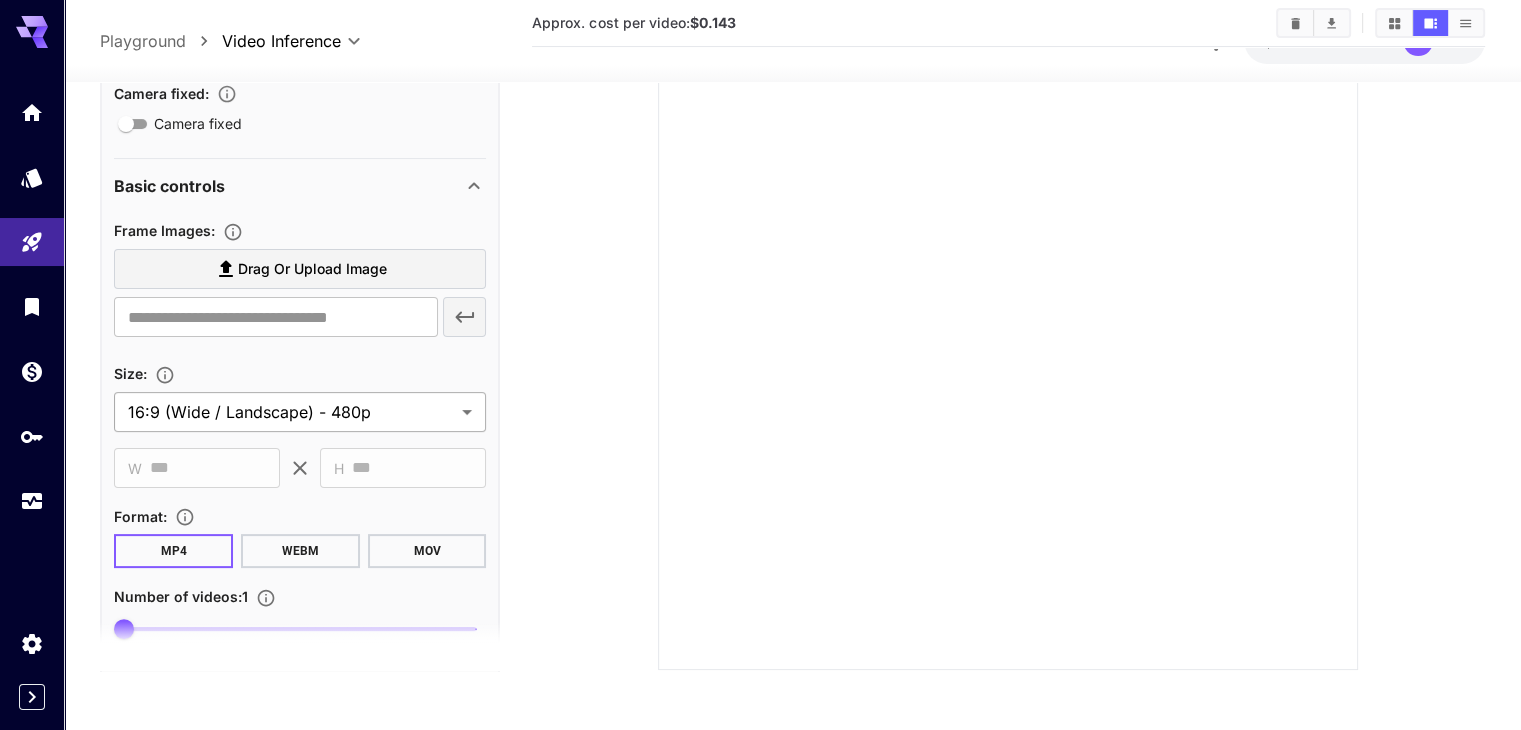 click on "**********" at bounding box center [760, 185] 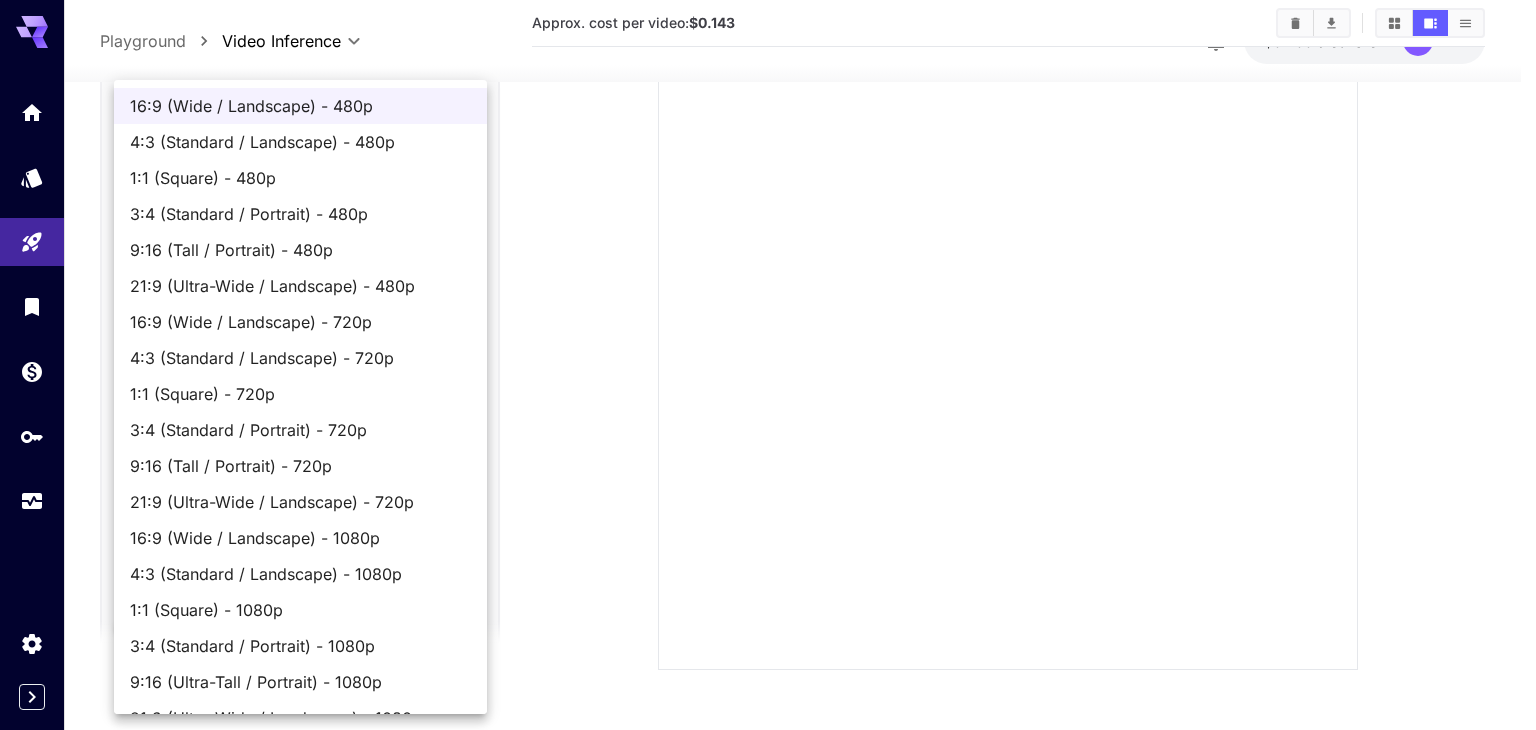 click at bounding box center (768, 365) 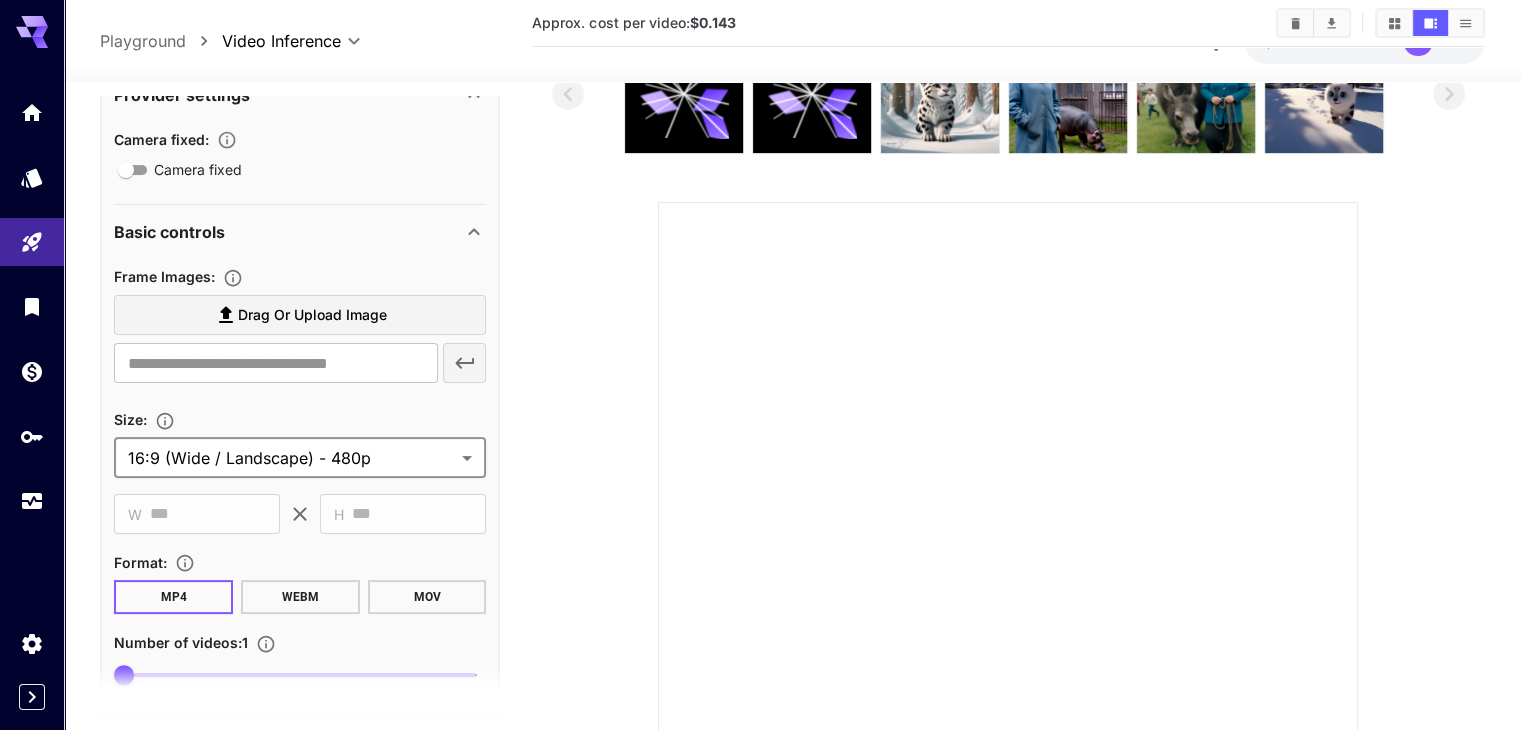 scroll, scrollTop: 0, scrollLeft: 0, axis: both 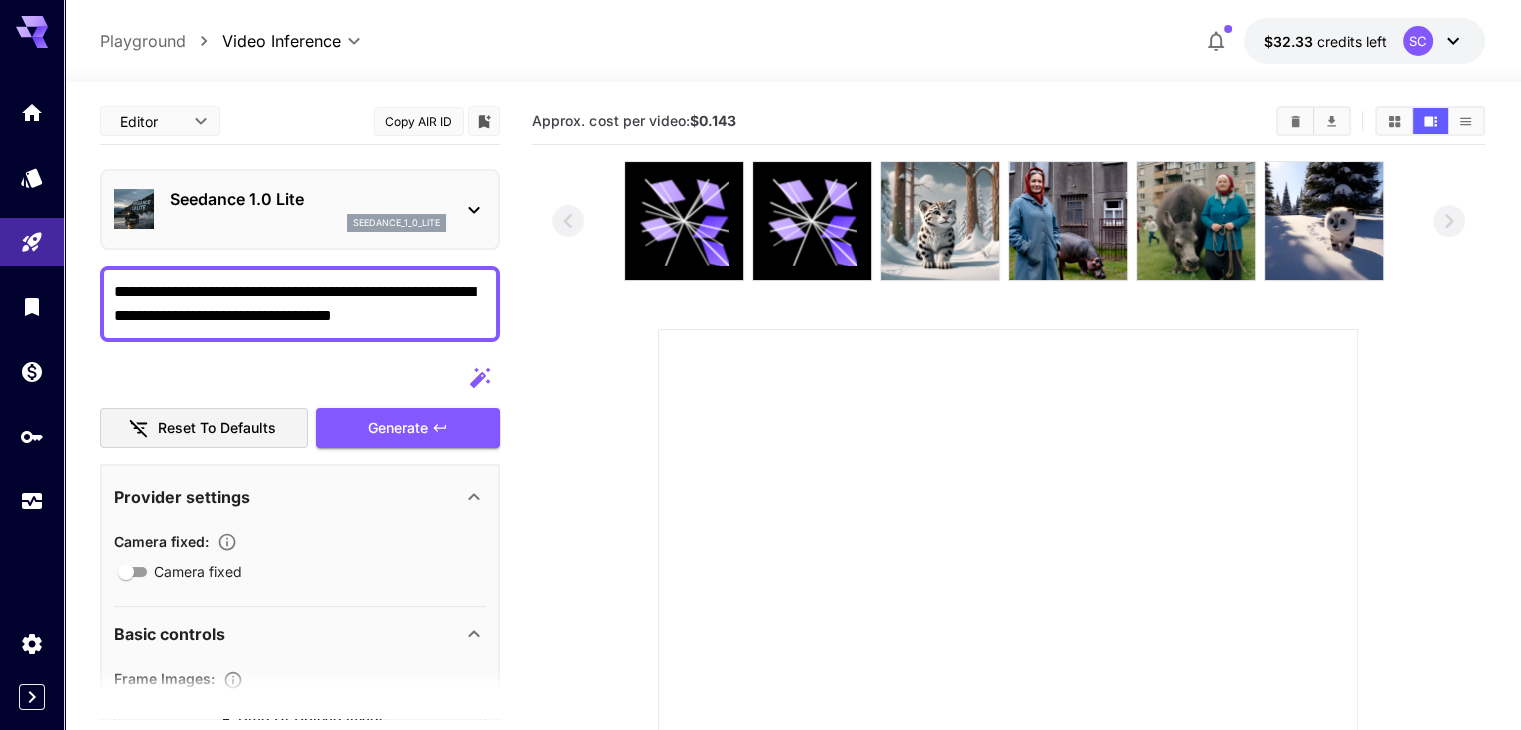 click on "seedance_1_0_lite" at bounding box center (396, 223) 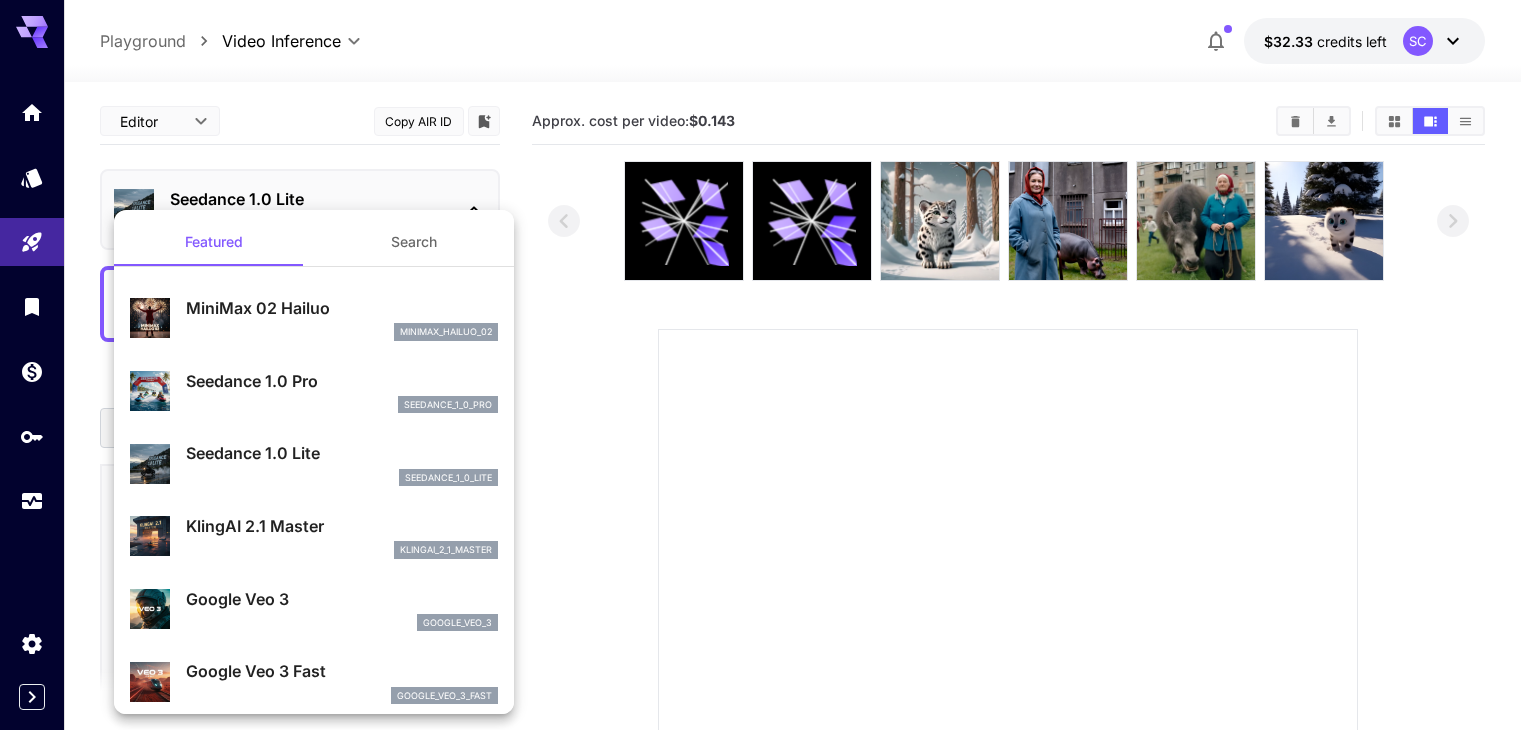 click on "Seedance 1.0 Pro" at bounding box center (342, 381) 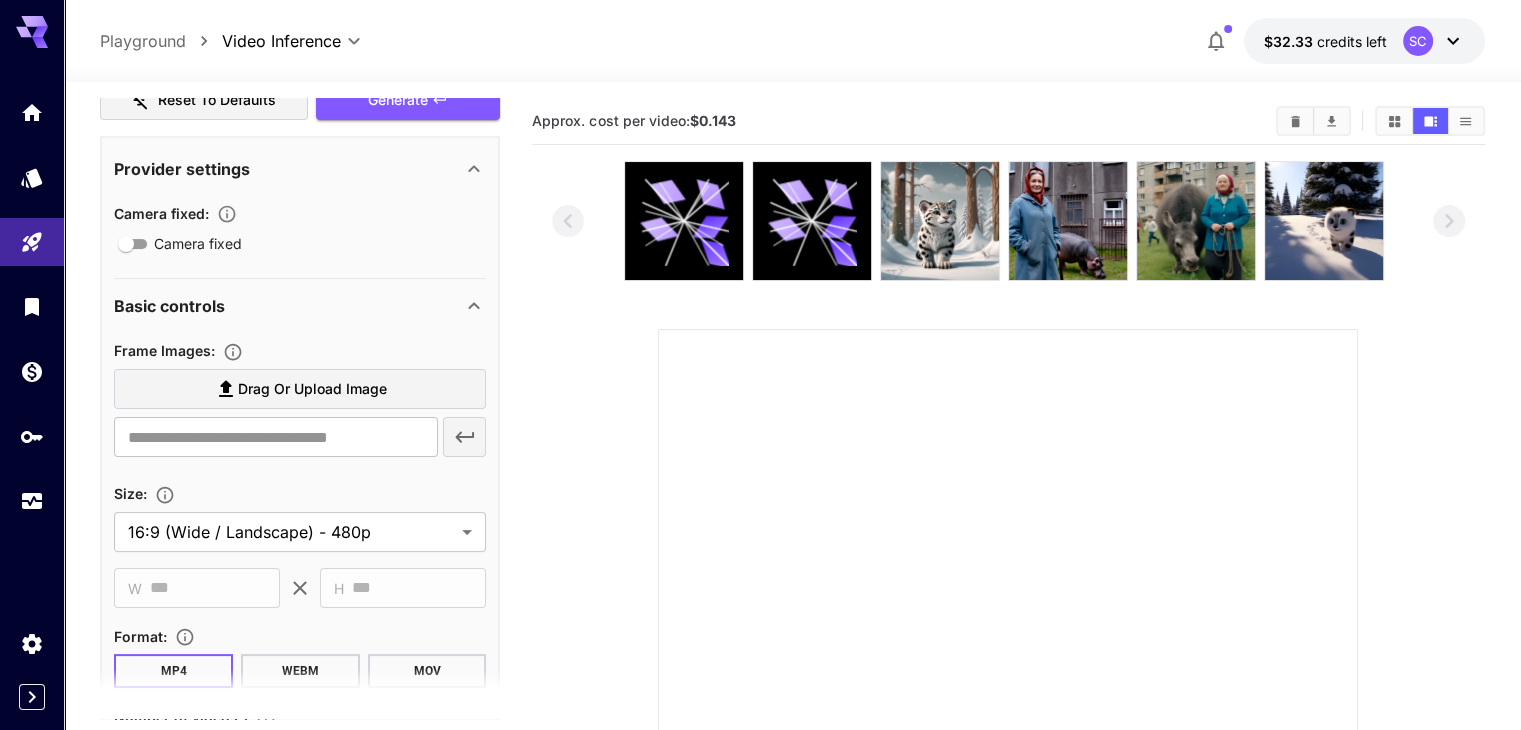 scroll, scrollTop: 600, scrollLeft: 0, axis: vertical 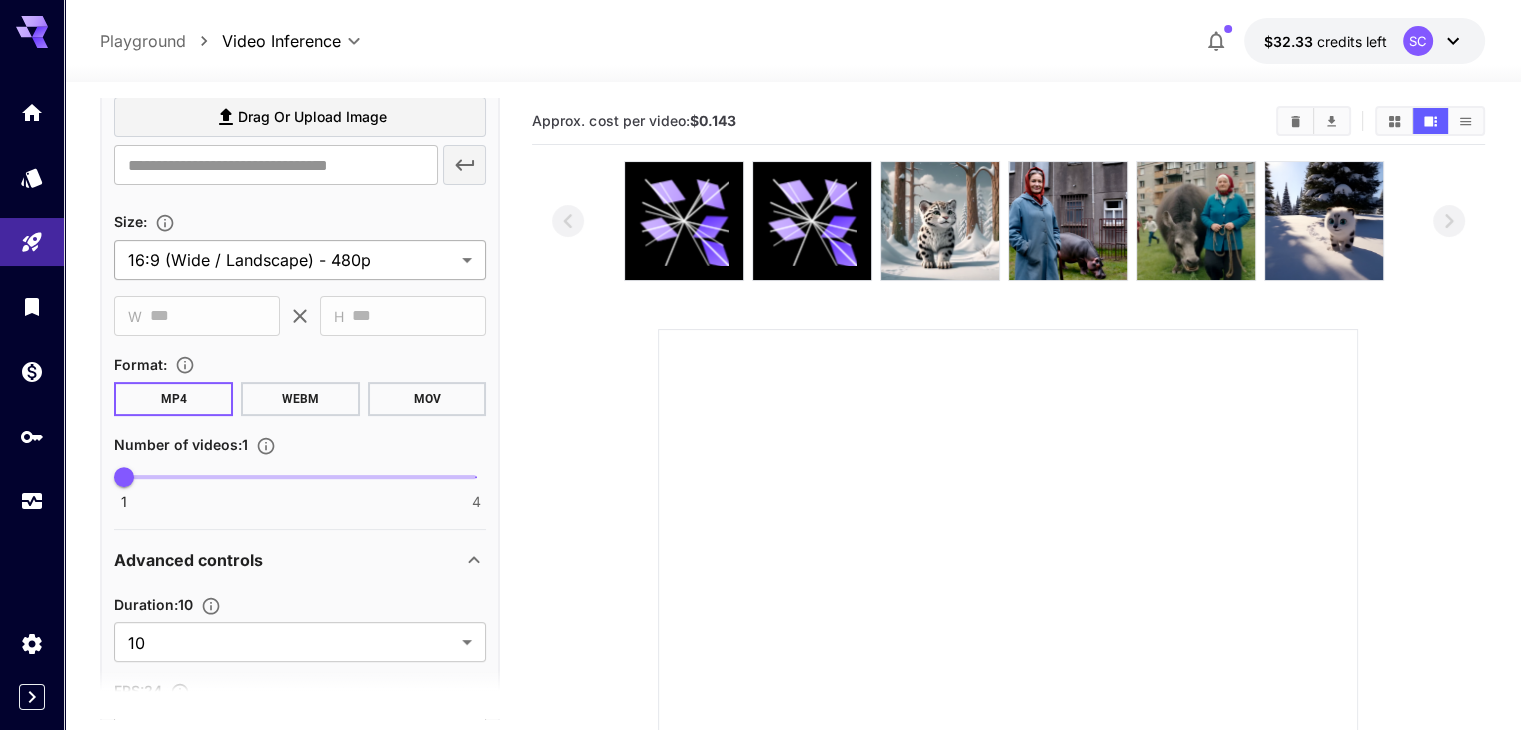 click on "**********" at bounding box center (760, 544) 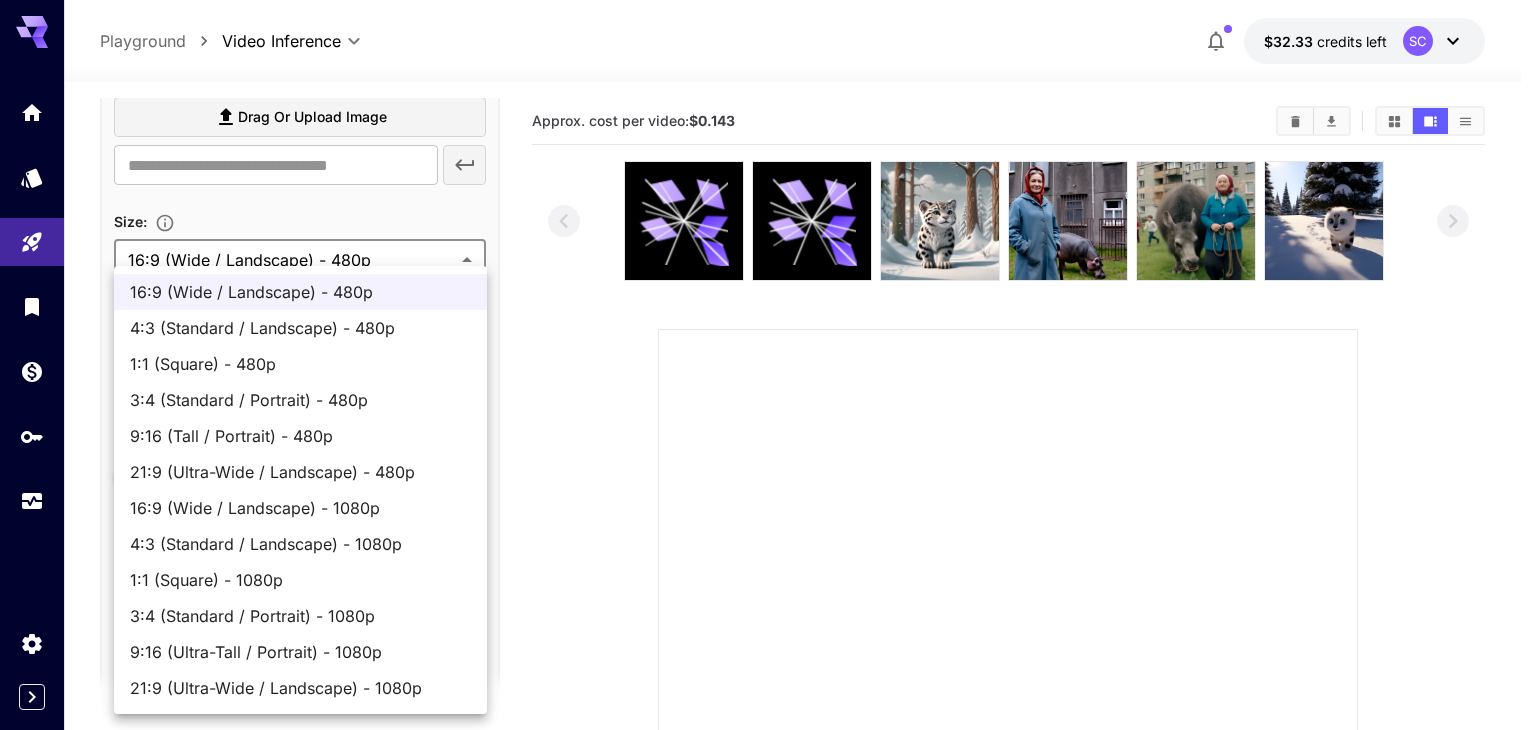 click on "9:16 (Ultra-Tall / Portrait) - 1080p" at bounding box center [300, 652] 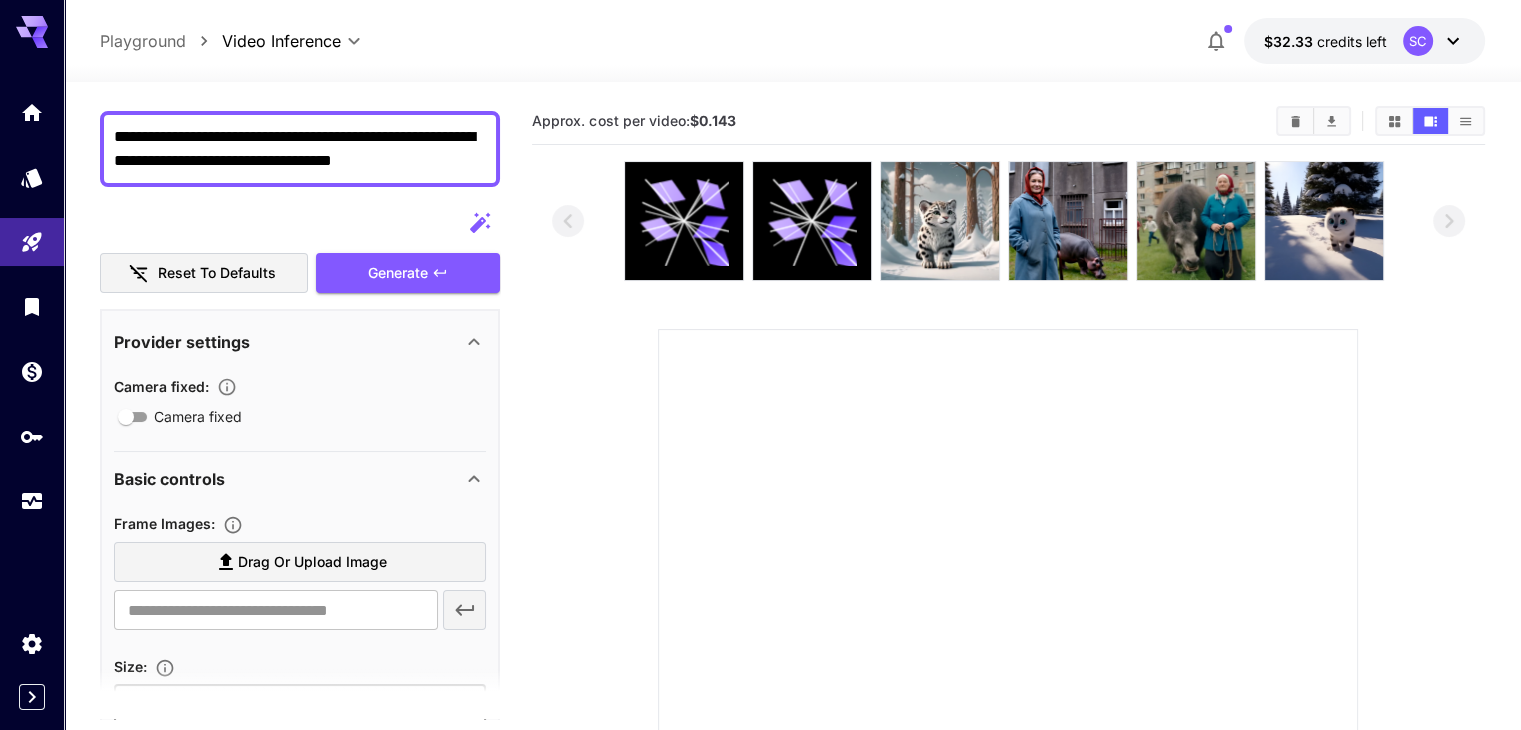 scroll, scrollTop: 0, scrollLeft: 0, axis: both 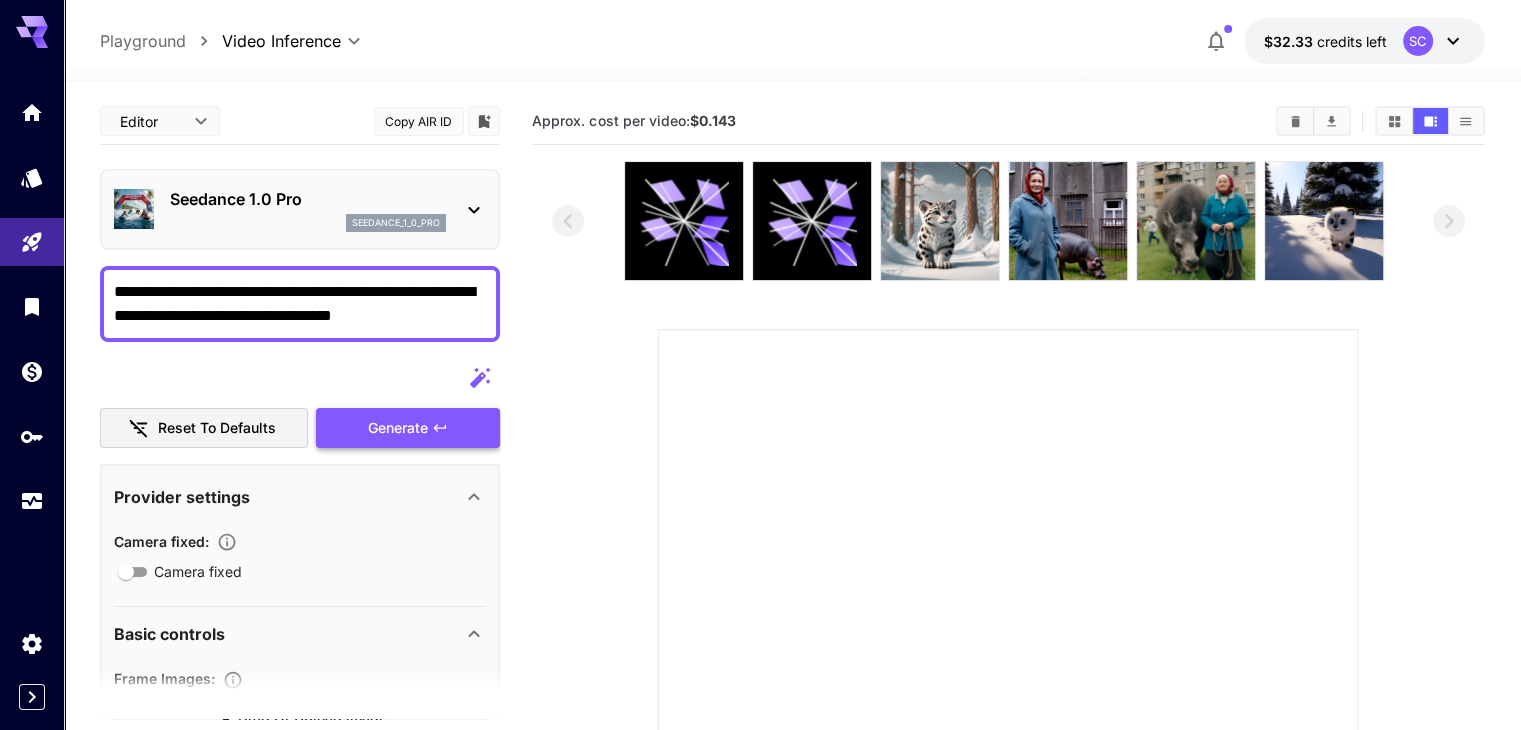 click on "Generate" at bounding box center (408, 428) 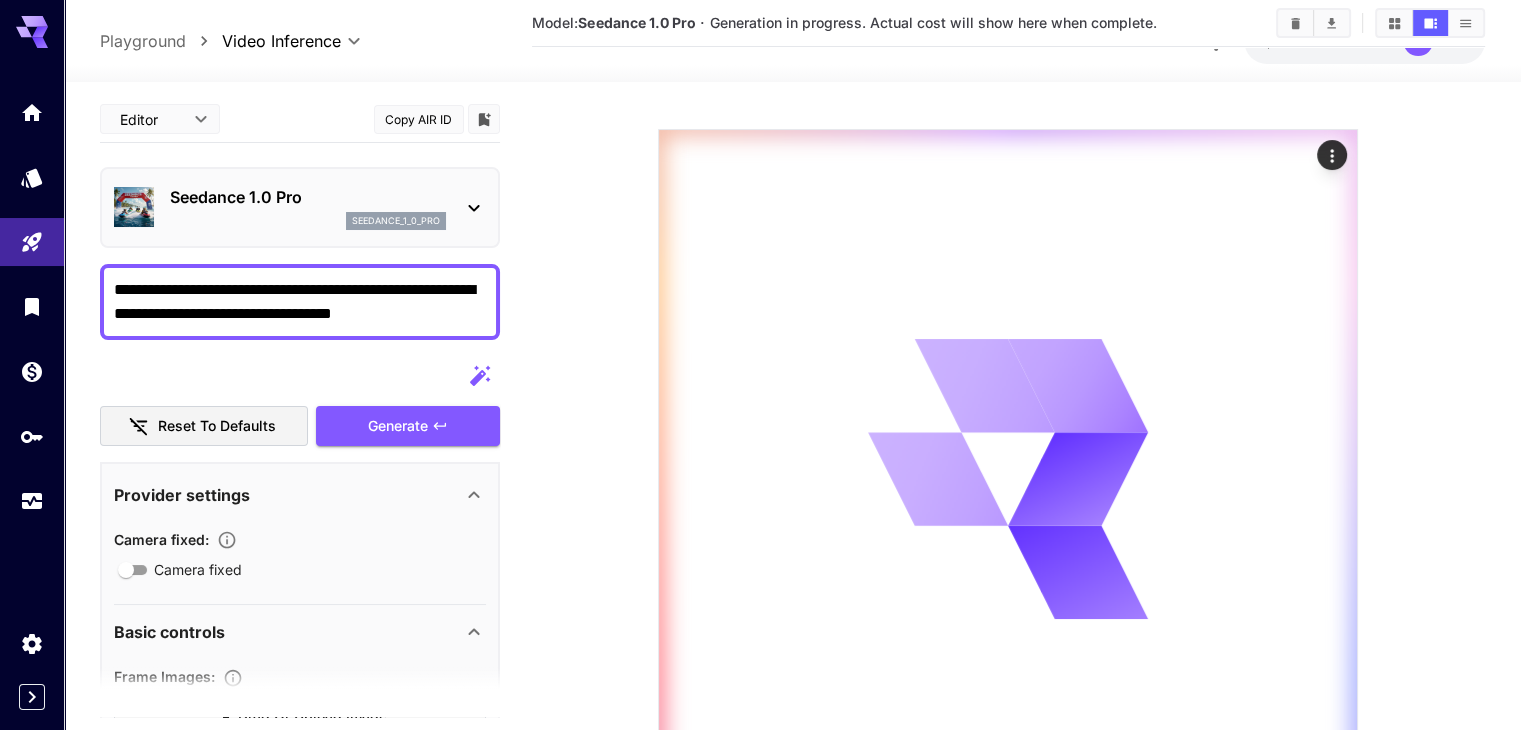 scroll, scrollTop: 359, scrollLeft: 0, axis: vertical 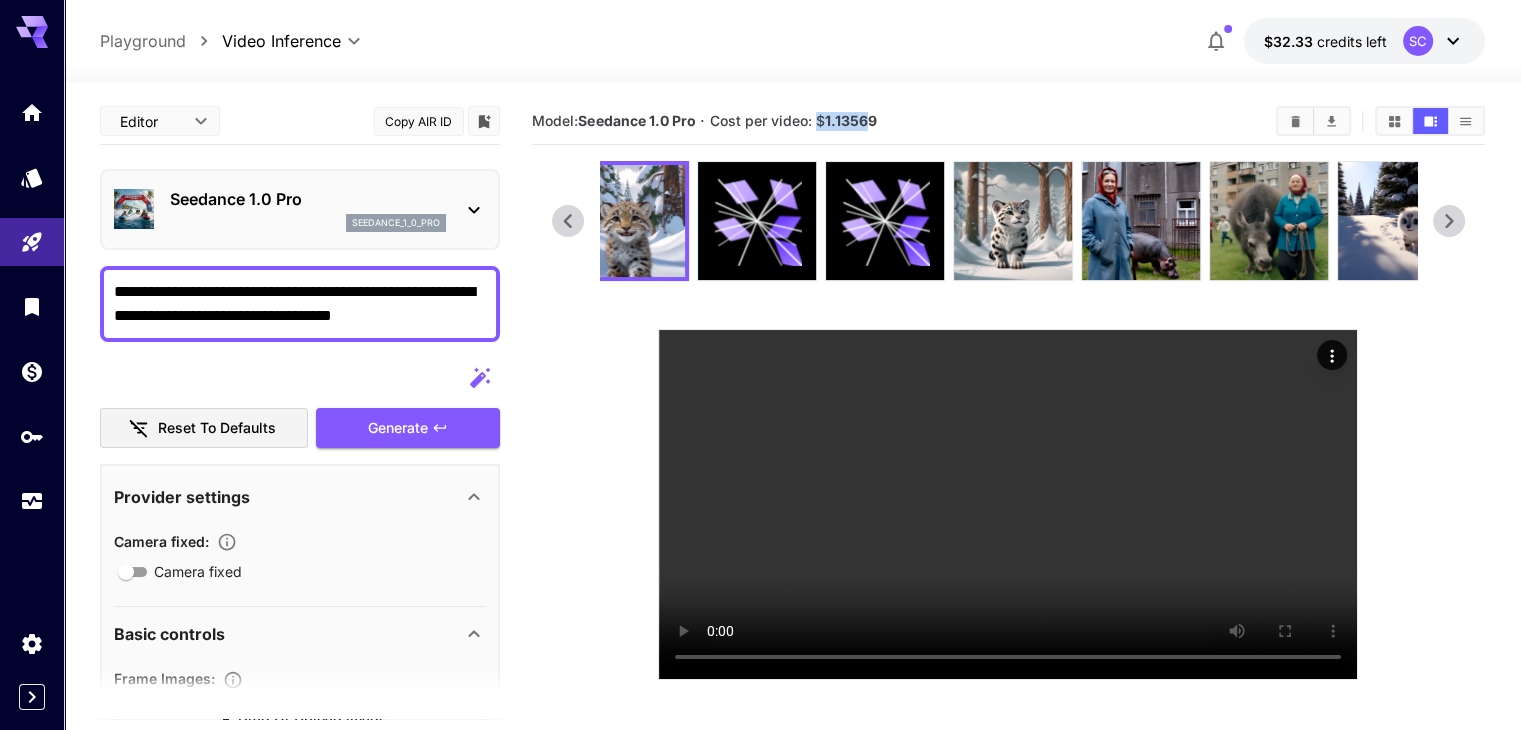 drag, startPoint x: 820, startPoint y: 120, endPoint x: 873, endPoint y: 125, distance: 53.235325 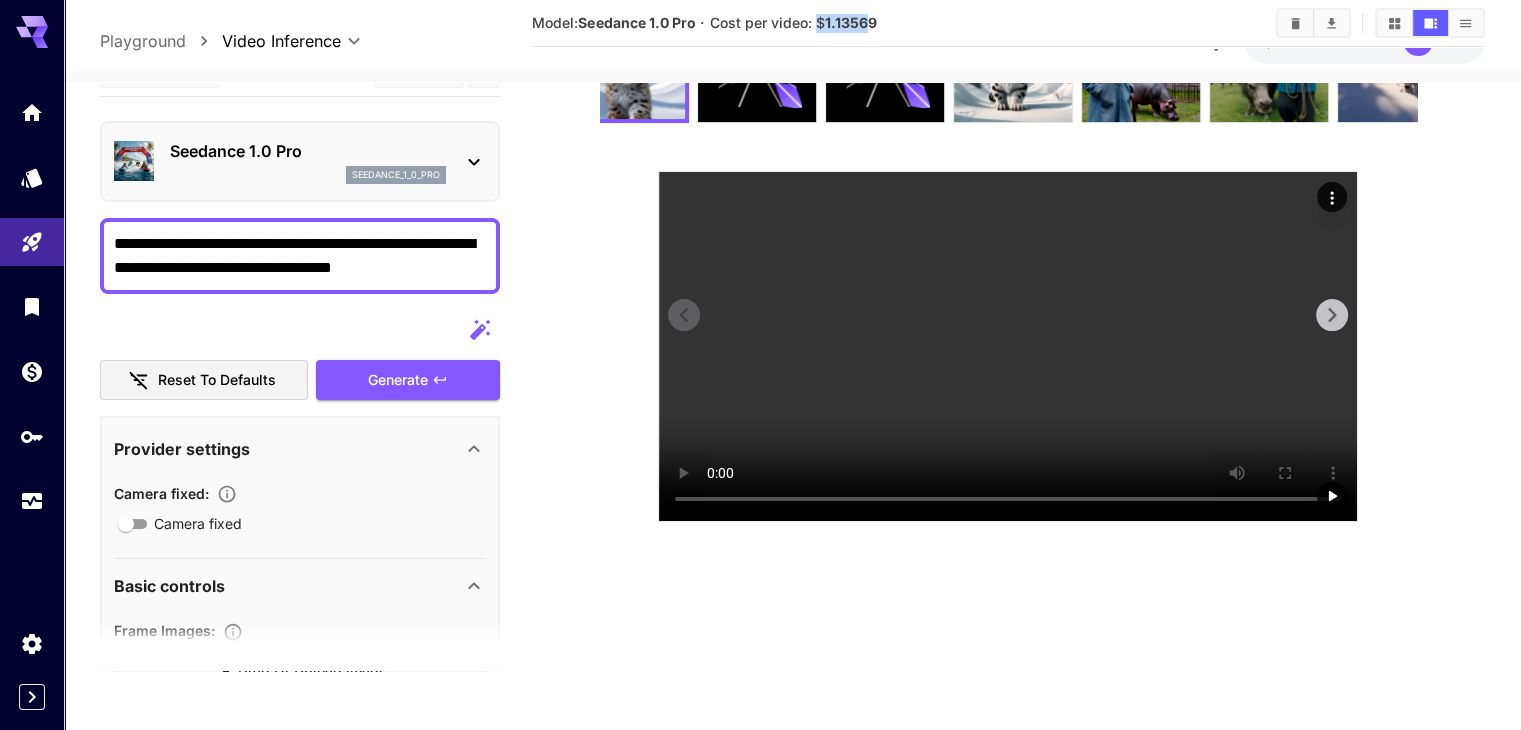 scroll, scrollTop: 600, scrollLeft: 0, axis: vertical 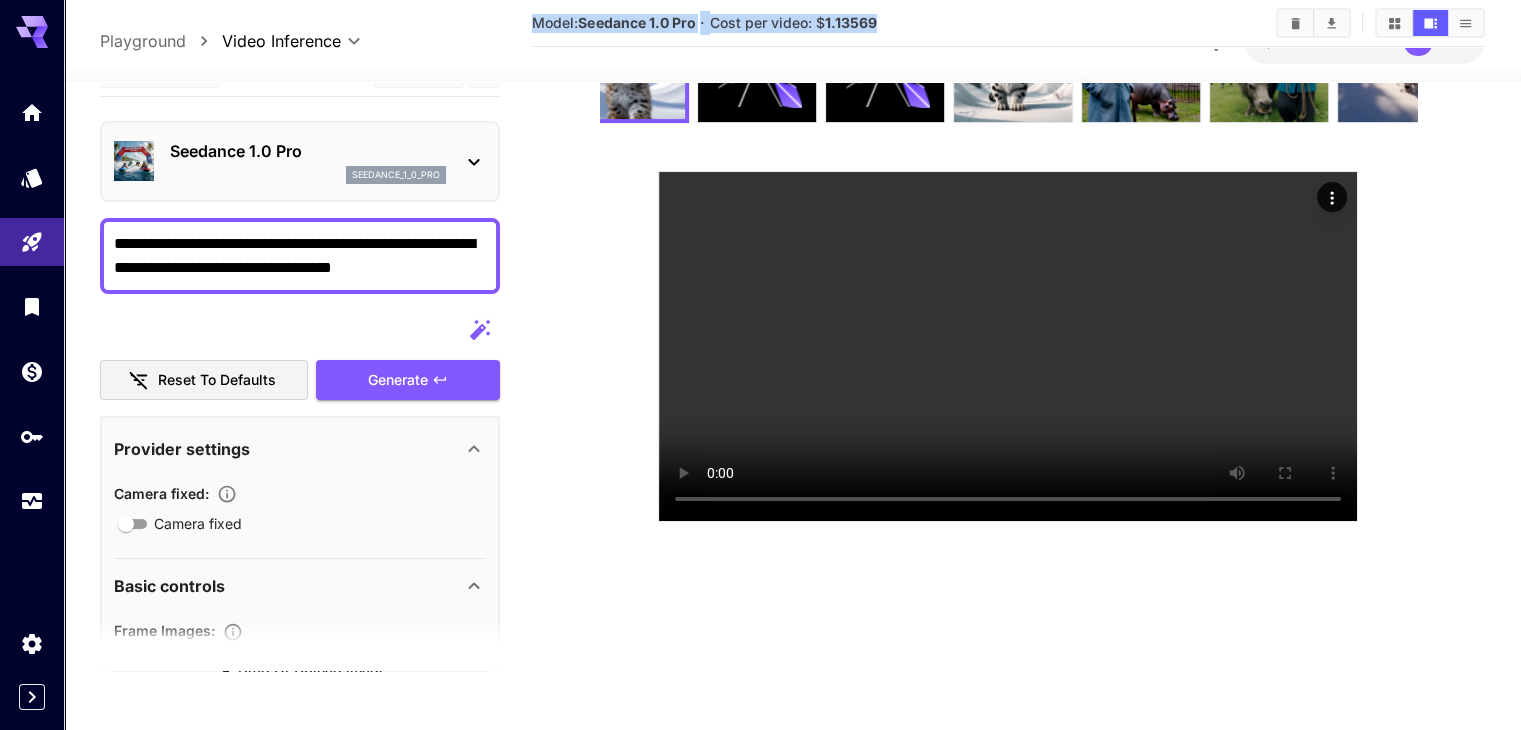 drag, startPoint x: 878, startPoint y: 22, endPoint x: 534, endPoint y: 19, distance: 344.0131 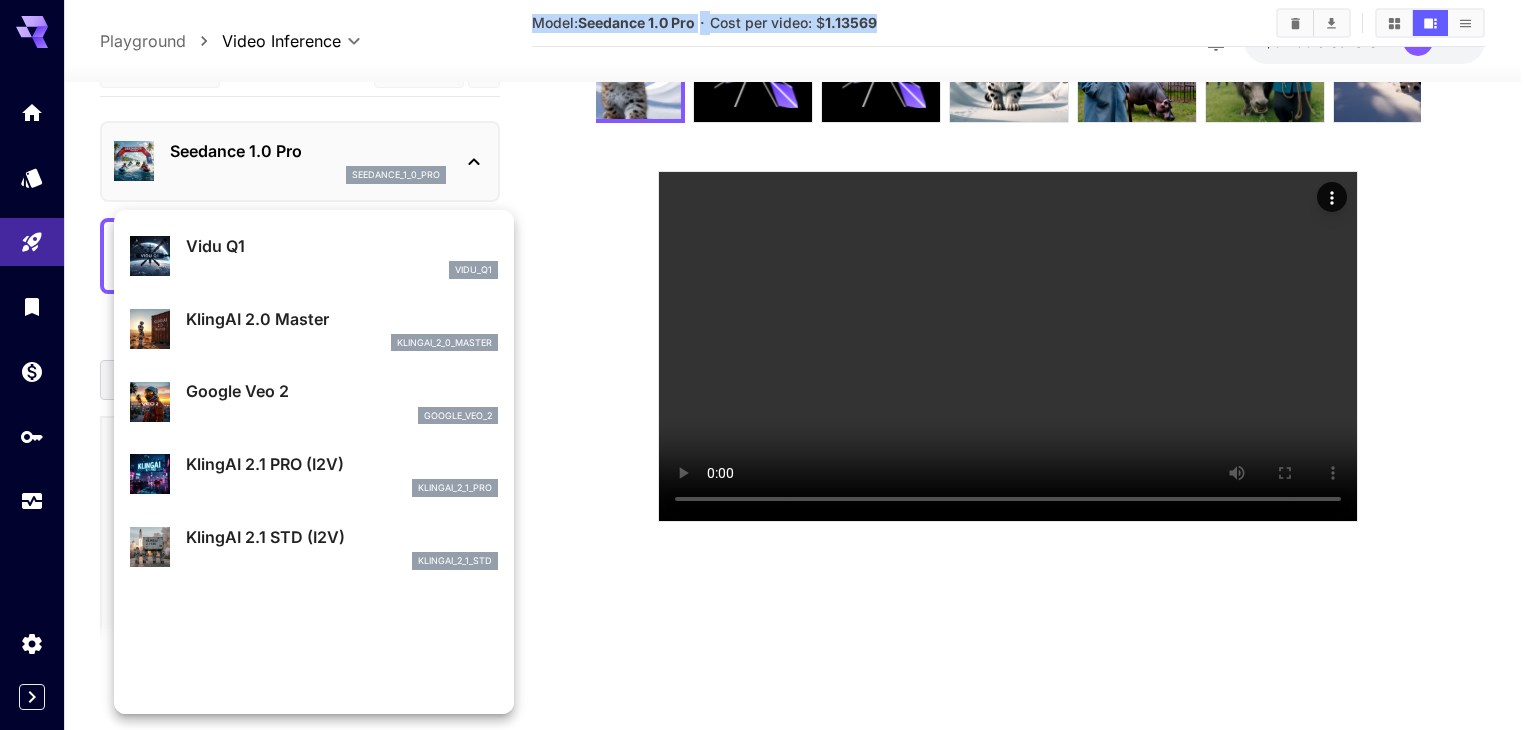 scroll, scrollTop: 404, scrollLeft: 0, axis: vertical 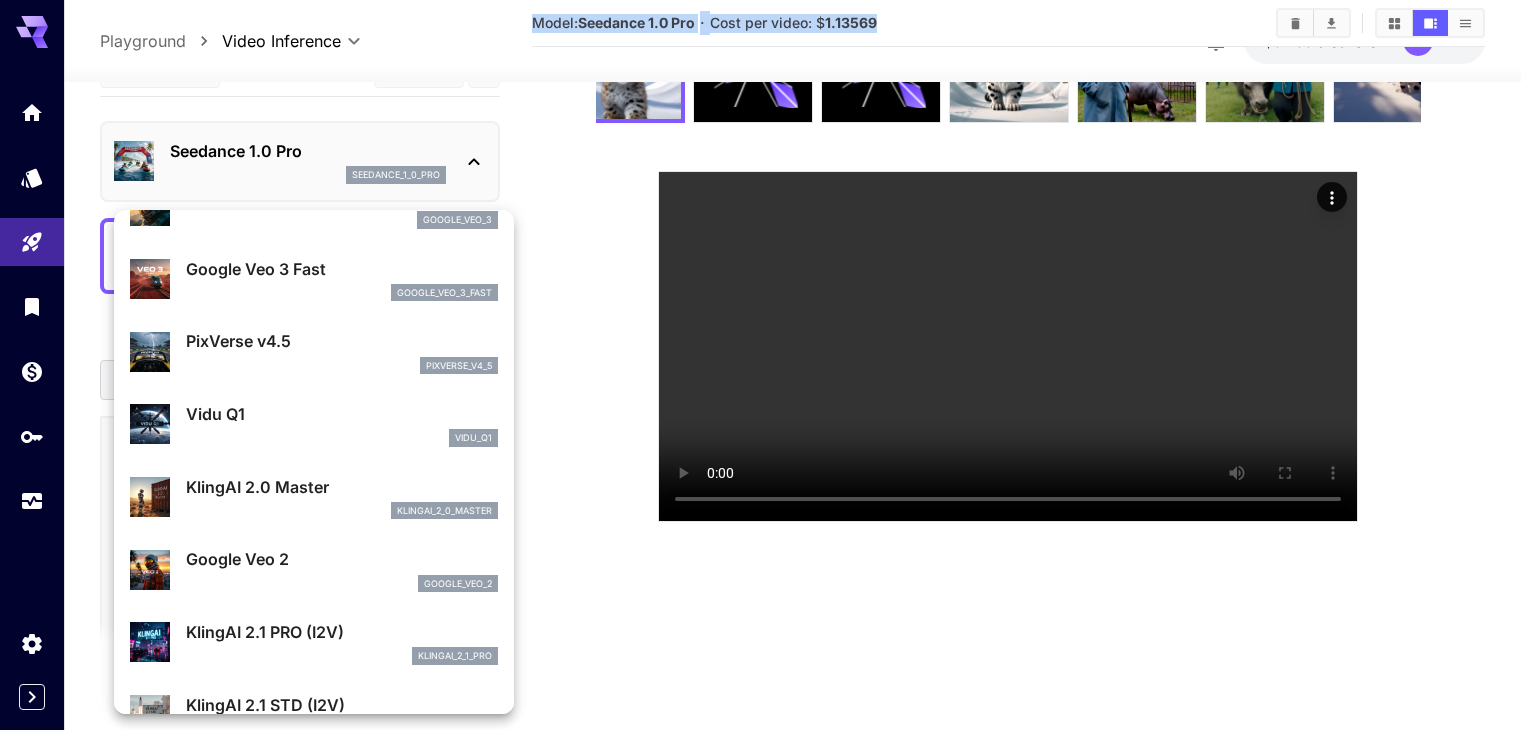 click on "Google Veo 2" at bounding box center [342, 559] 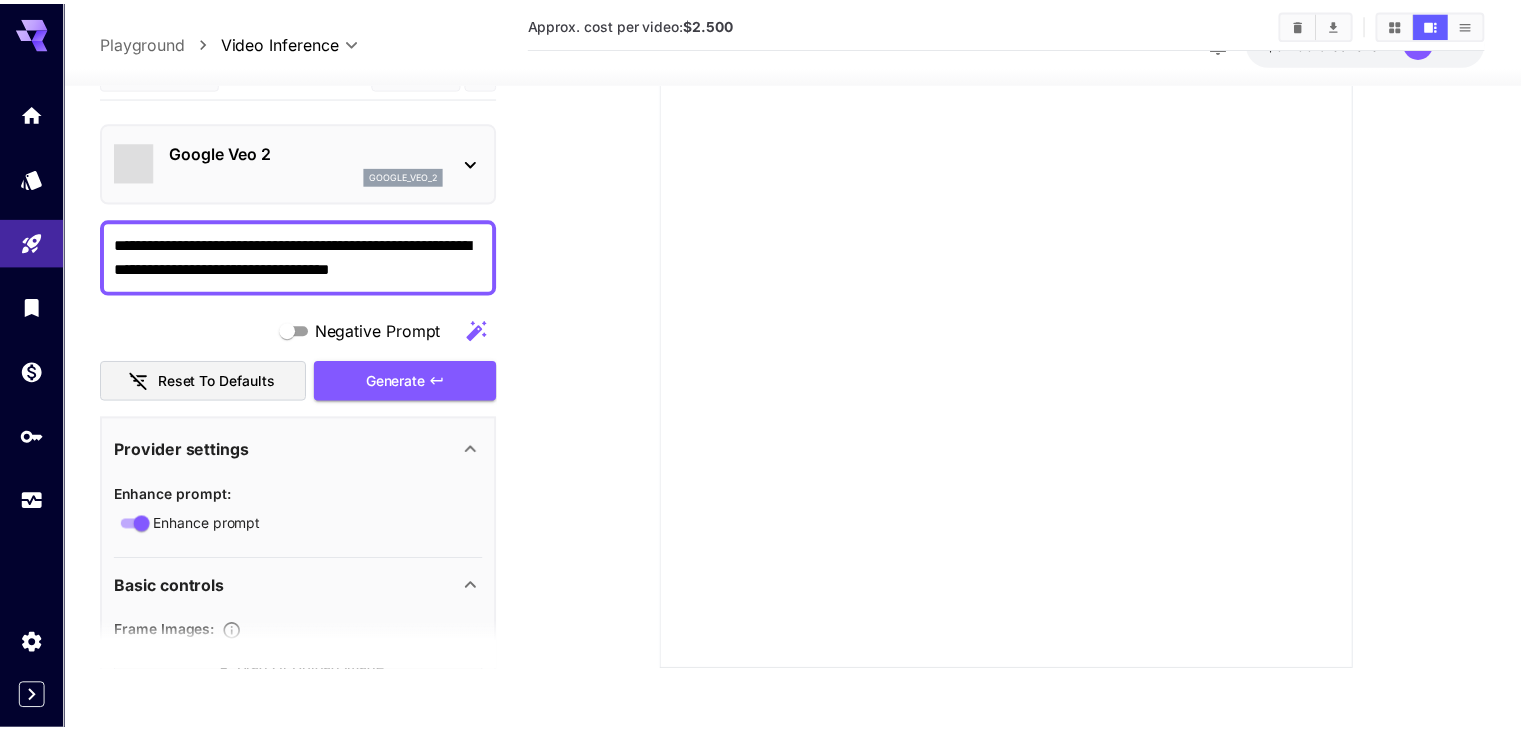 scroll, scrollTop: 359, scrollLeft: 0, axis: vertical 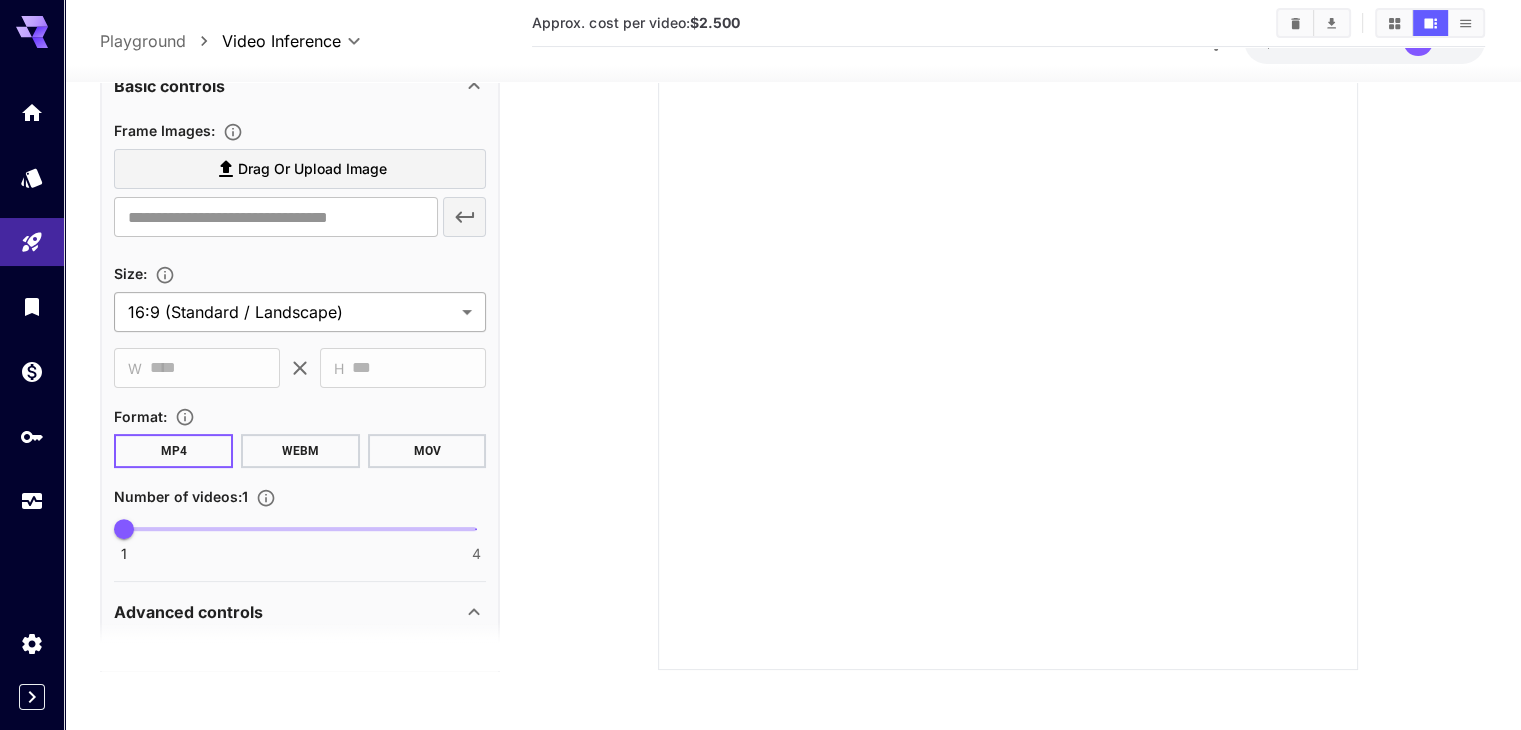 click on "**********" at bounding box center [760, 185] 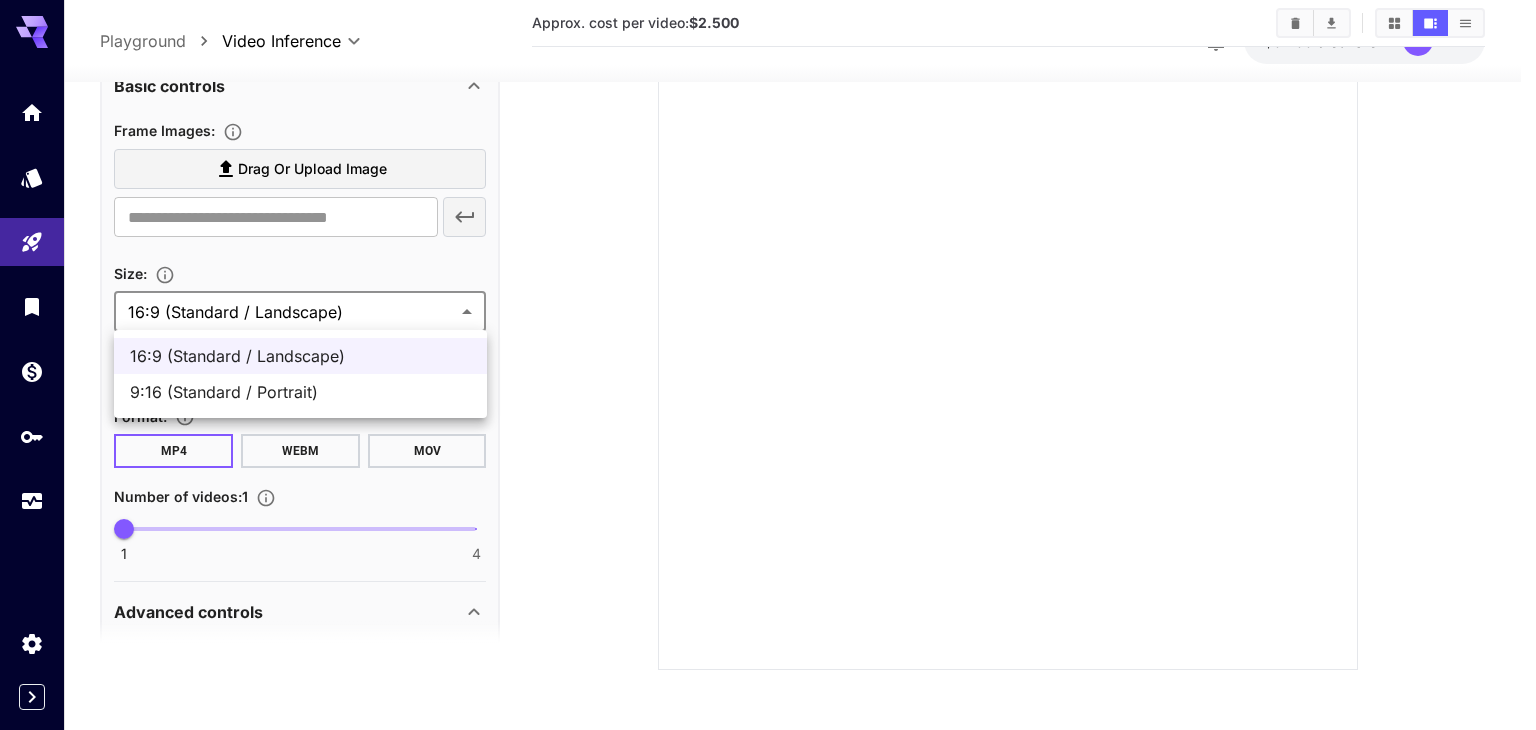 click at bounding box center (768, 365) 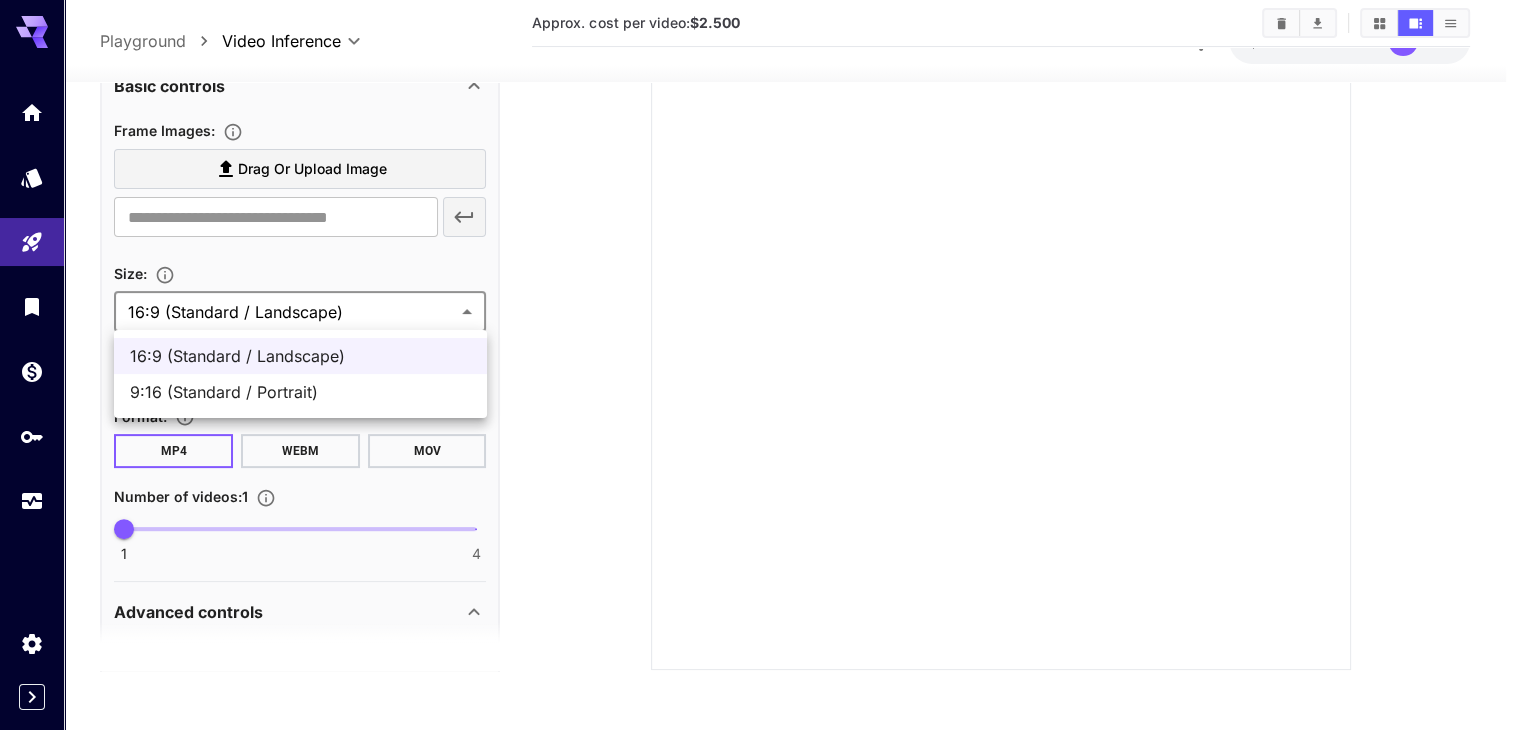 click on "**********" at bounding box center [760, 185] 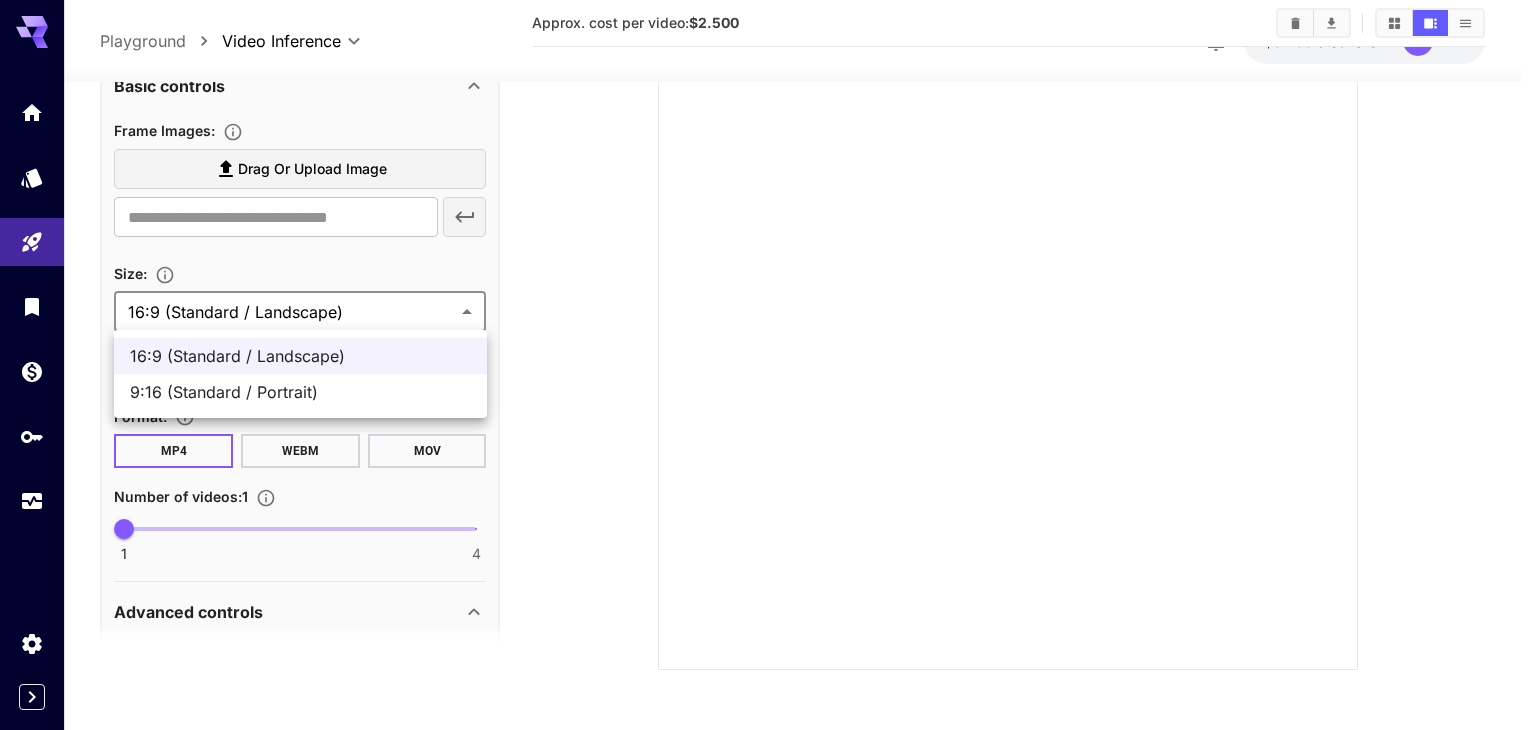 click at bounding box center [768, 365] 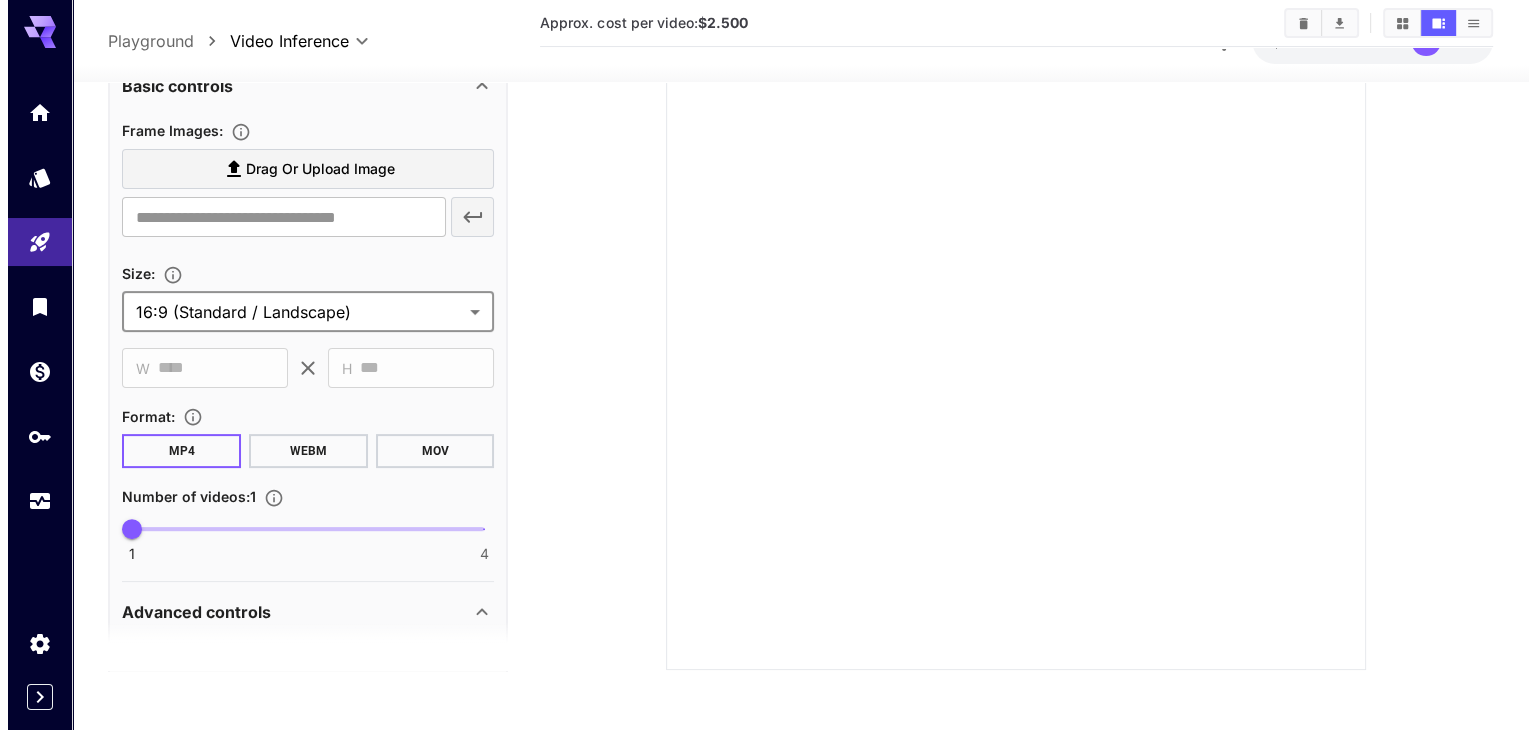 scroll, scrollTop: 0, scrollLeft: 0, axis: both 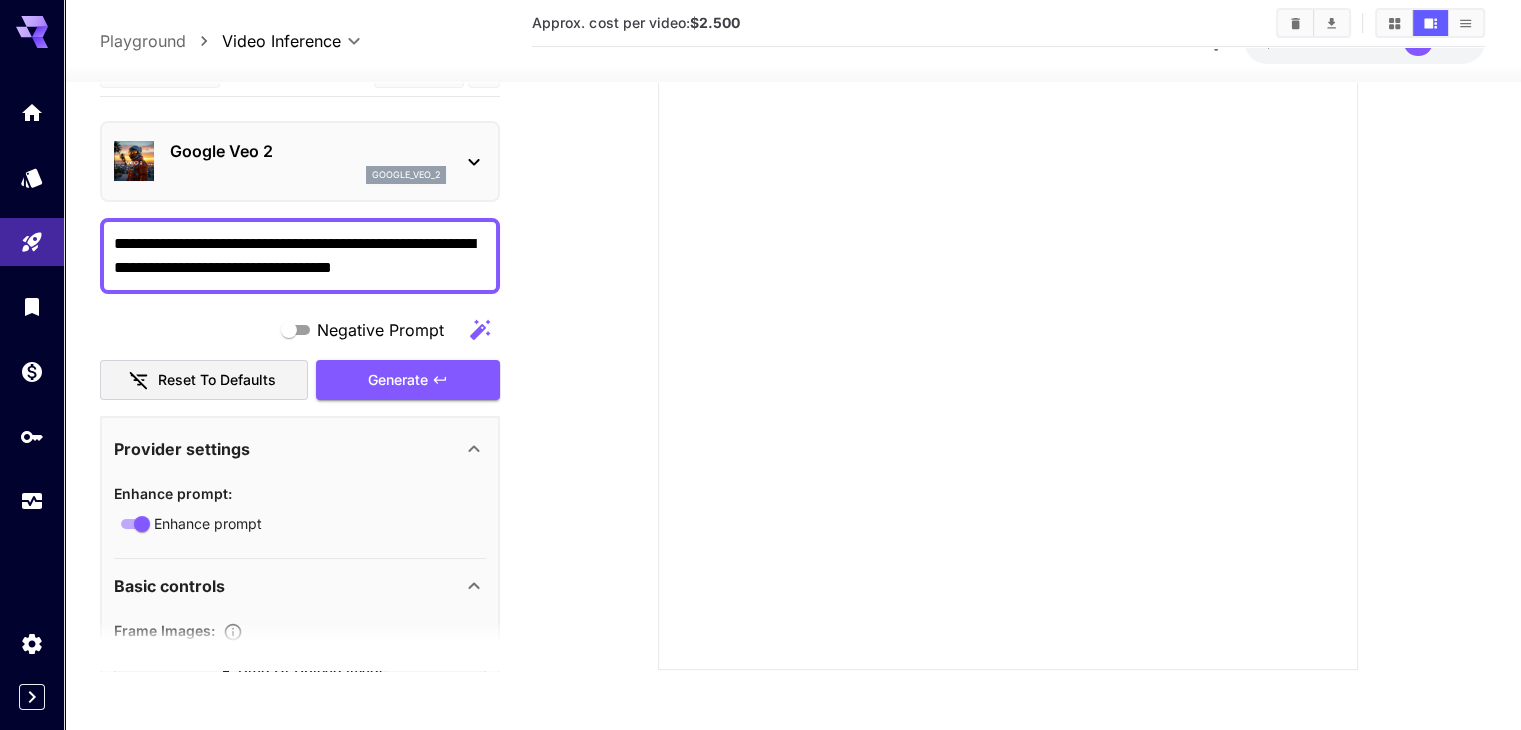 click on "Google Veo 2 google_veo_2" at bounding box center (300, 161) 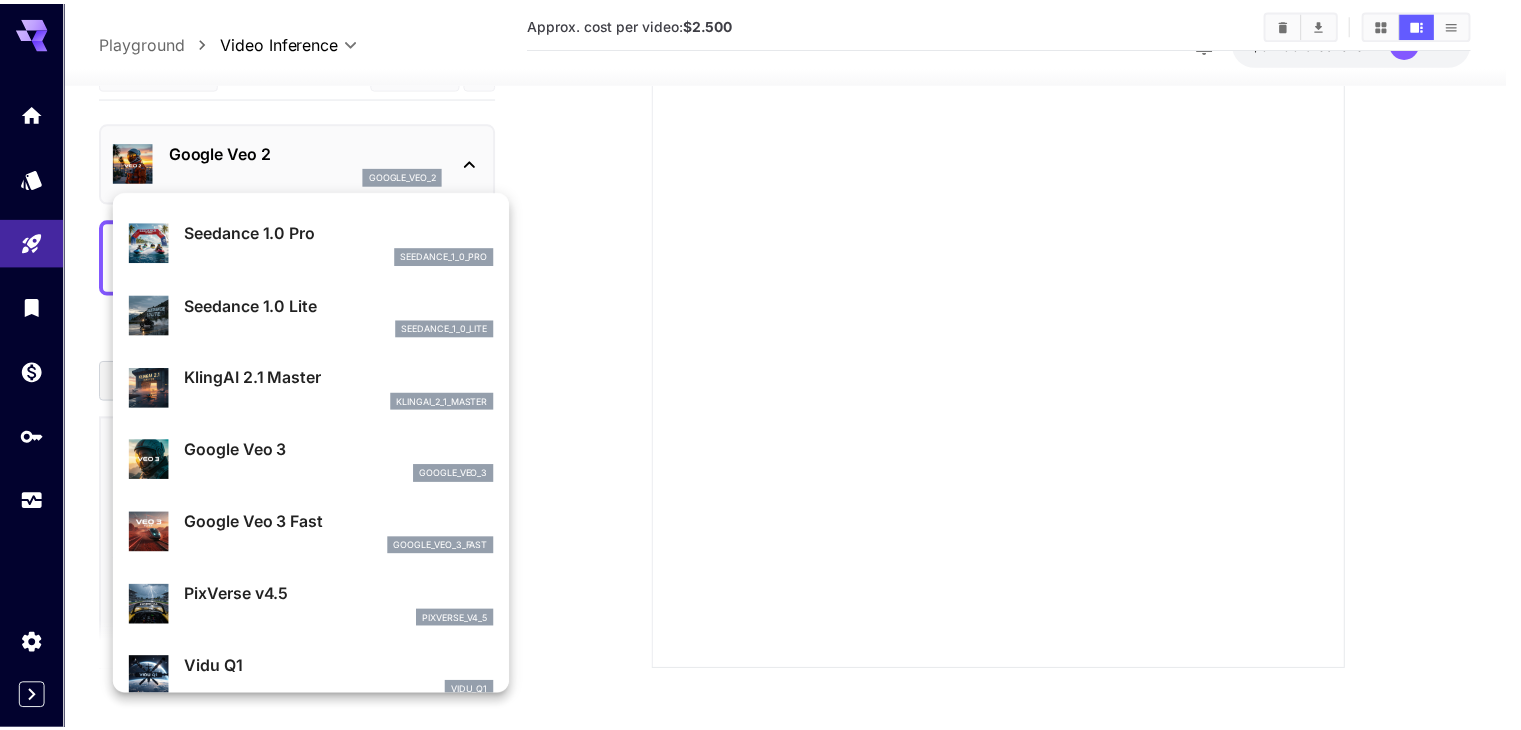 scroll, scrollTop: 200, scrollLeft: 0, axis: vertical 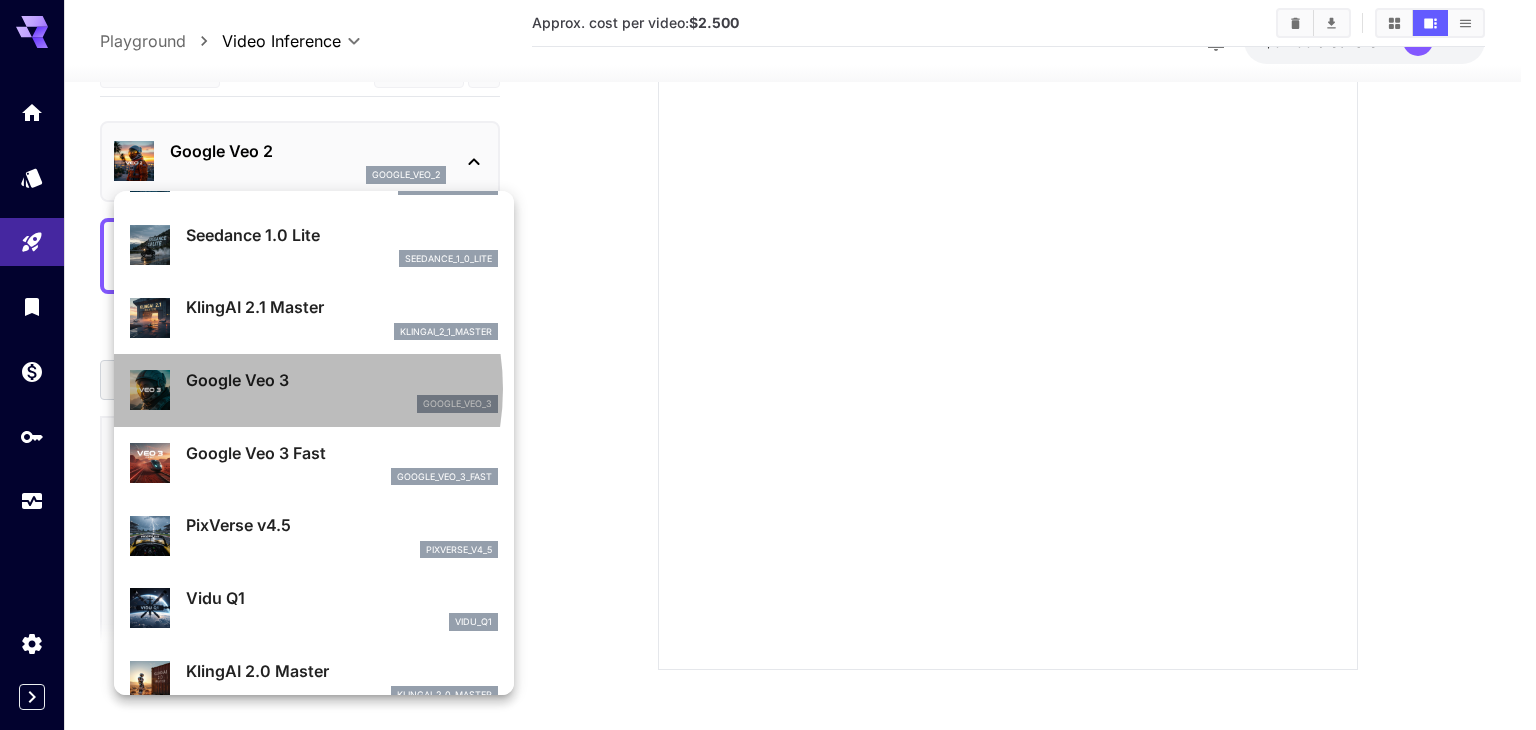 click on "Google Veo 3" at bounding box center (342, 380) 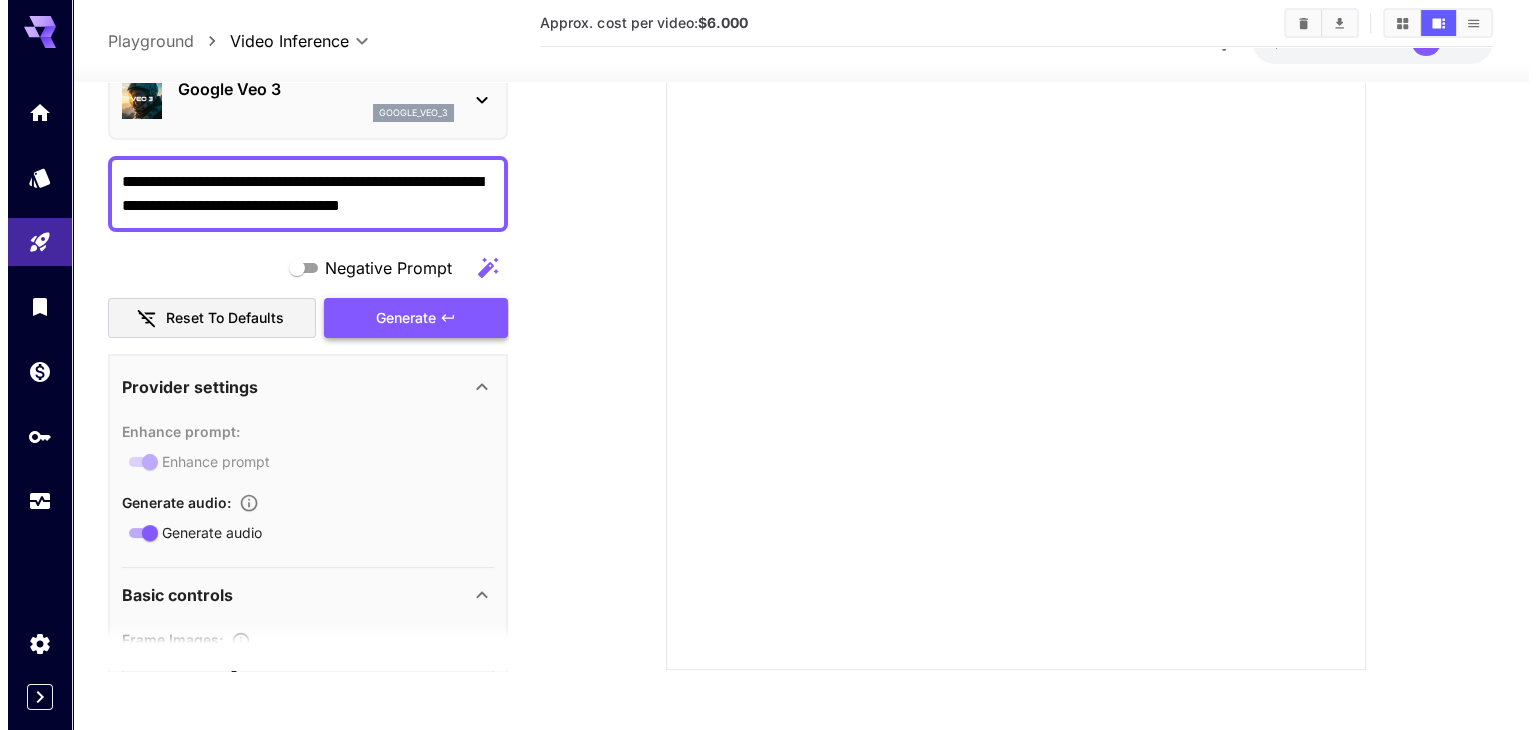 scroll, scrollTop: 0, scrollLeft: 0, axis: both 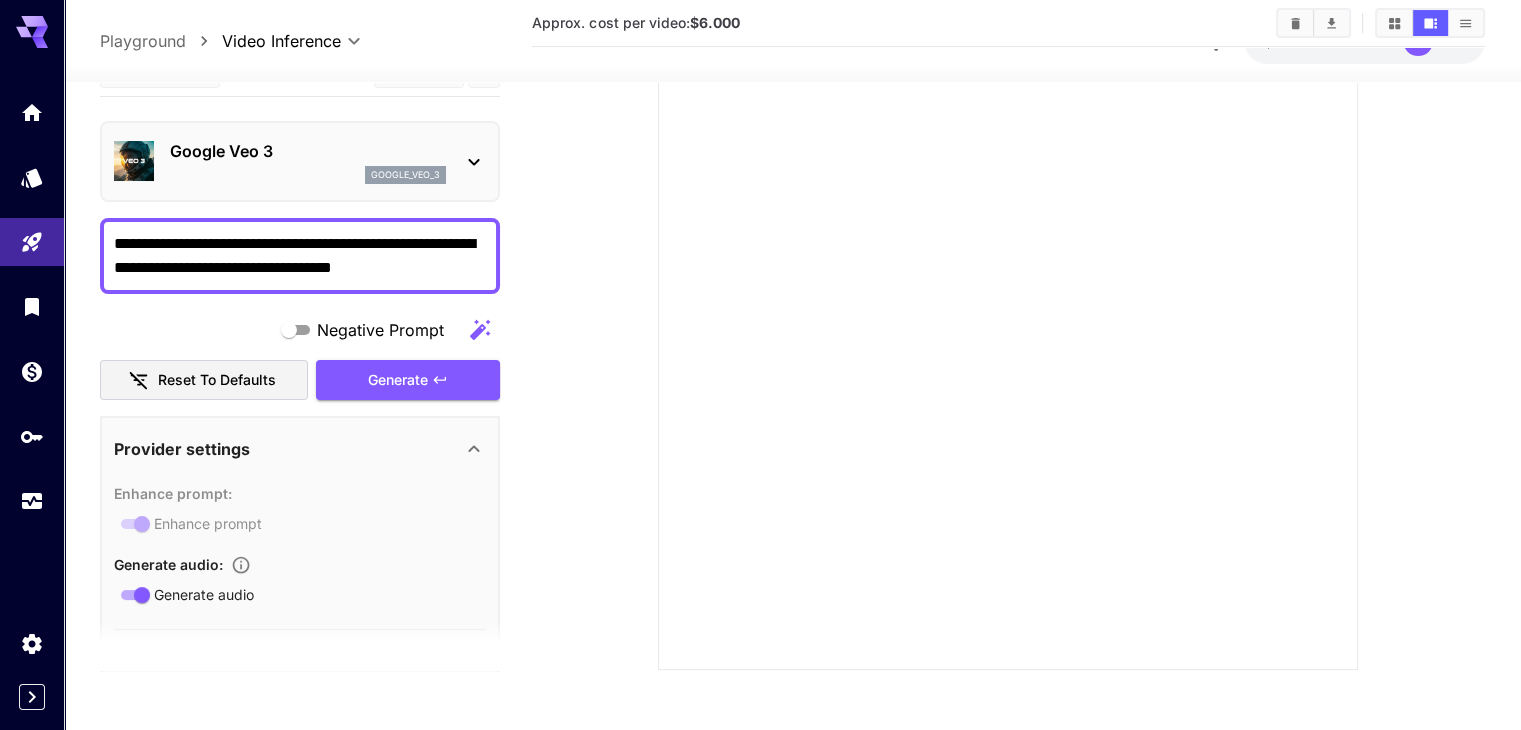 click 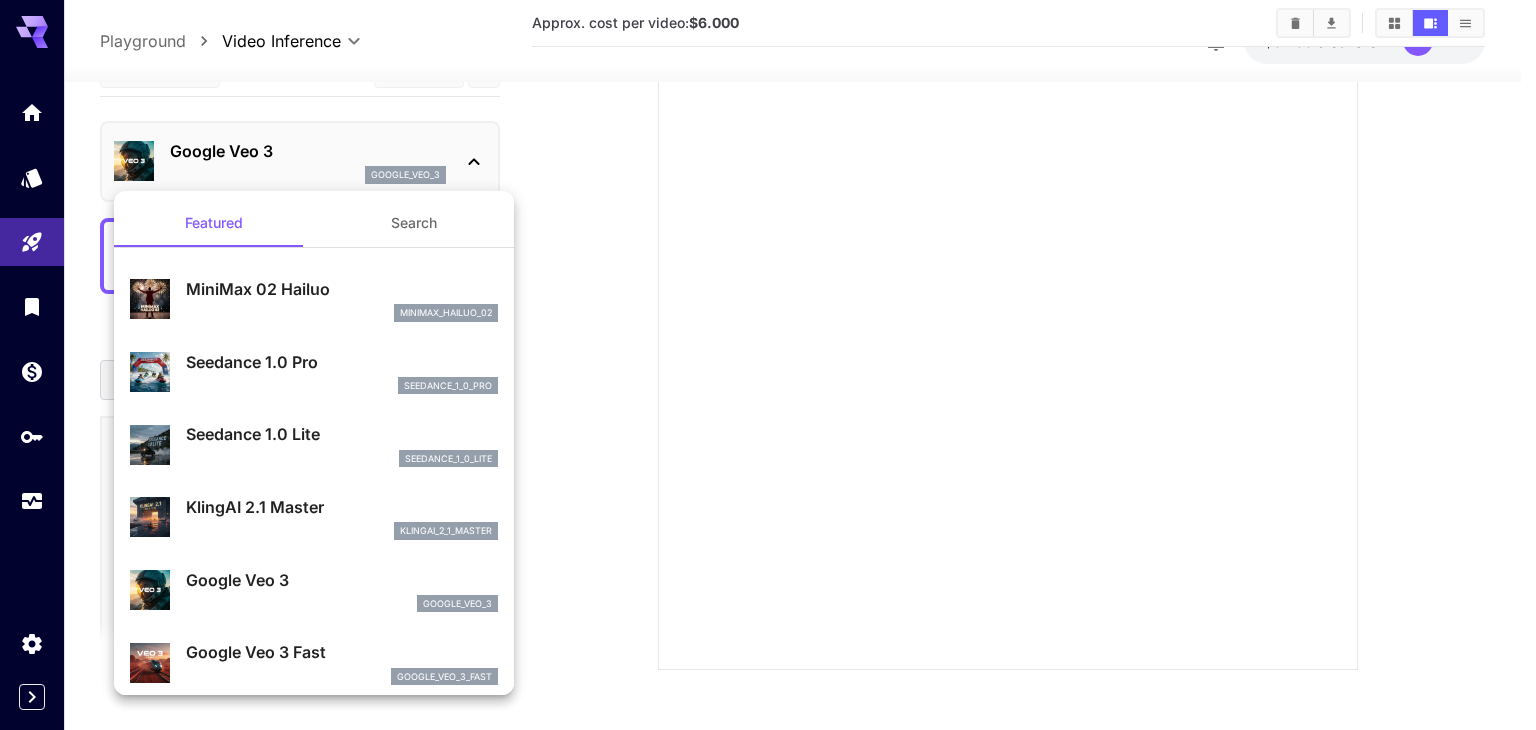 click on "Google Veo 3 Fast" at bounding box center (342, 652) 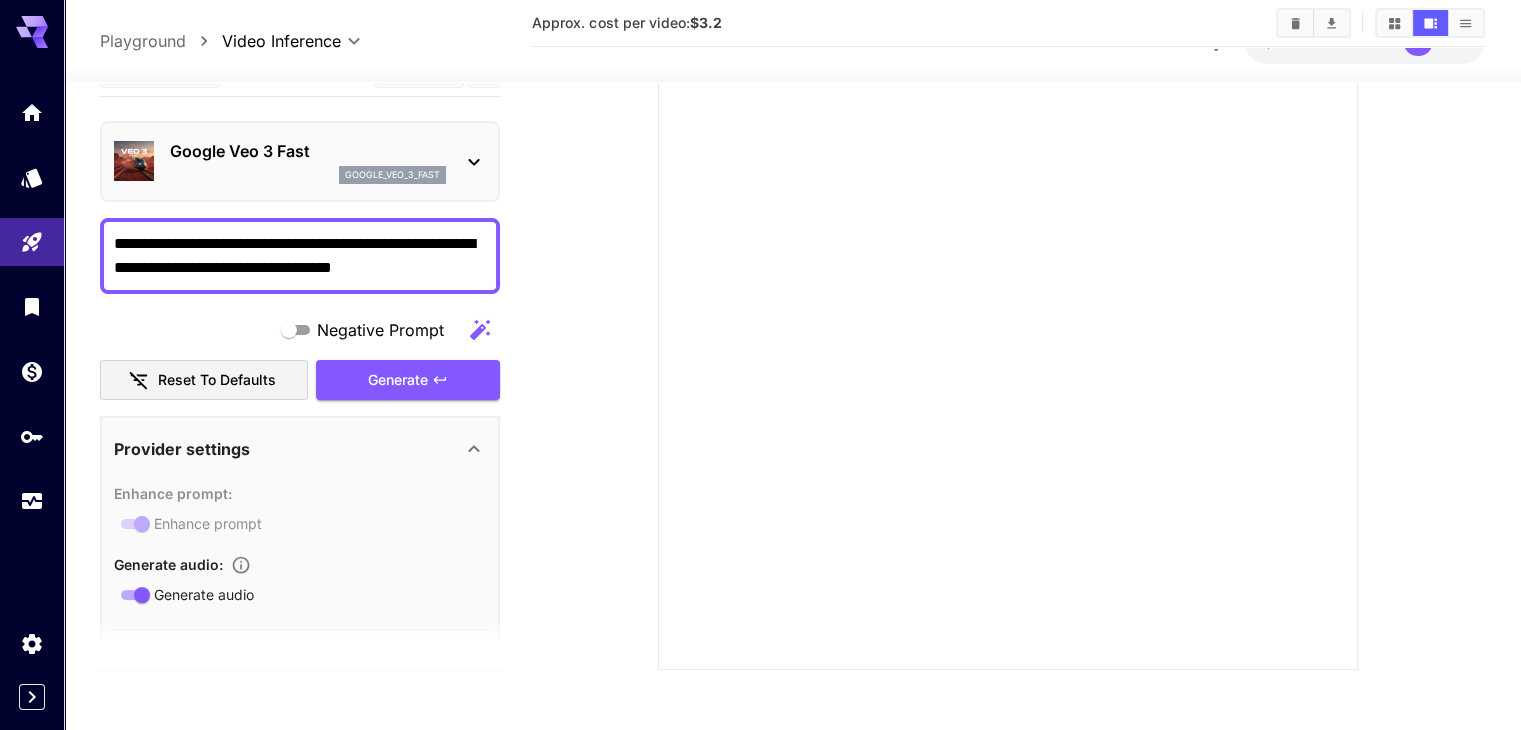 click 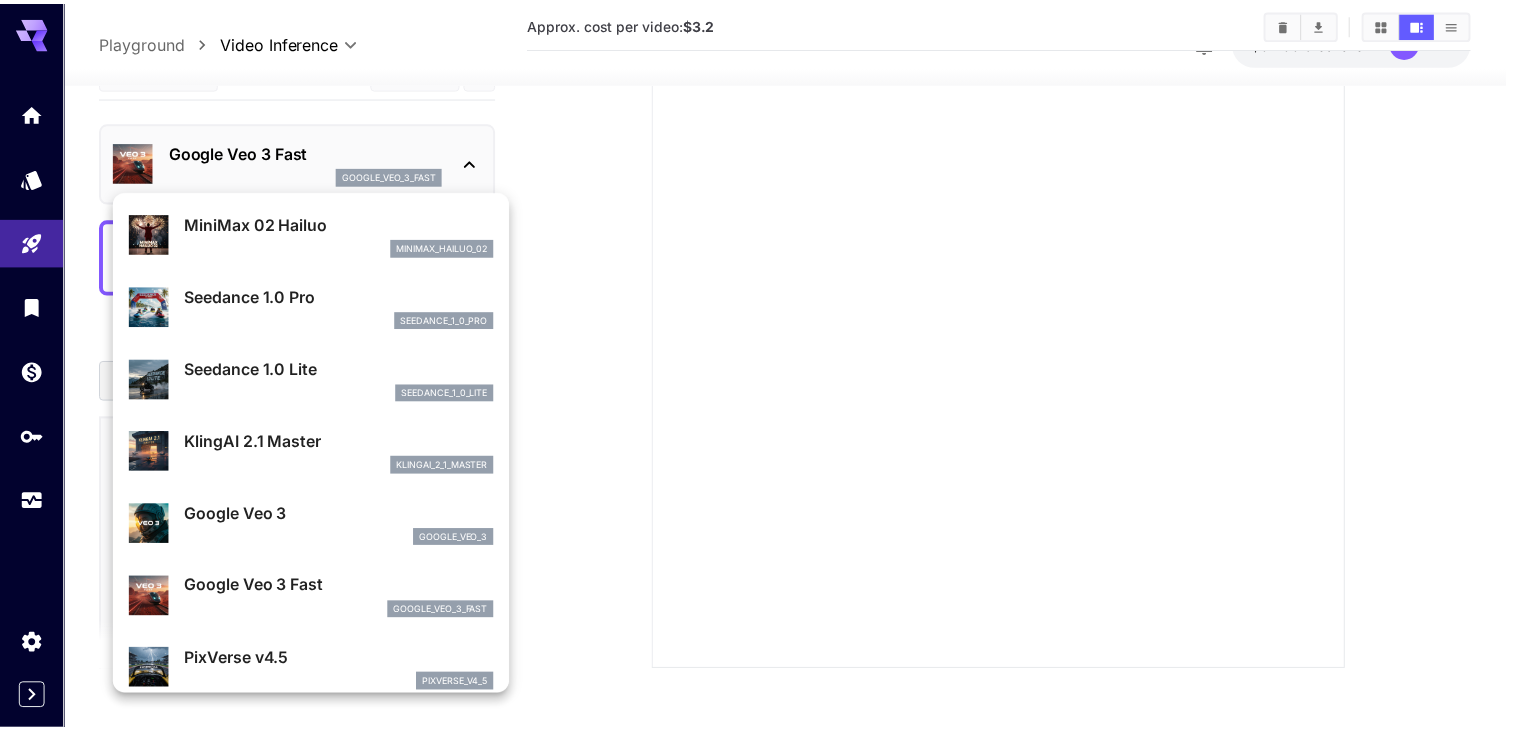 scroll, scrollTop: 100, scrollLeft: 0, axis: vertical 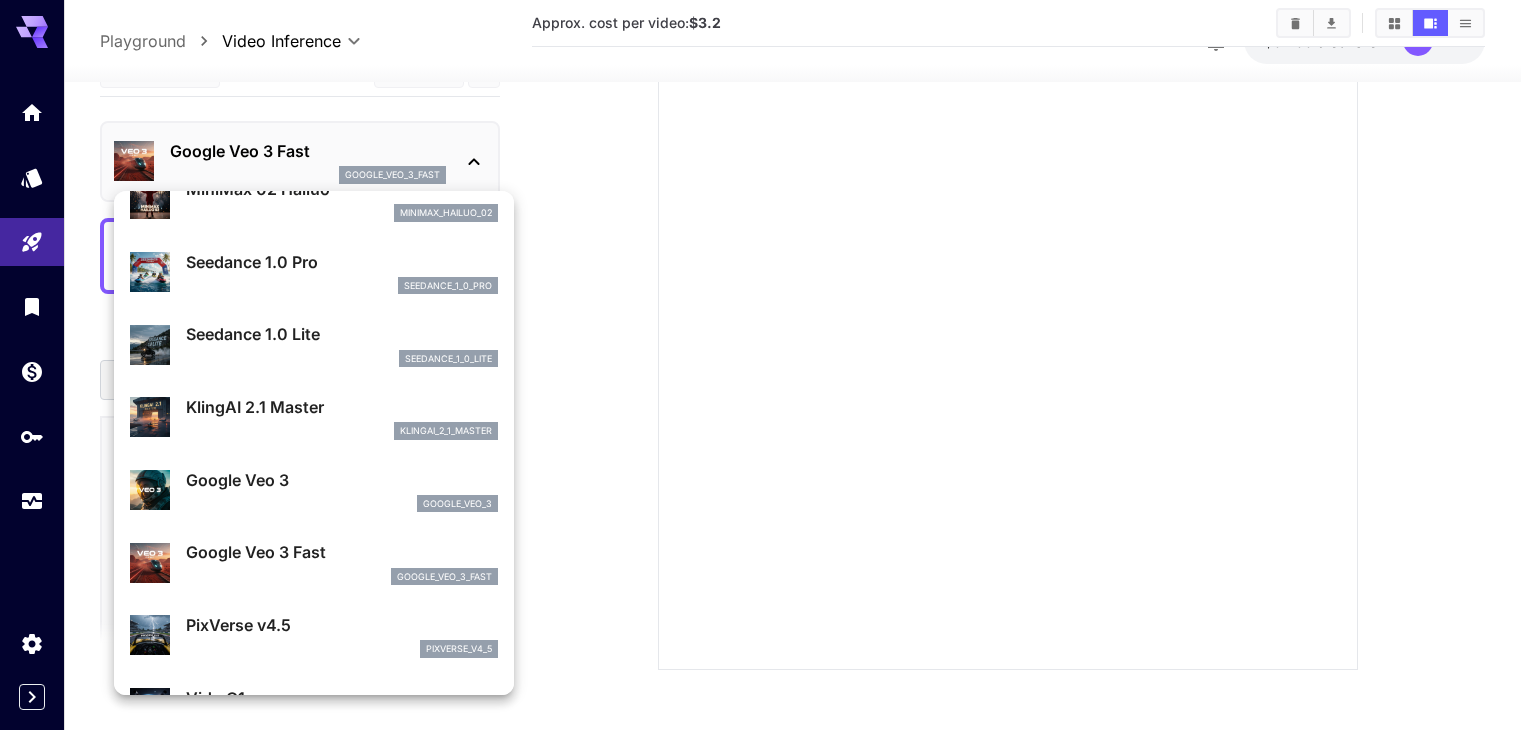 click at bounding box center (768, 365) 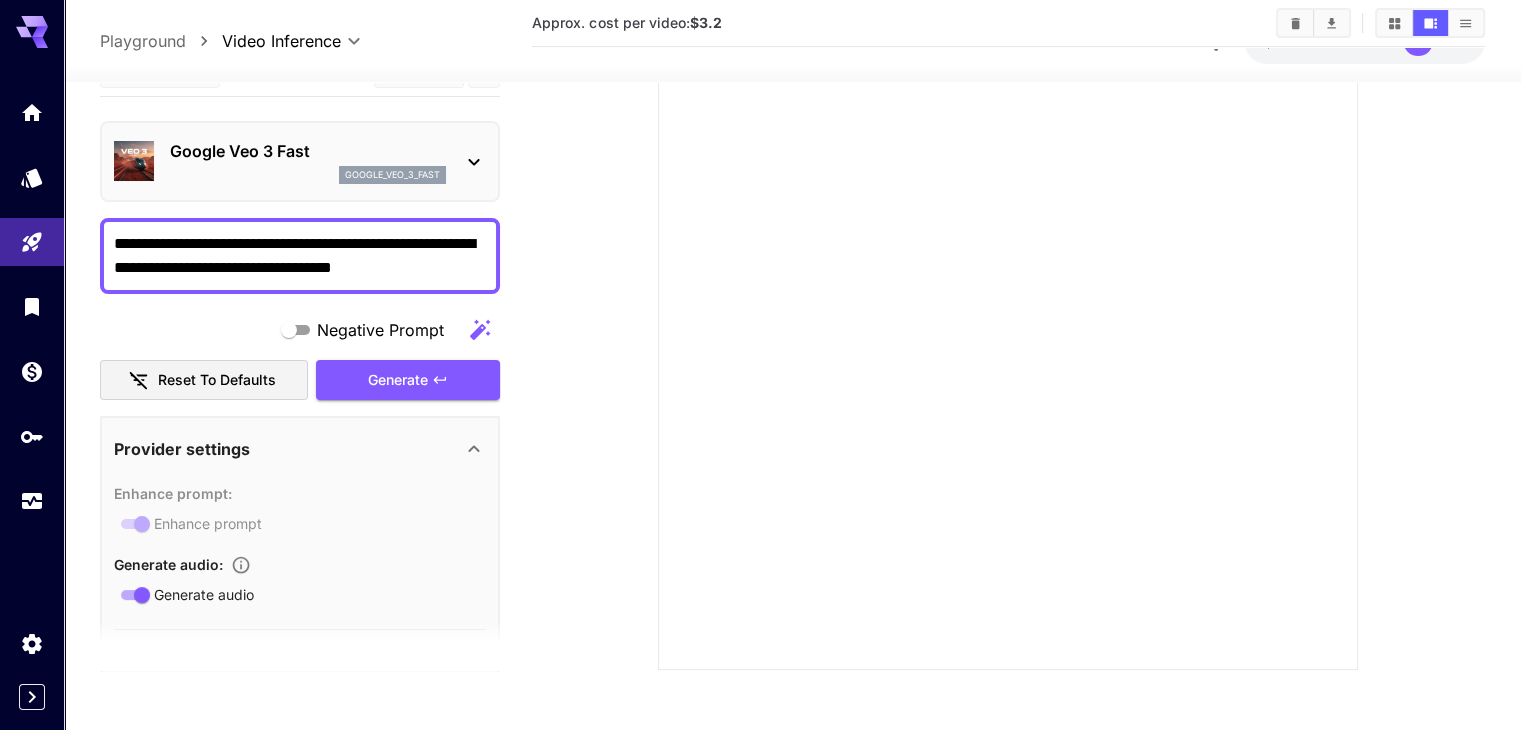 click 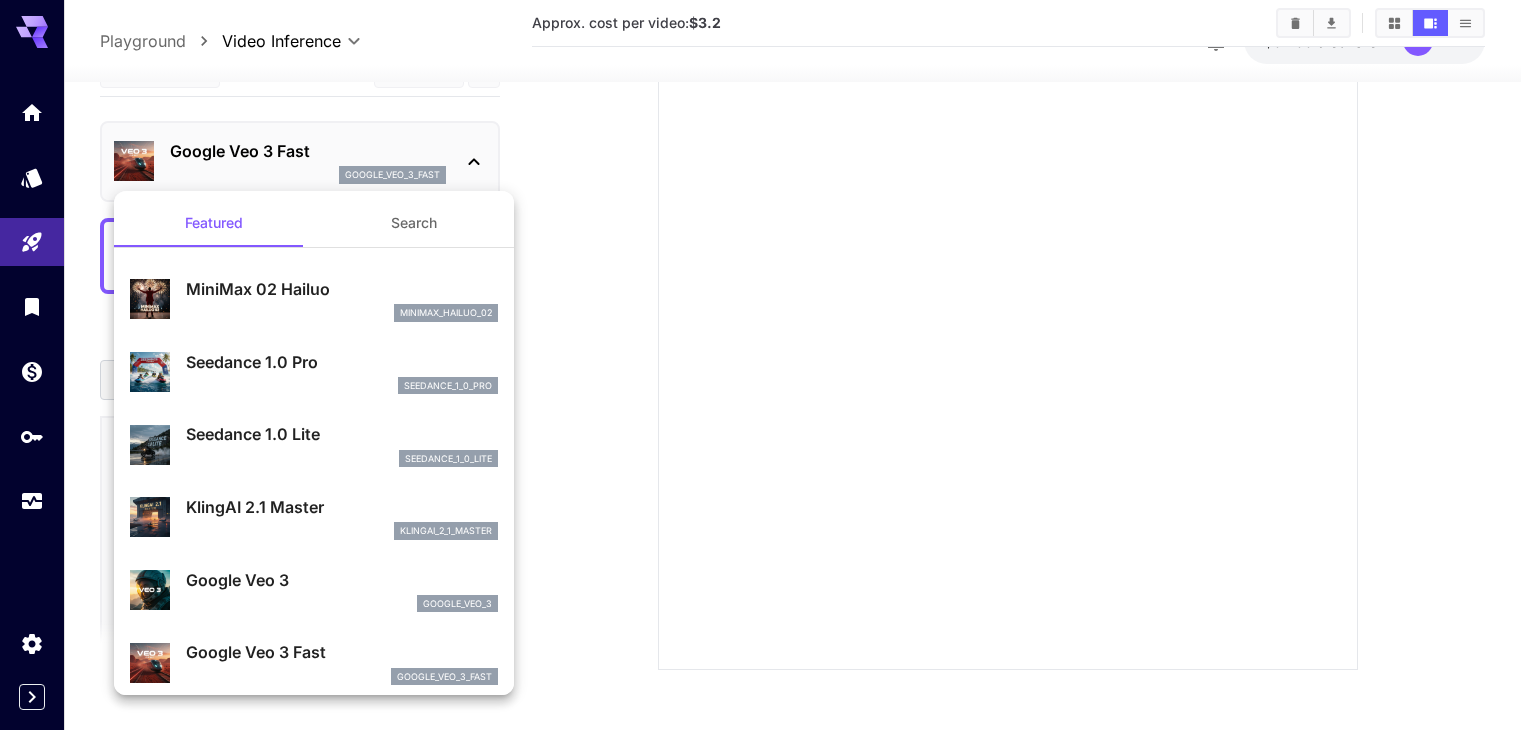 click on "Seedance 1.0 Lite" at bounding box center (342, 434) 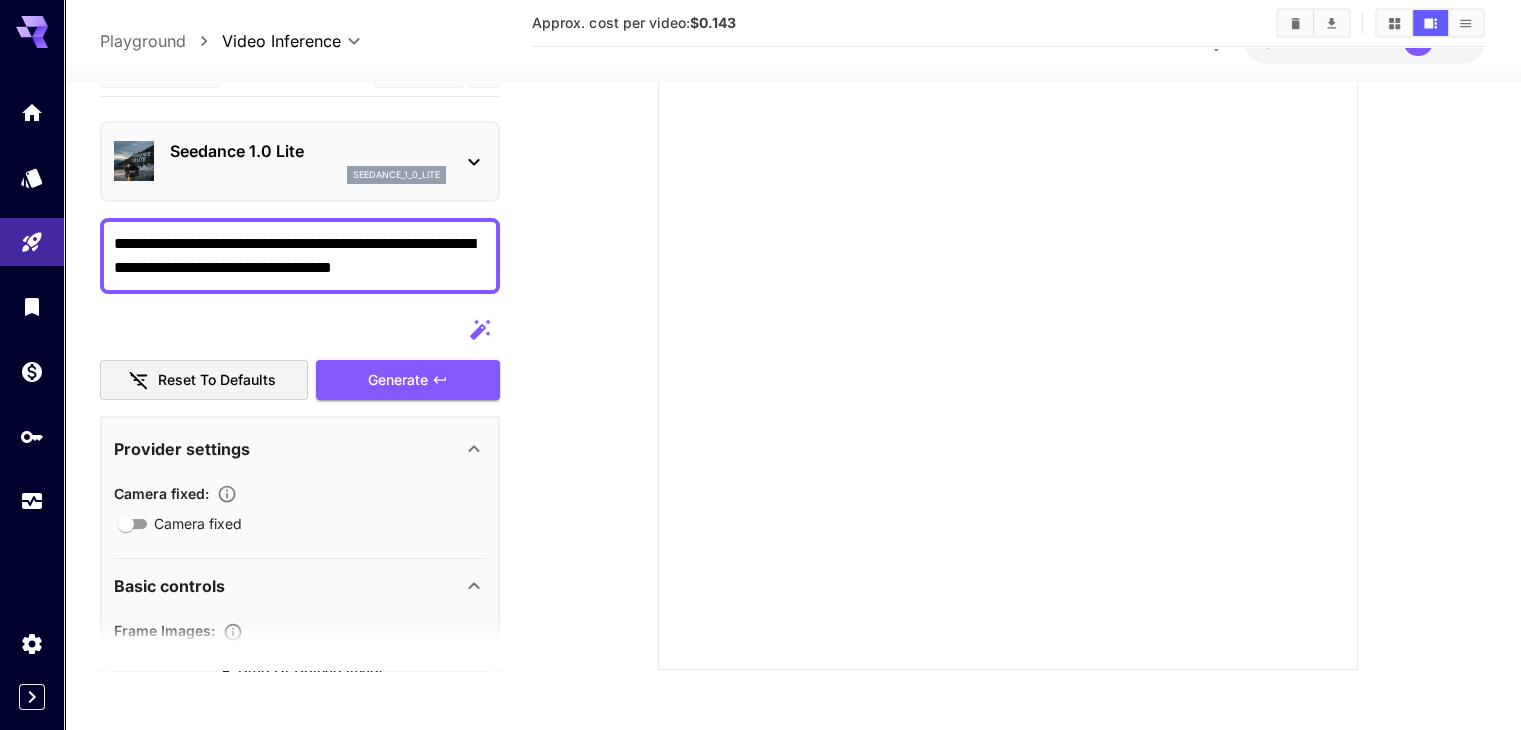 click on "seedance_1_0_lite" at bounding box center [396, 175] 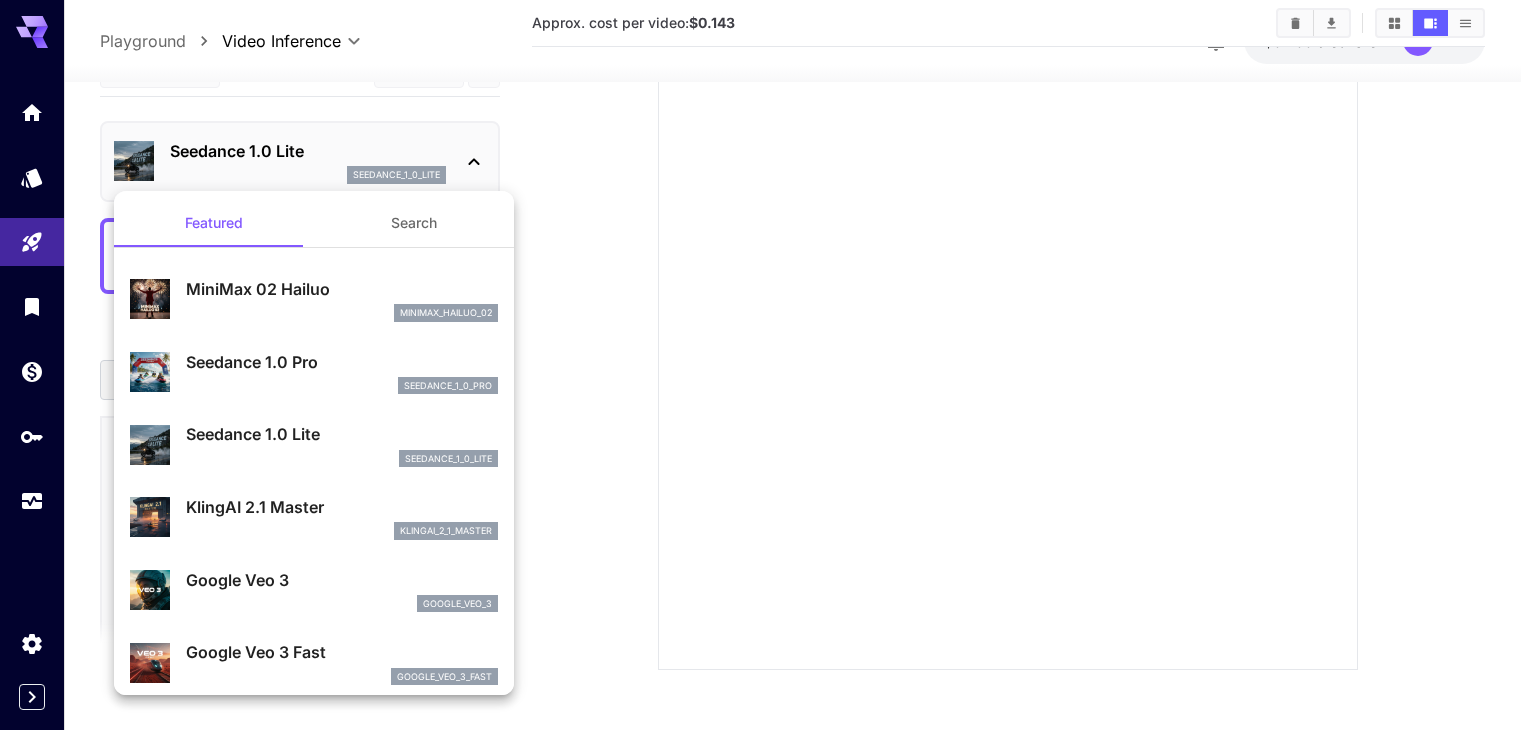 click at bounding box center [768, 365] 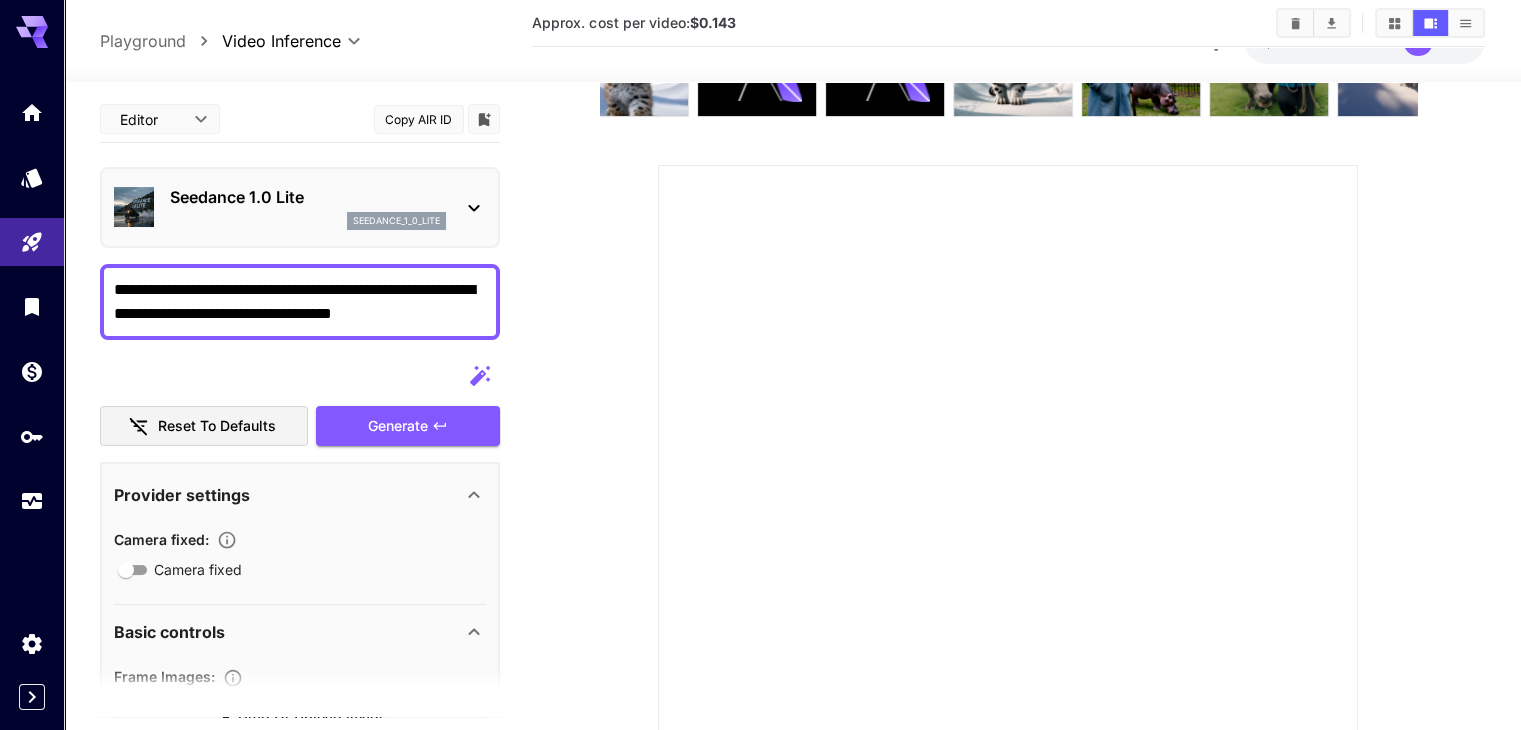 scroll, scrollTop: 0, scrollLeft: 0, axis: both 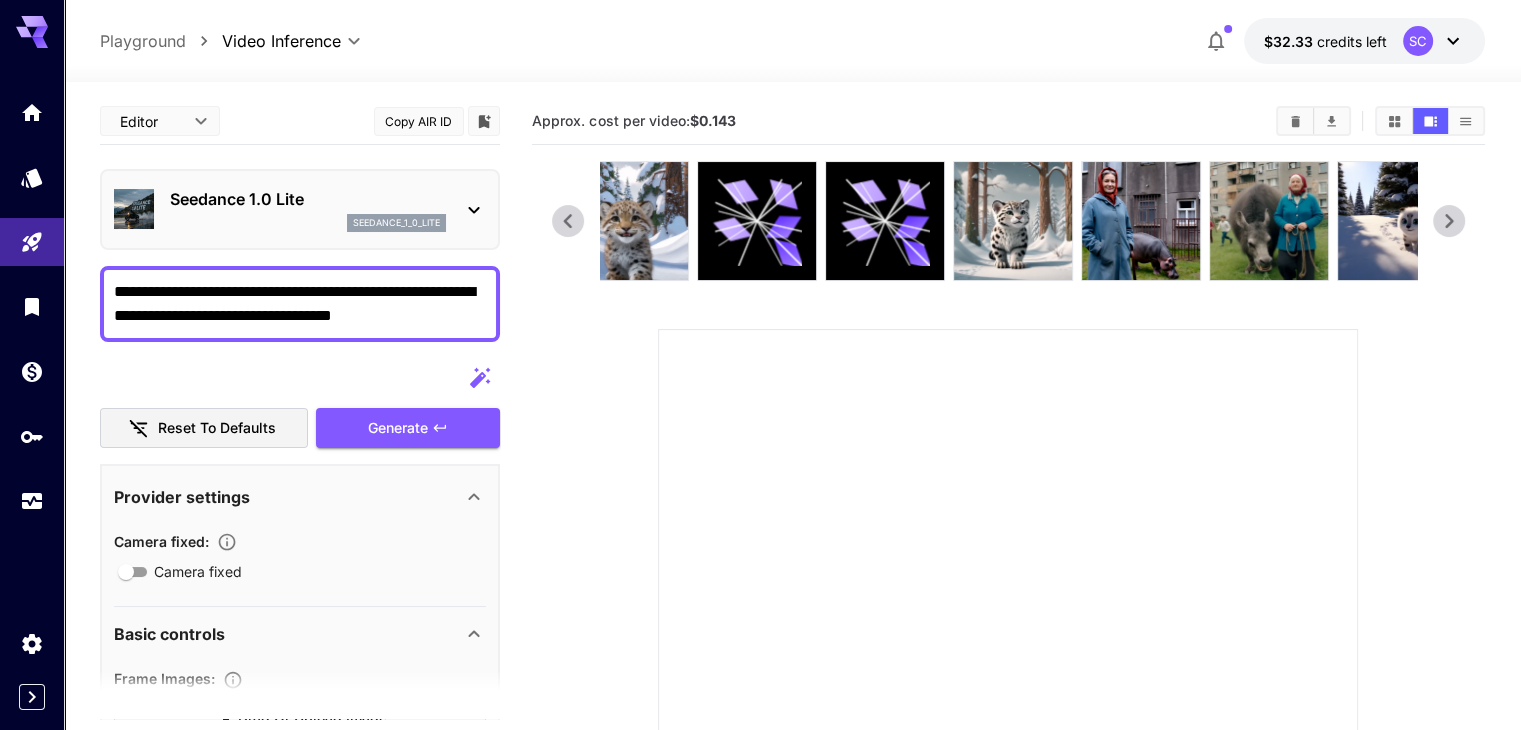 click on "Seedance 1.0 Lite" at bounding box center [308, 199] 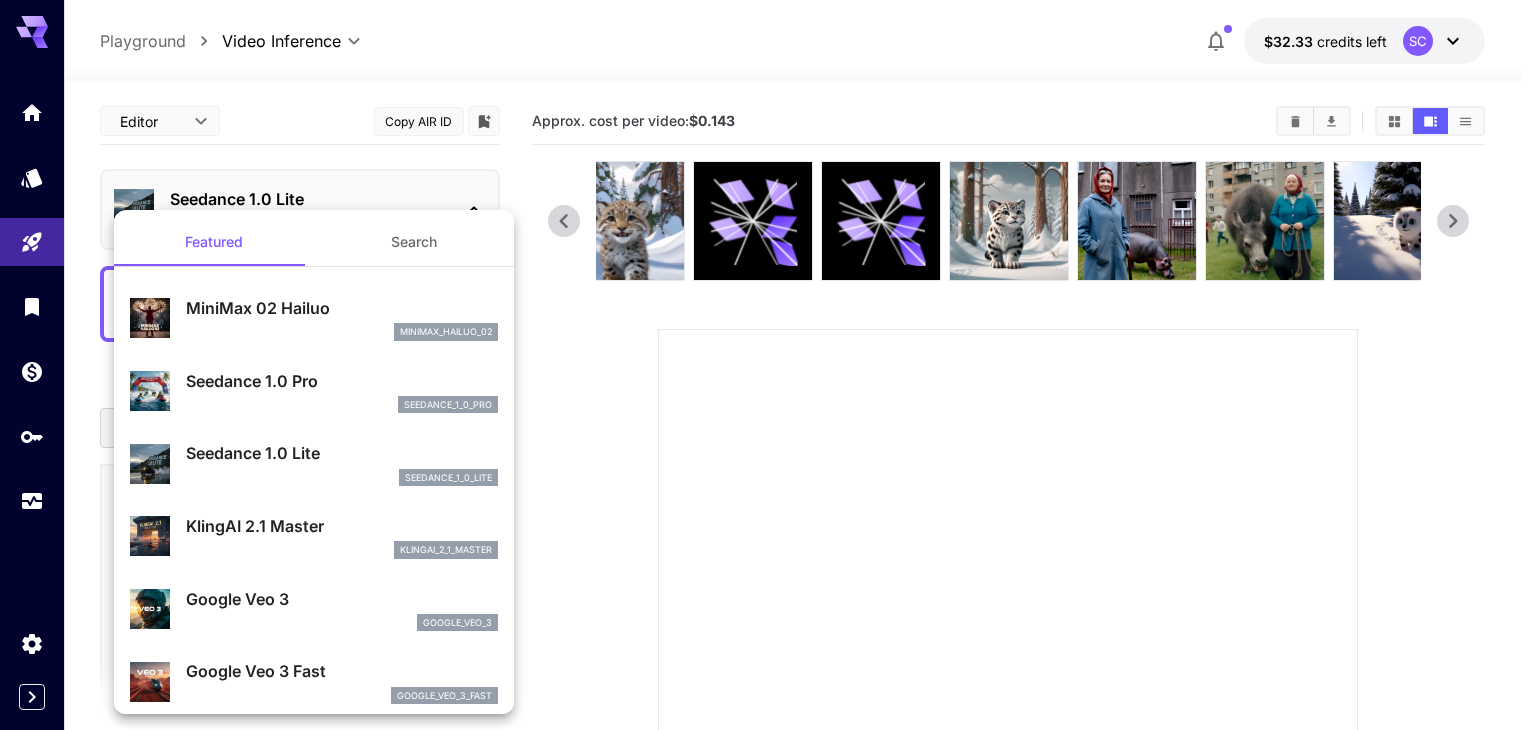 click on "Search" at bounding box center [414, 242] 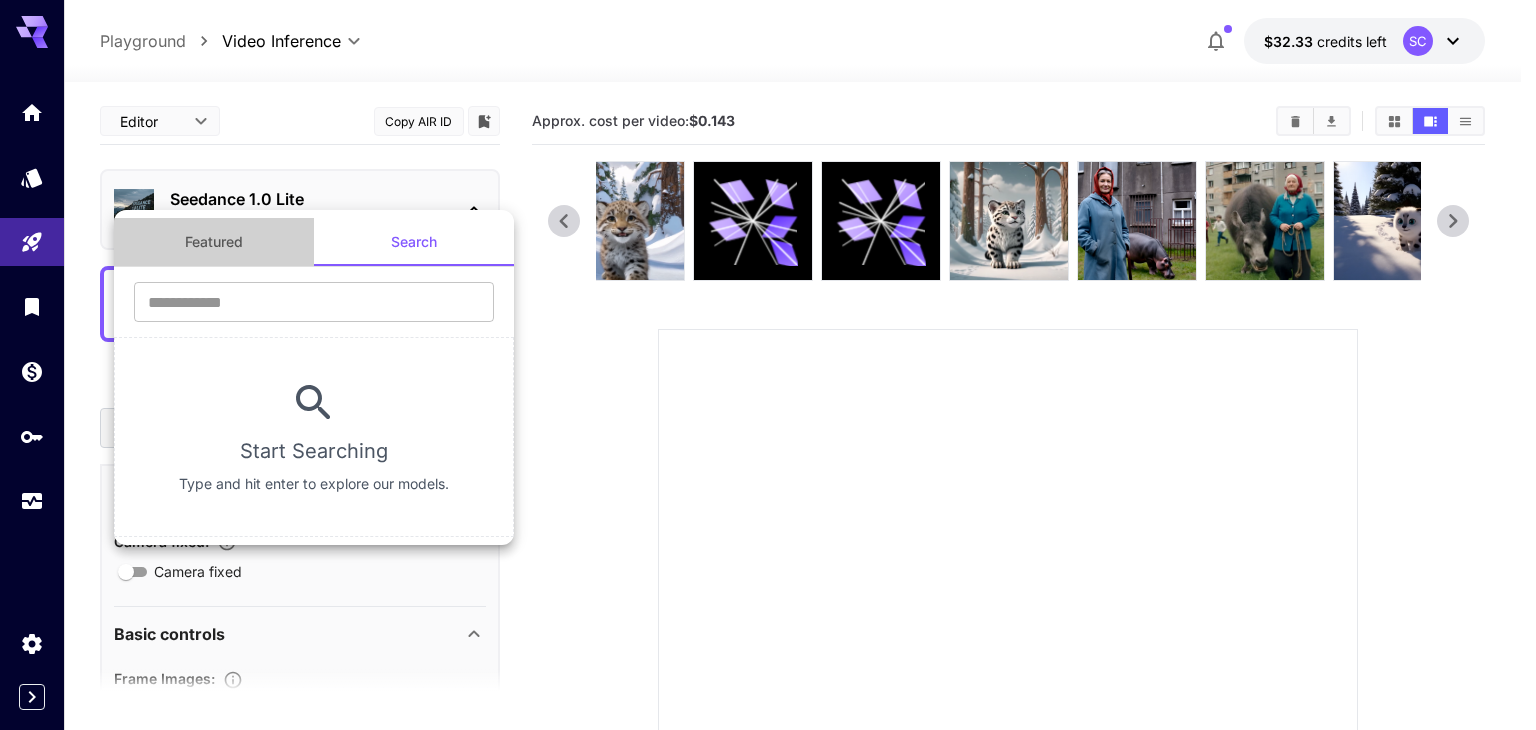 click on "Featured" at bounding box center (214, 242) 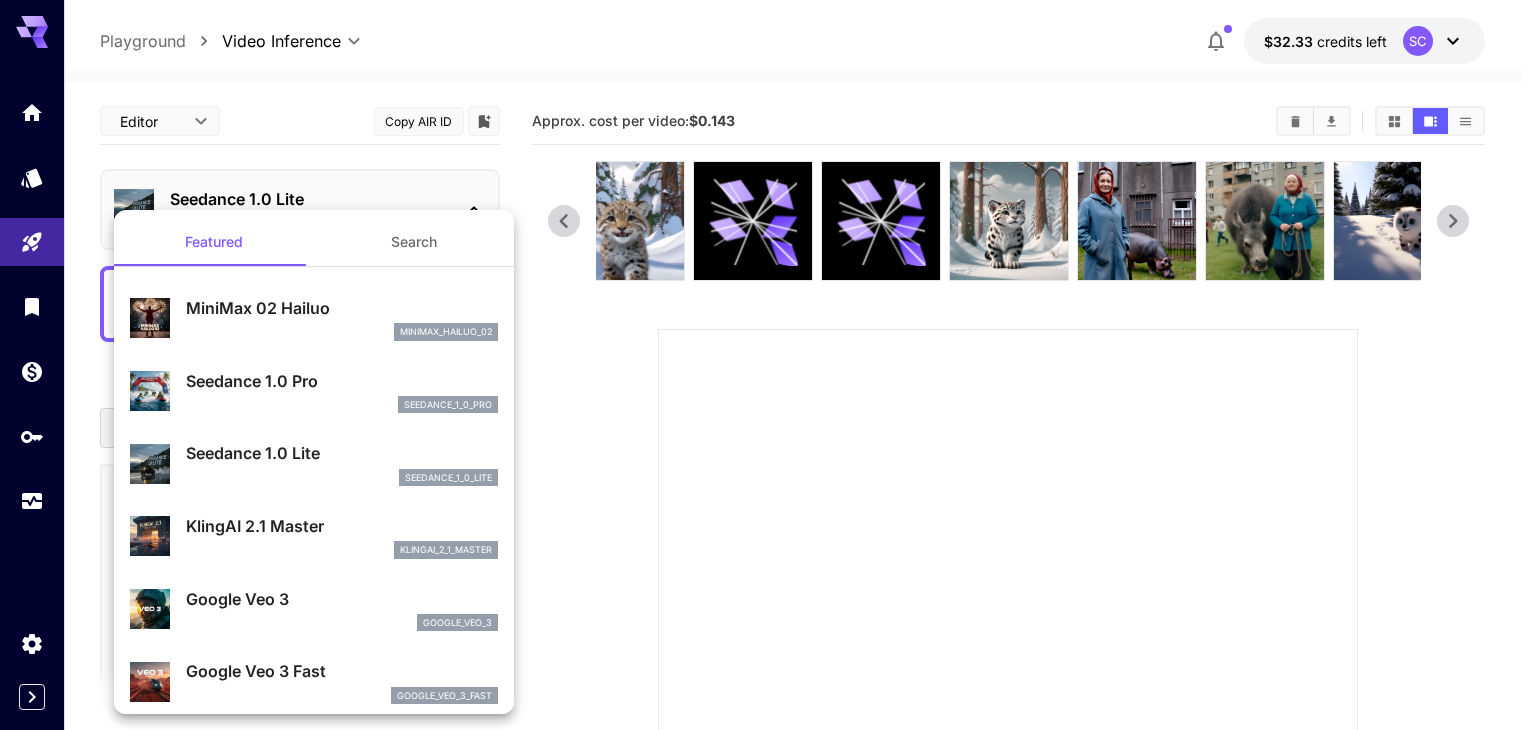 click at bounding box center [768, 365] 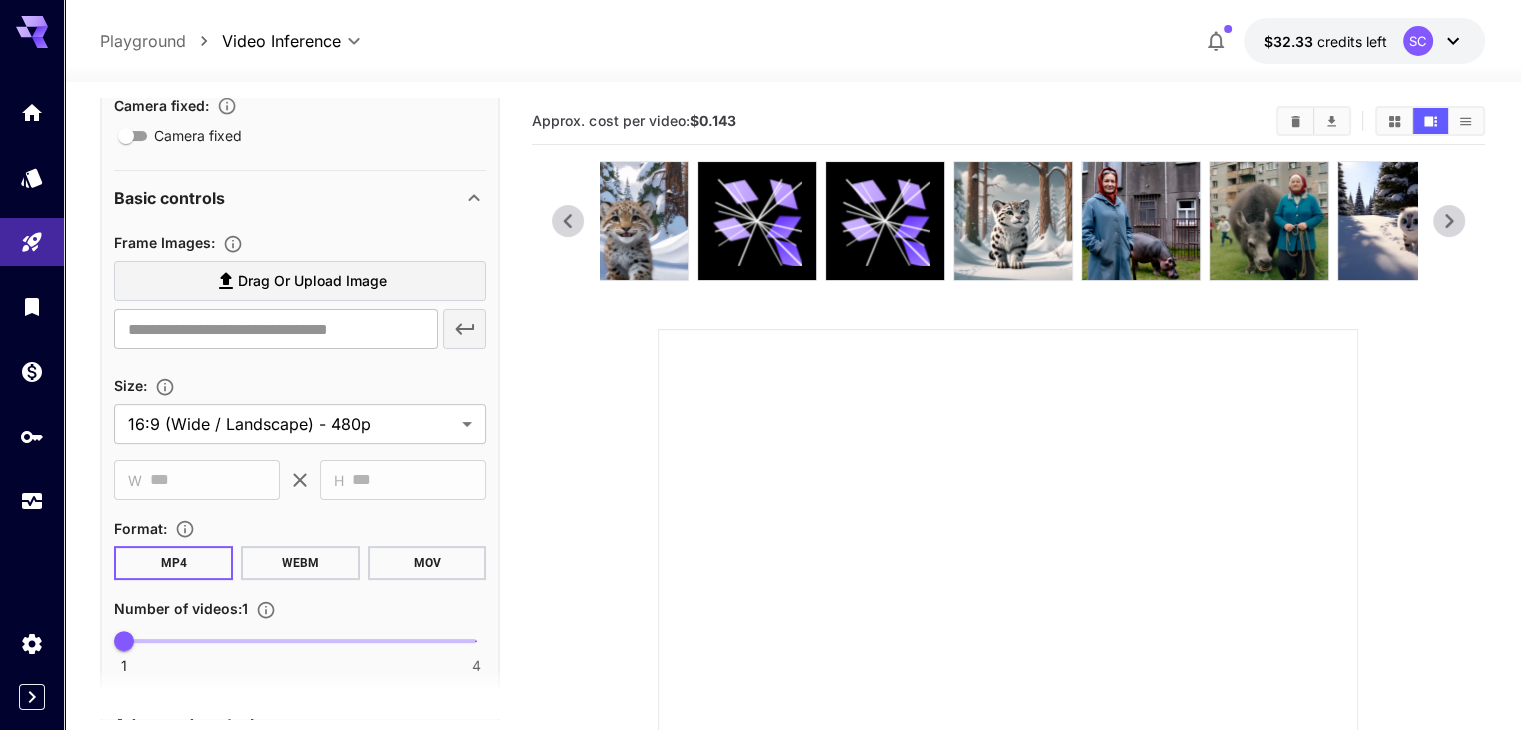 scroll, scrollTop: 600, scrollLeft: 0, axis: vertical 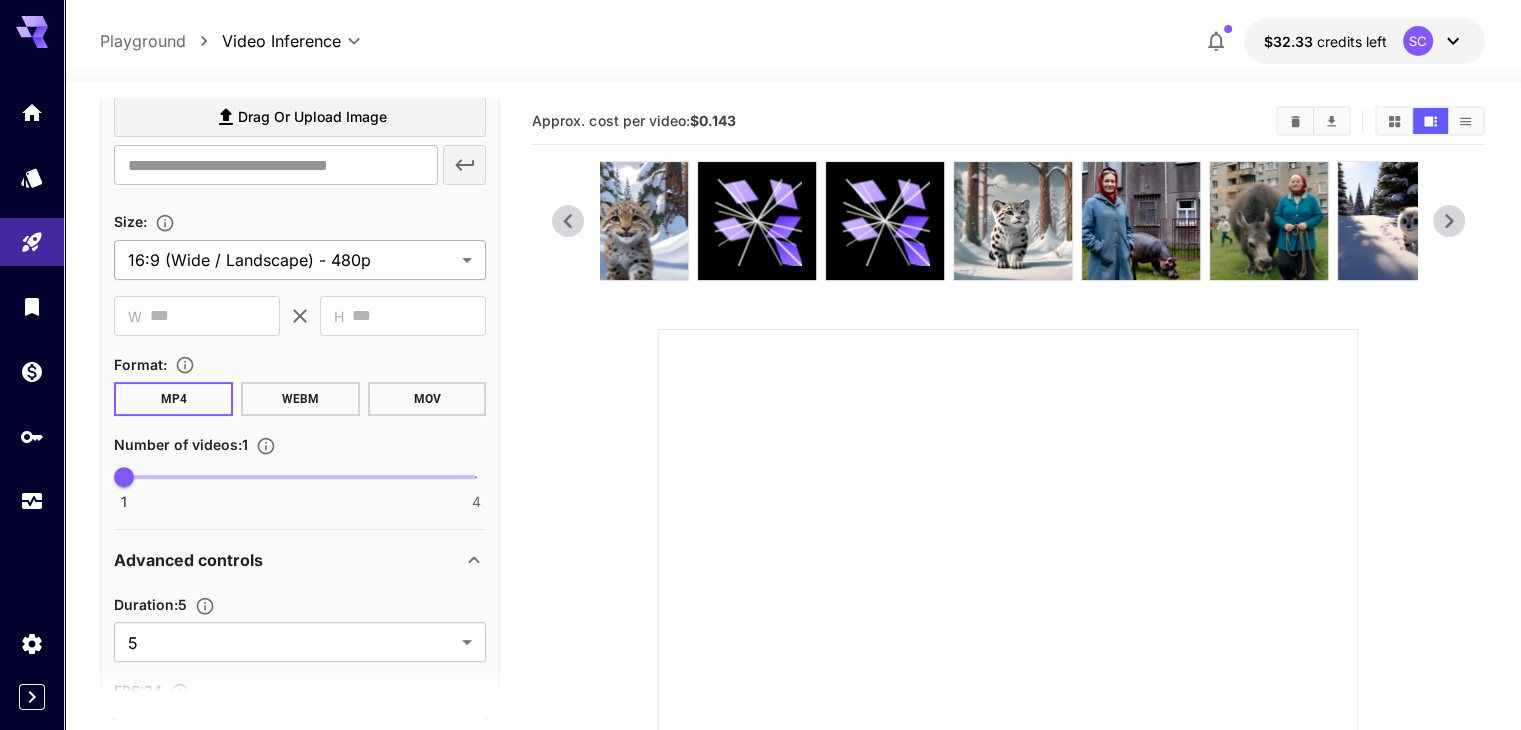 click on "**********" at bounding box center [760, 544] 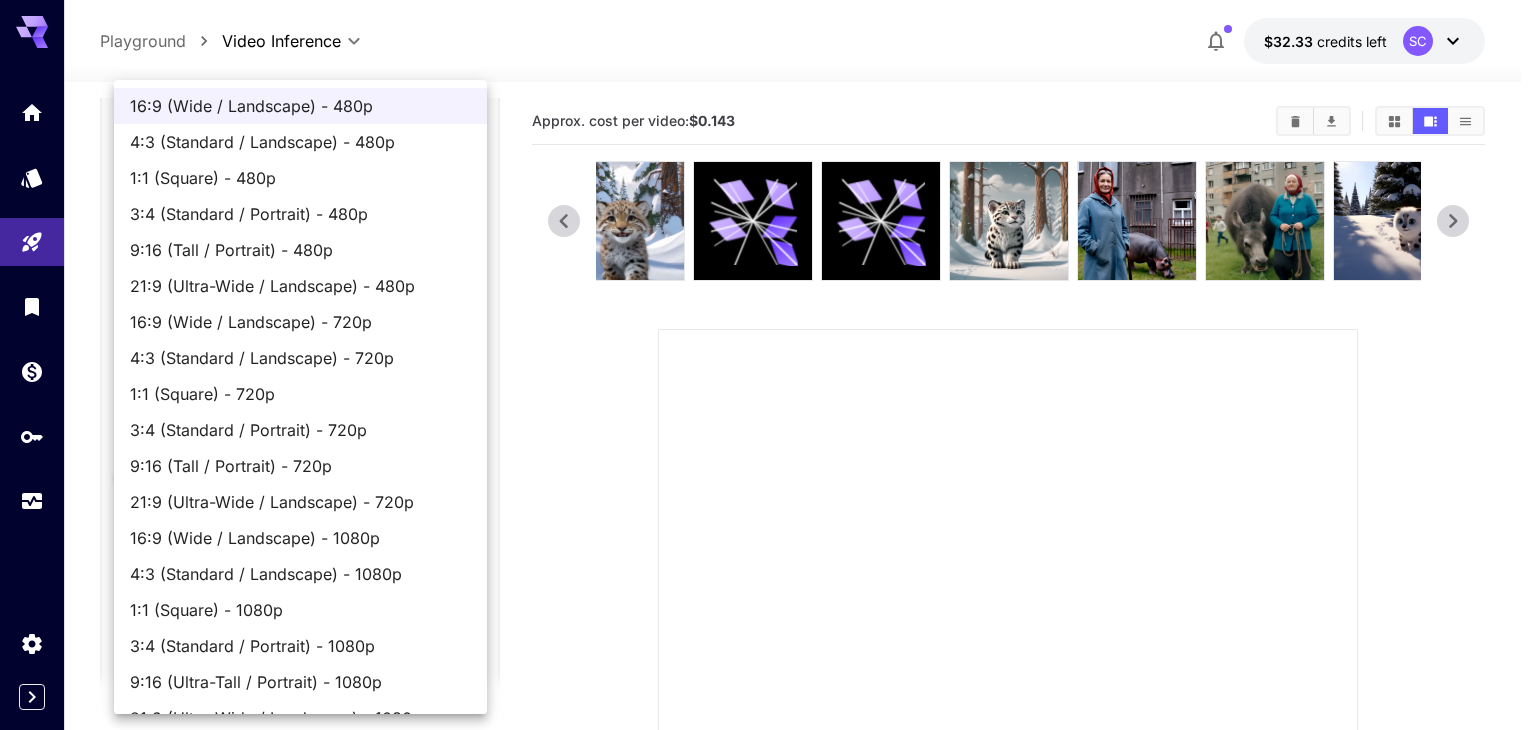 click on "9:16 (Tall / Portrait) - 720p" at bounding box center [300, 466] 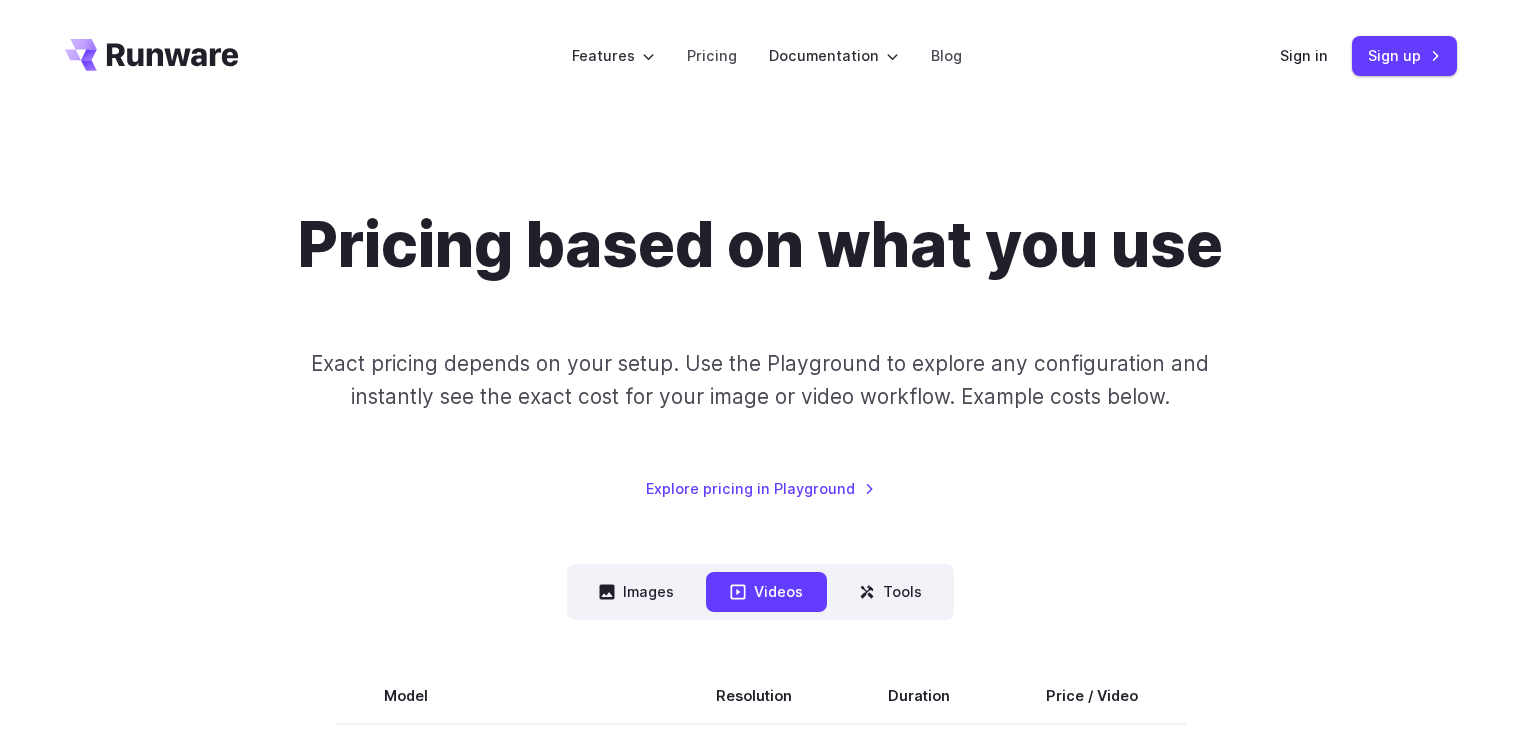 scroll, scrollTop: 0, scrollLeft: 0, axis: both 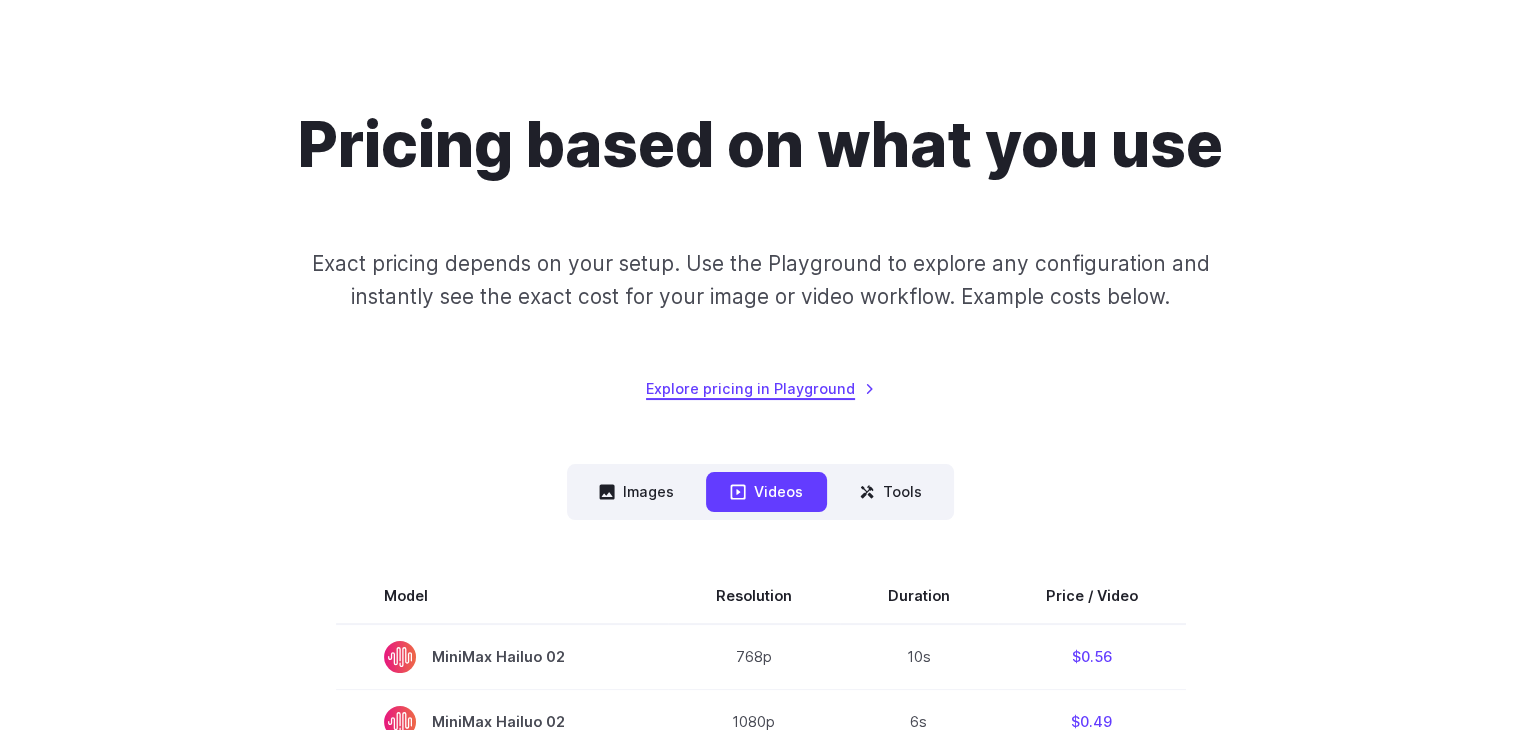 click on "Explore pricing in Playground" at bounding box center (760, 388) 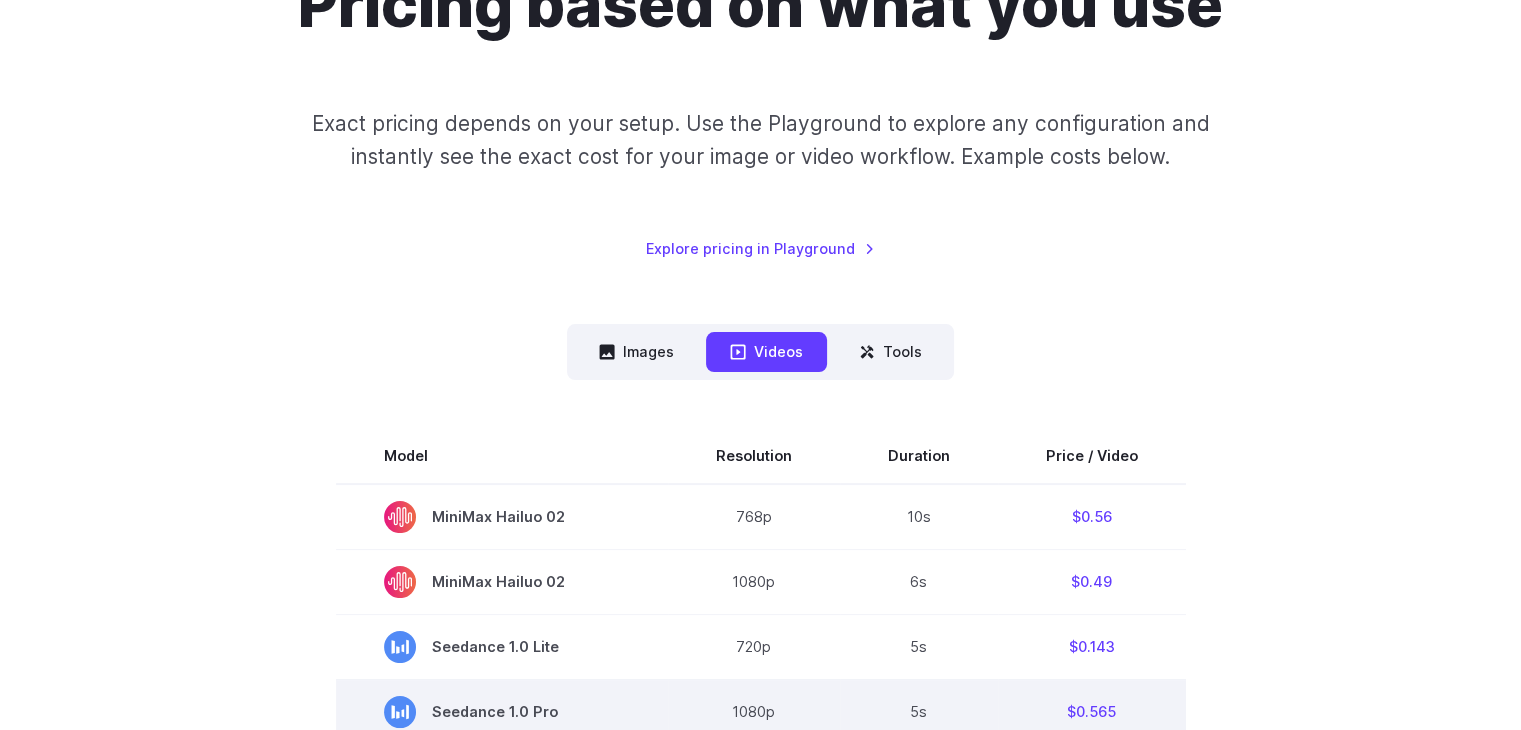 scroll, scrollTop: 600, scrollLeft: 0, axis: vertical 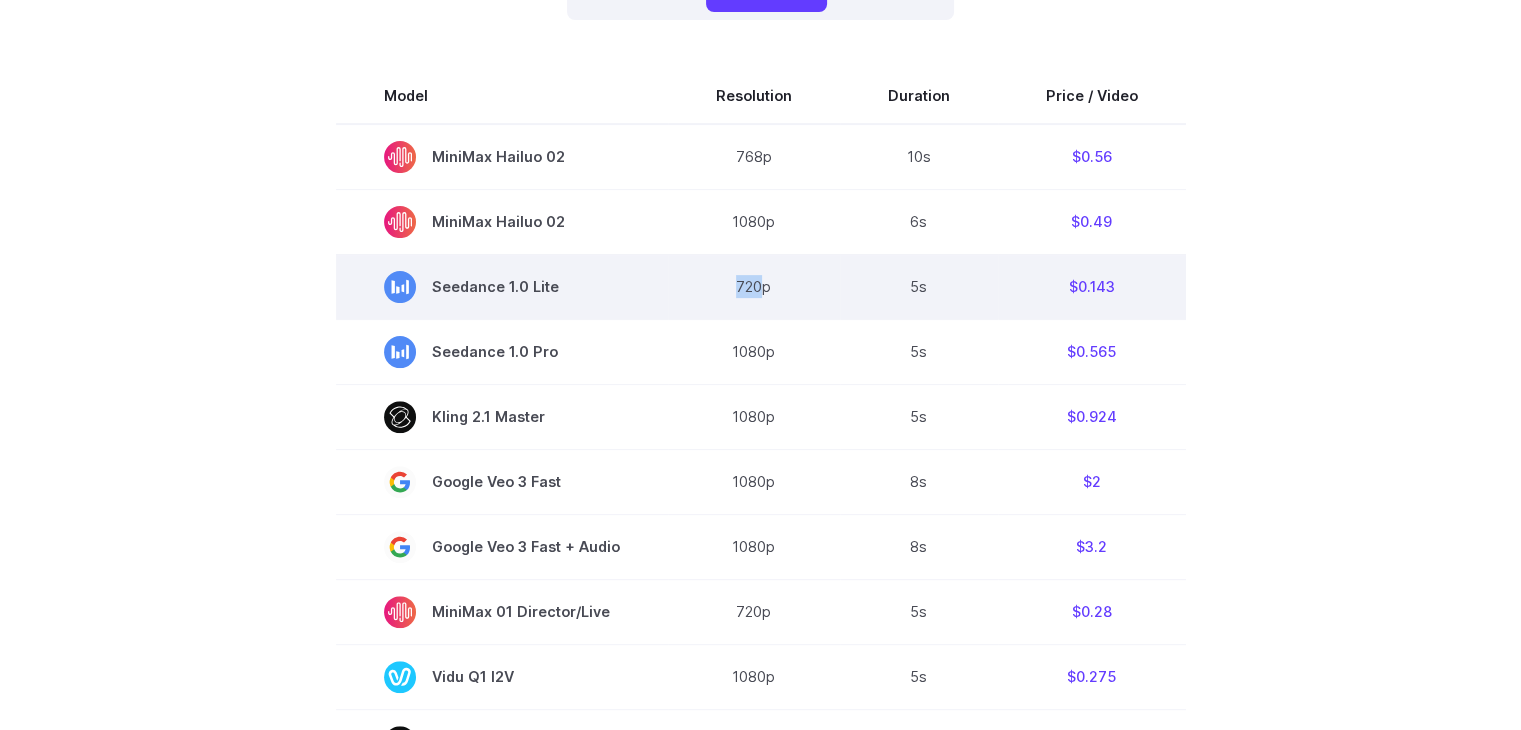 drag, startPoint x: 767, startPoint y: 289, endPoint x: 710, endPoint y: 282, distance: 57.428215 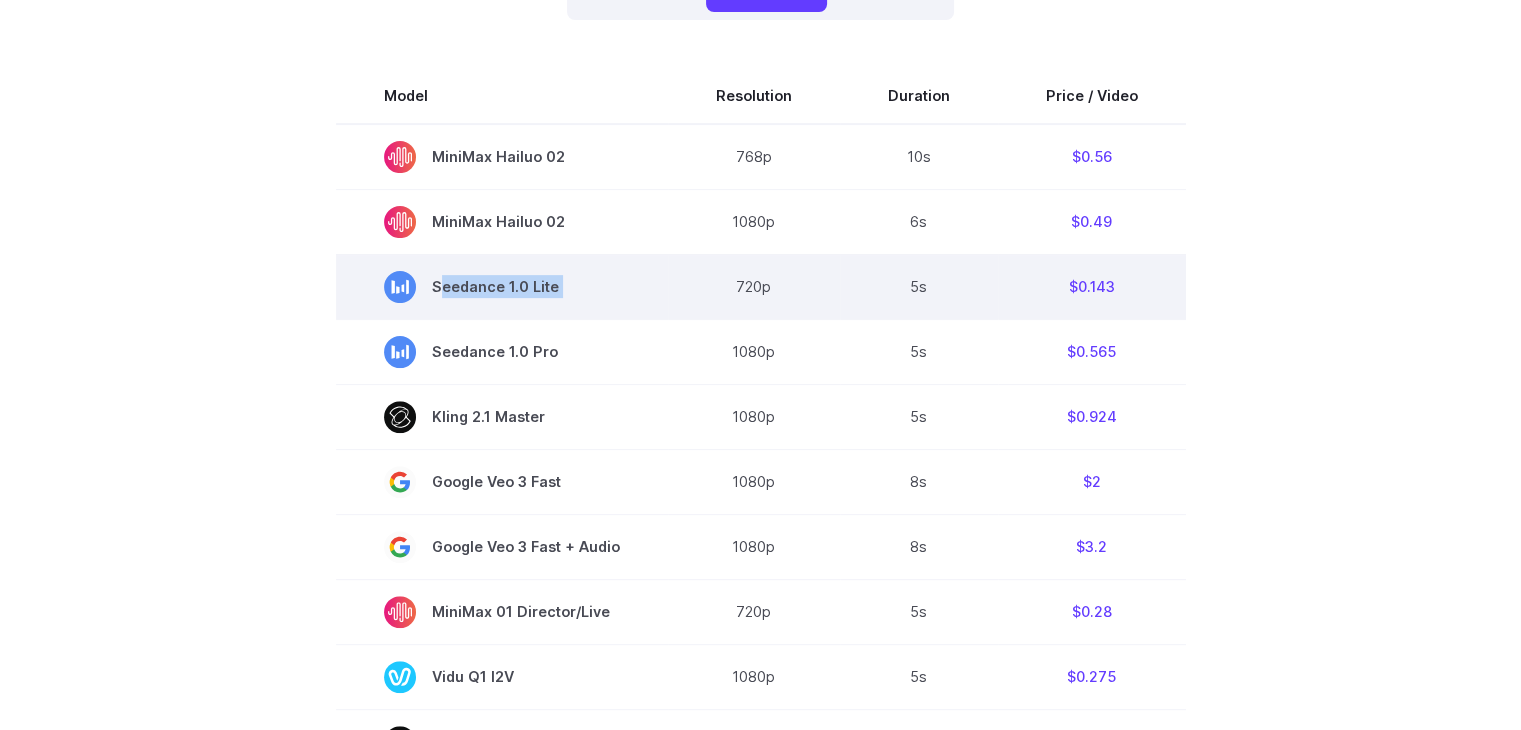 drag, startPoint x: 436, startPoint y: 285, endPoint x: 676, endPoint y: 282, distance: 240.01875 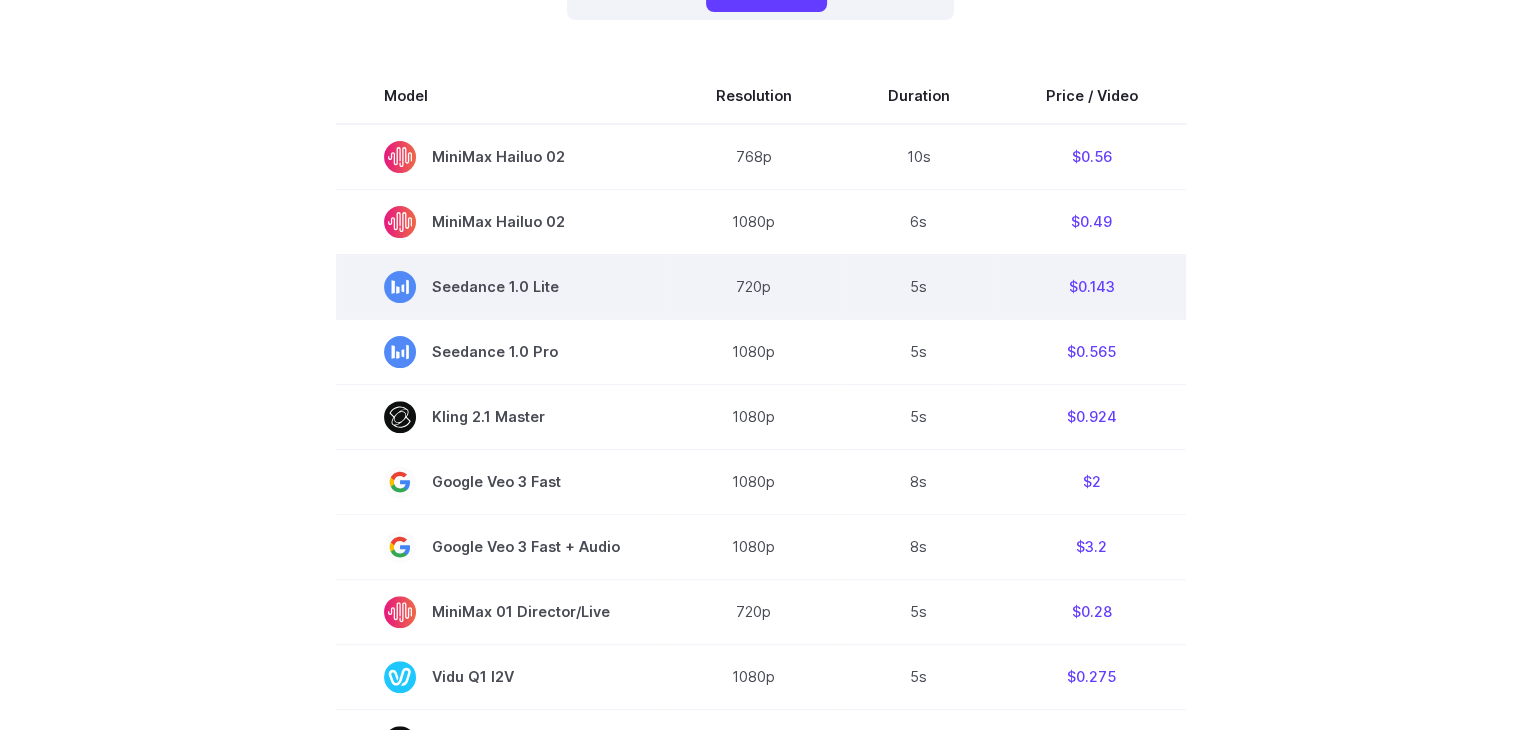 click on "720p" at bounding box center (754, 286) 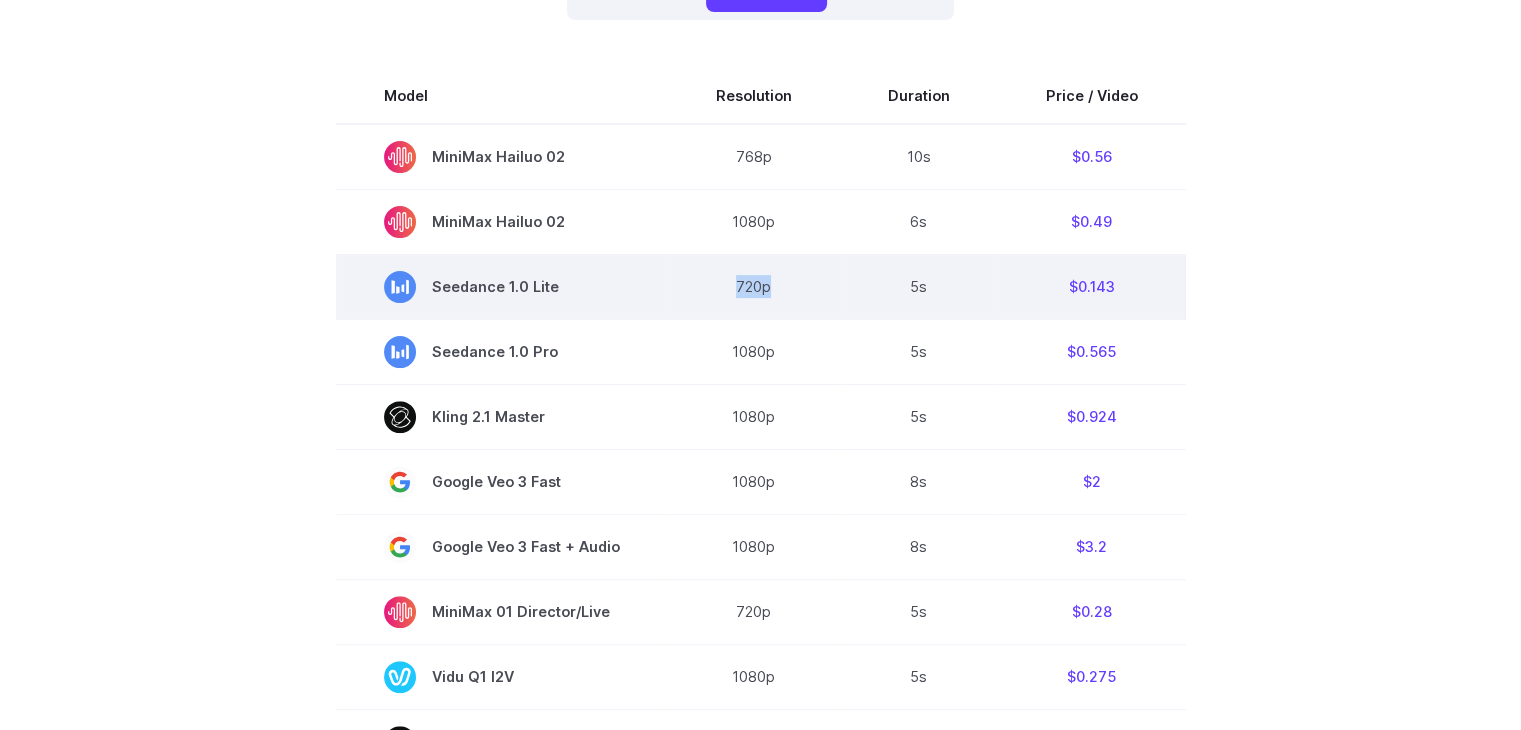 drag, startPoint x: 771, startPoint y: 287, endPoint x: 729, endPoint y: 285, distance: 42.047592 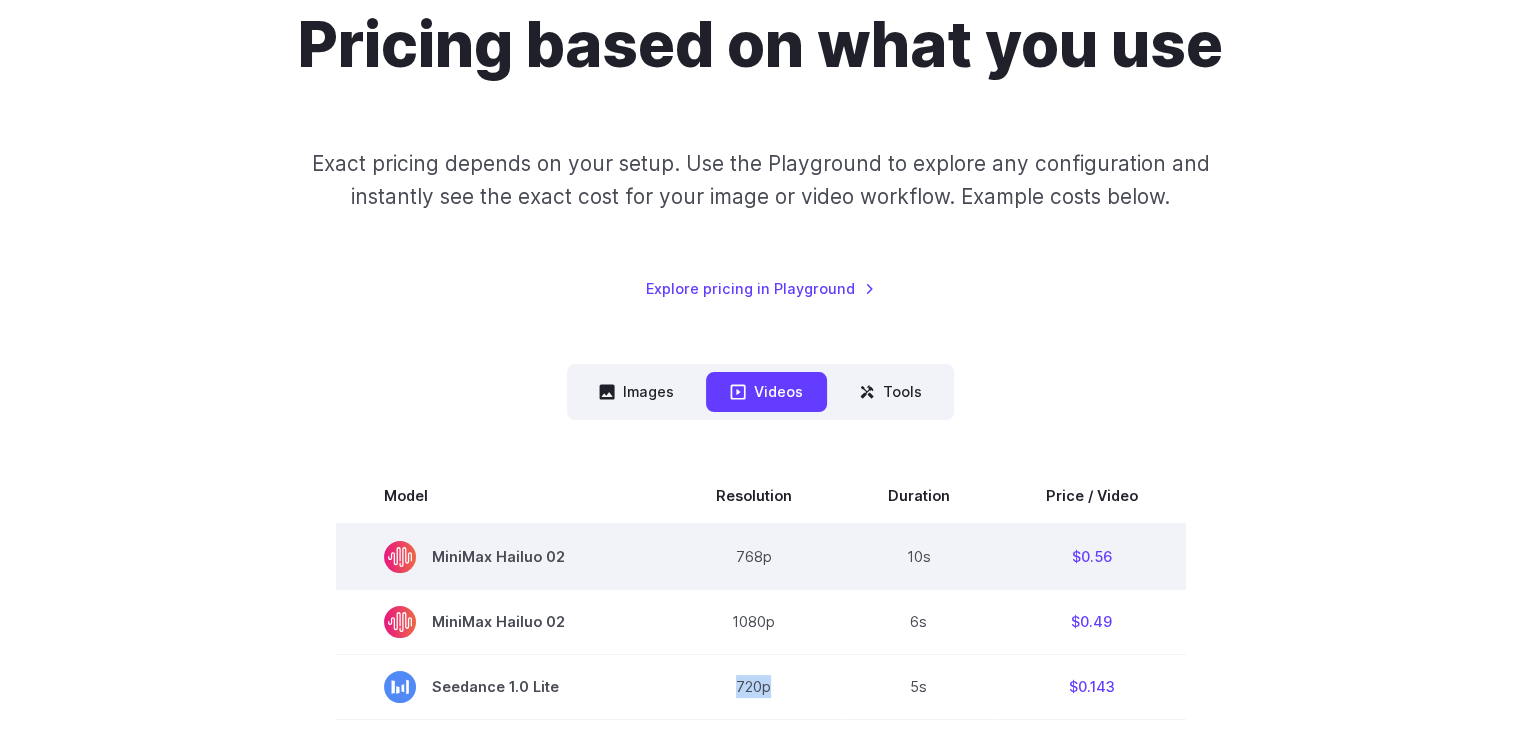 scroll, scrollTop: 300, scrollLeft: 0, axis: vertical 